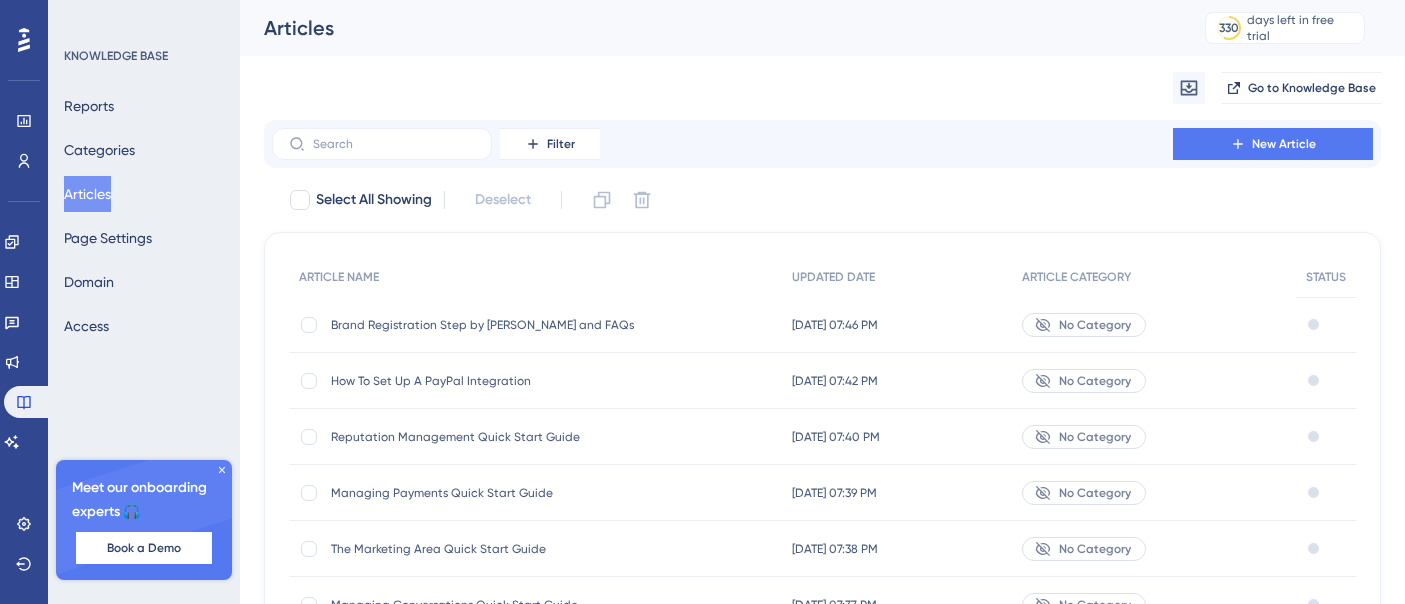 scroll, scrollTop: 0, scrollLeft: 0, axis: both 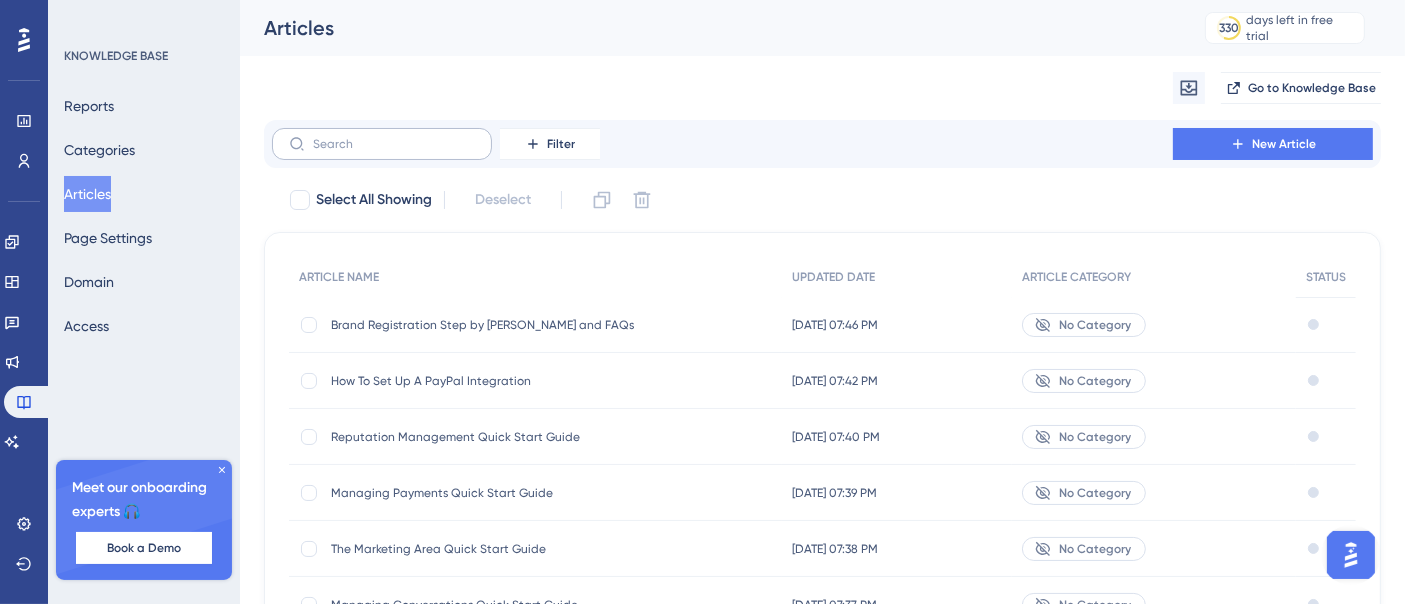click at bounding box center [382, 144] 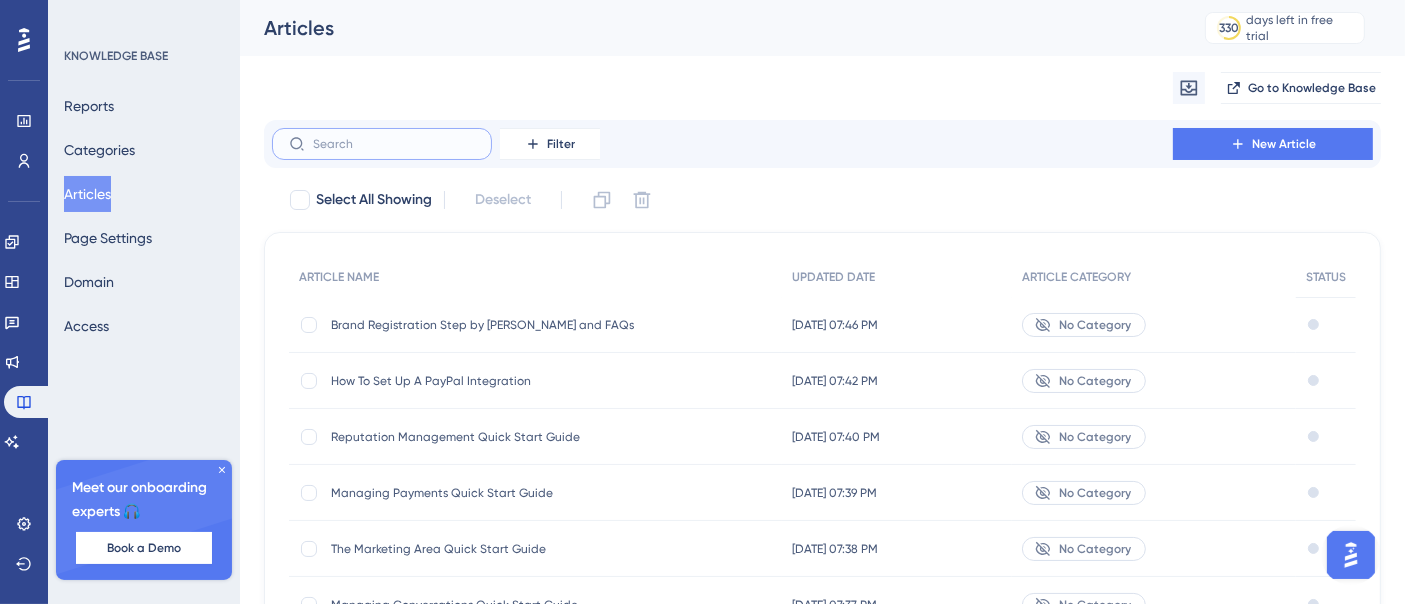 click at bounding box center (394, 144) 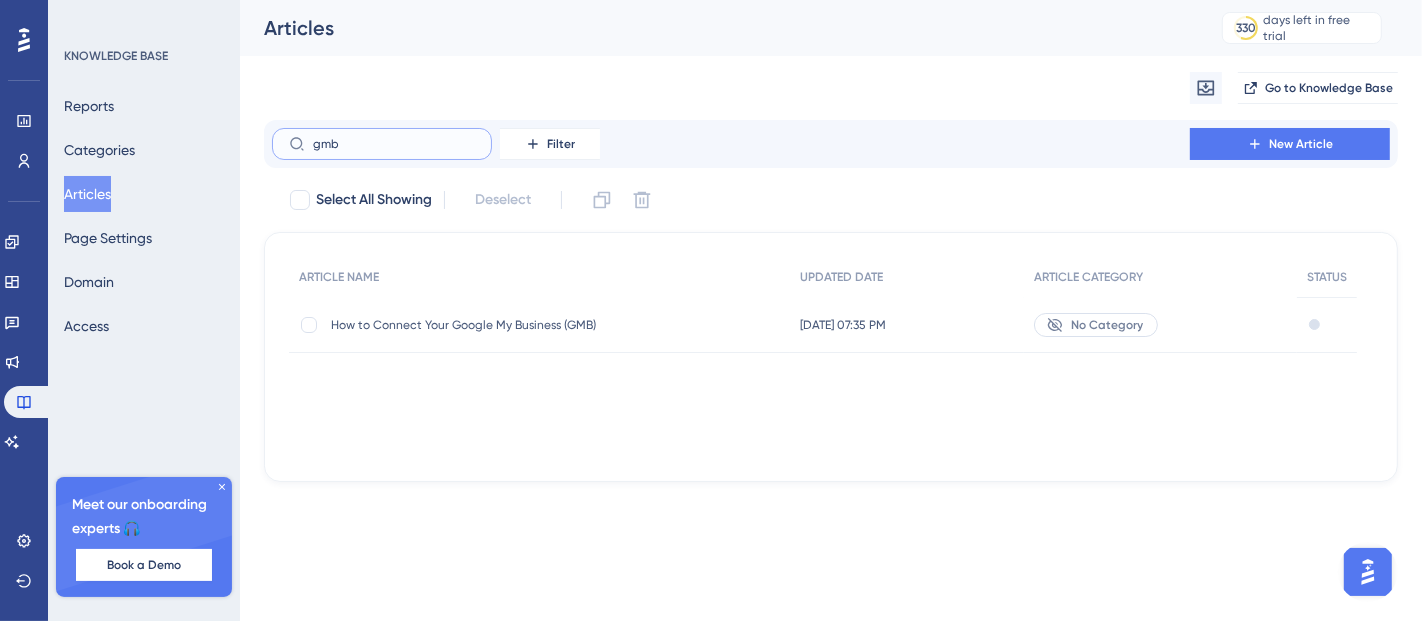 type on "gmb" 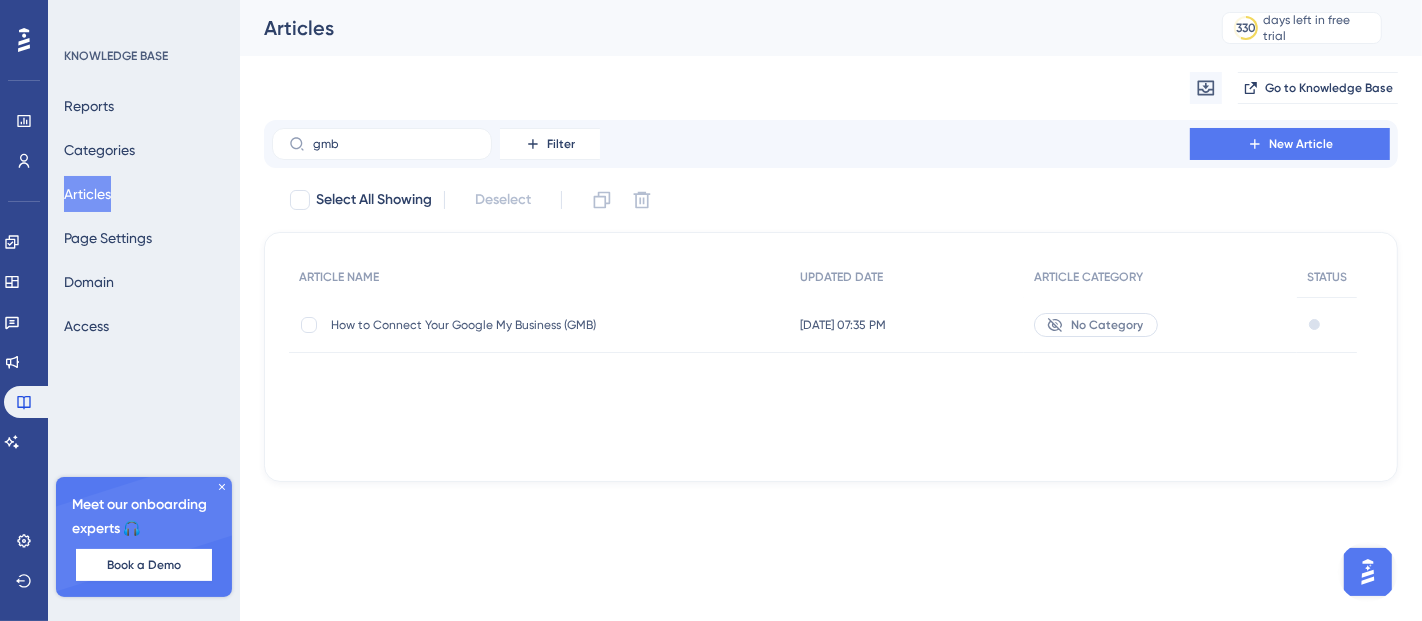 click on "How to Connect Your Google My Business (GMB) How to Connect Your Google My Business (GMB)" at bounding box center (491, 325) 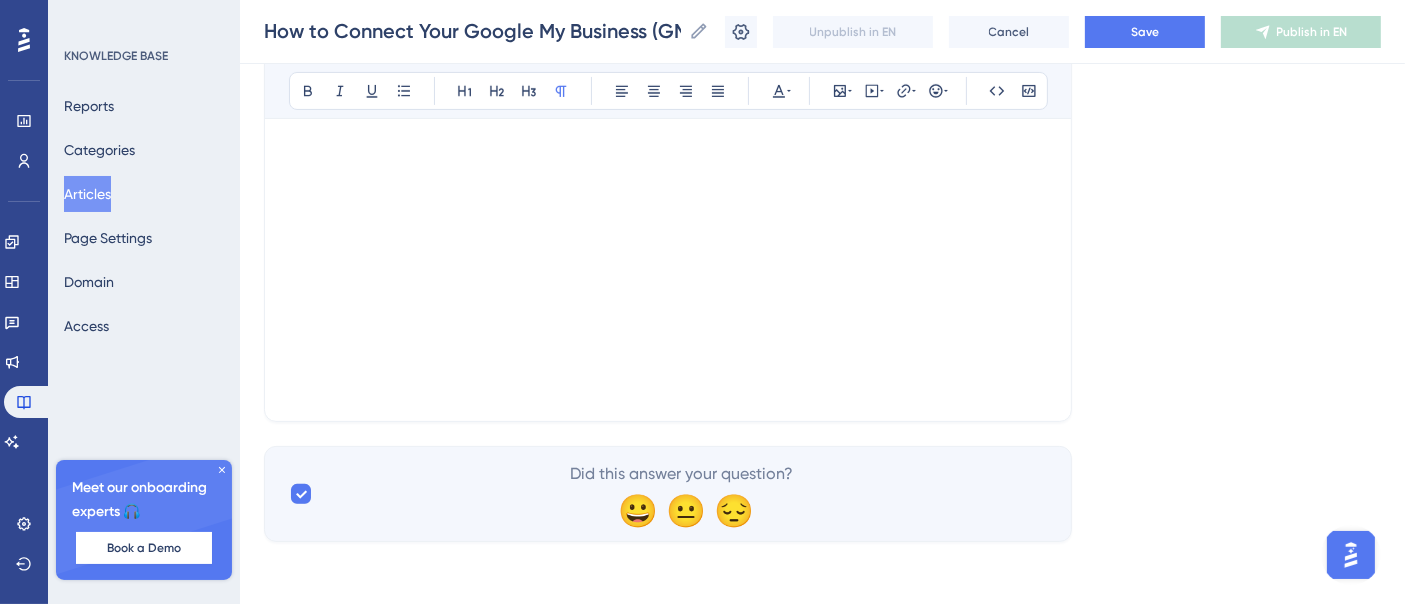 scroll, scrollTop: 0, scrollLeft: 0, axis: both 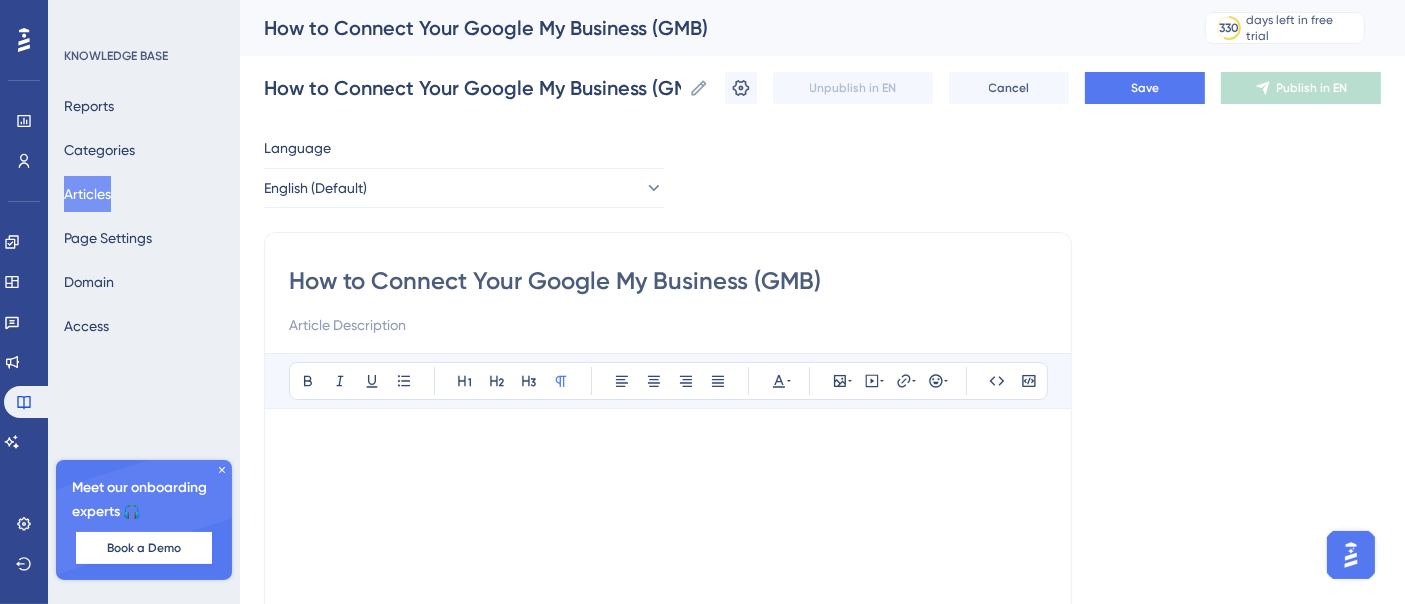 click on "Articles" at bounding box center [87, 194] 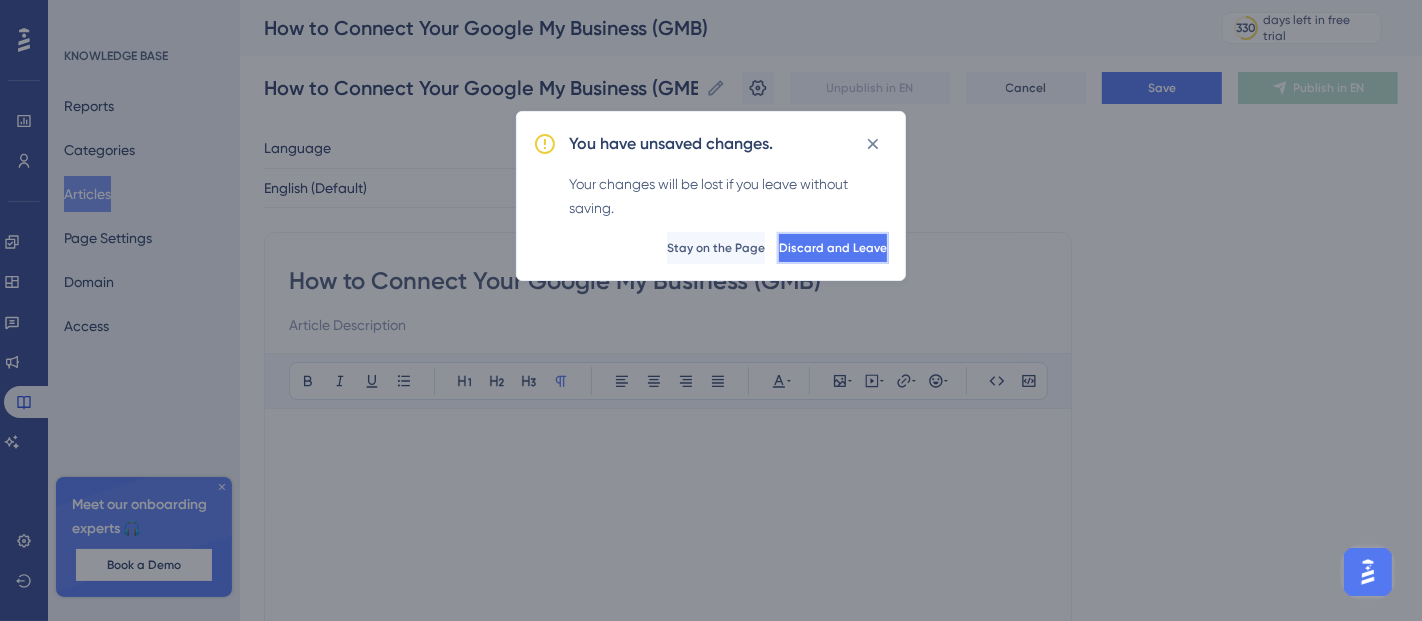 drag, startPoint x: 793, startPoint y: 241, endPoint x: 1421, endPoint y: 287, distance: 629.68243 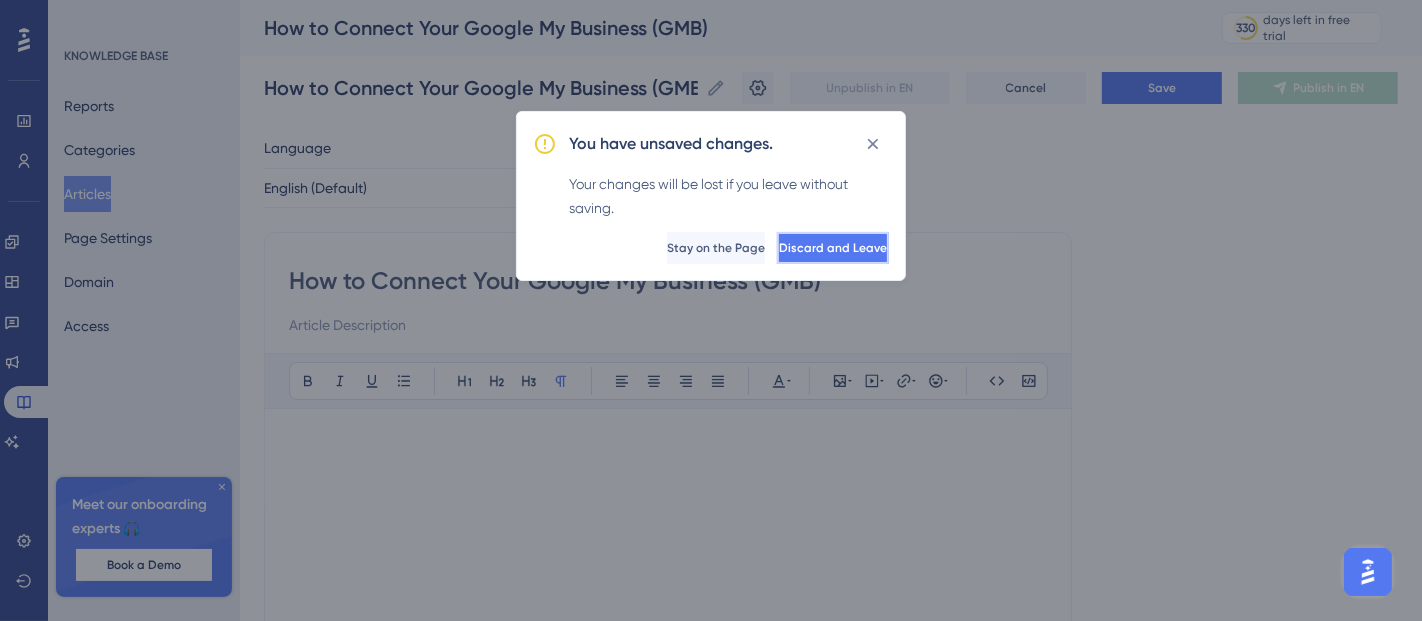 click on "Discard and Leave" at bounding box center (833, 248) 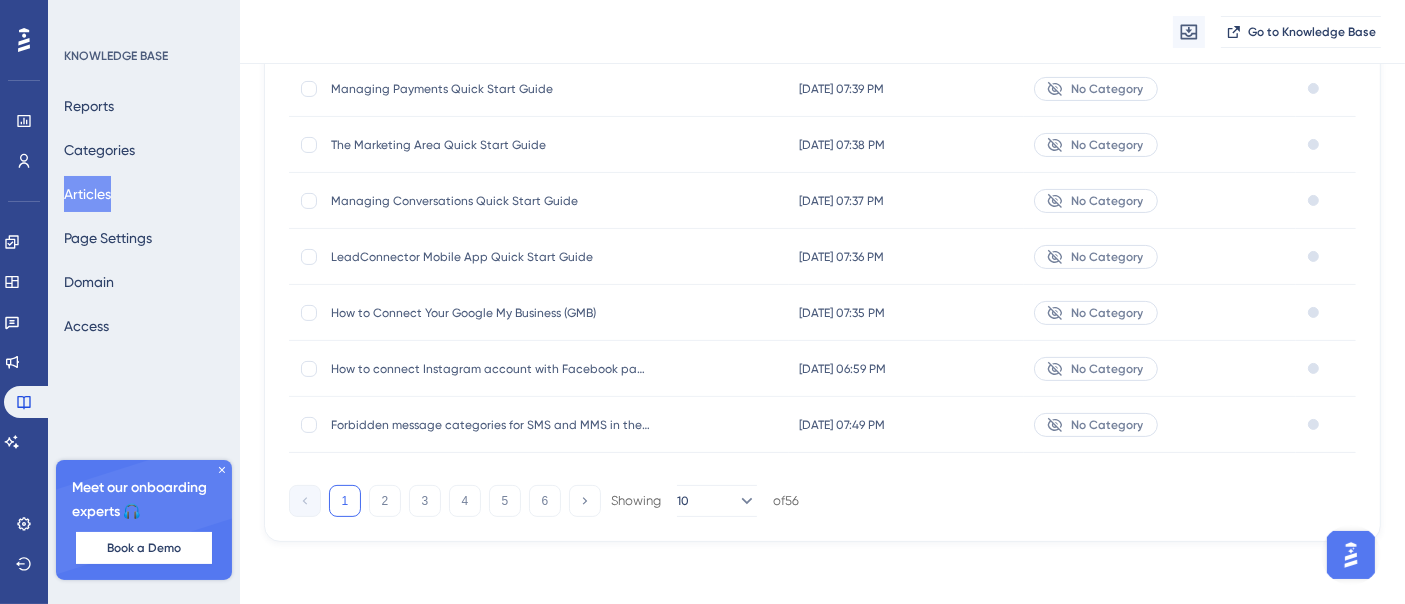 scroll, scrollTop: 0, scrollLeft: 0, axis: both 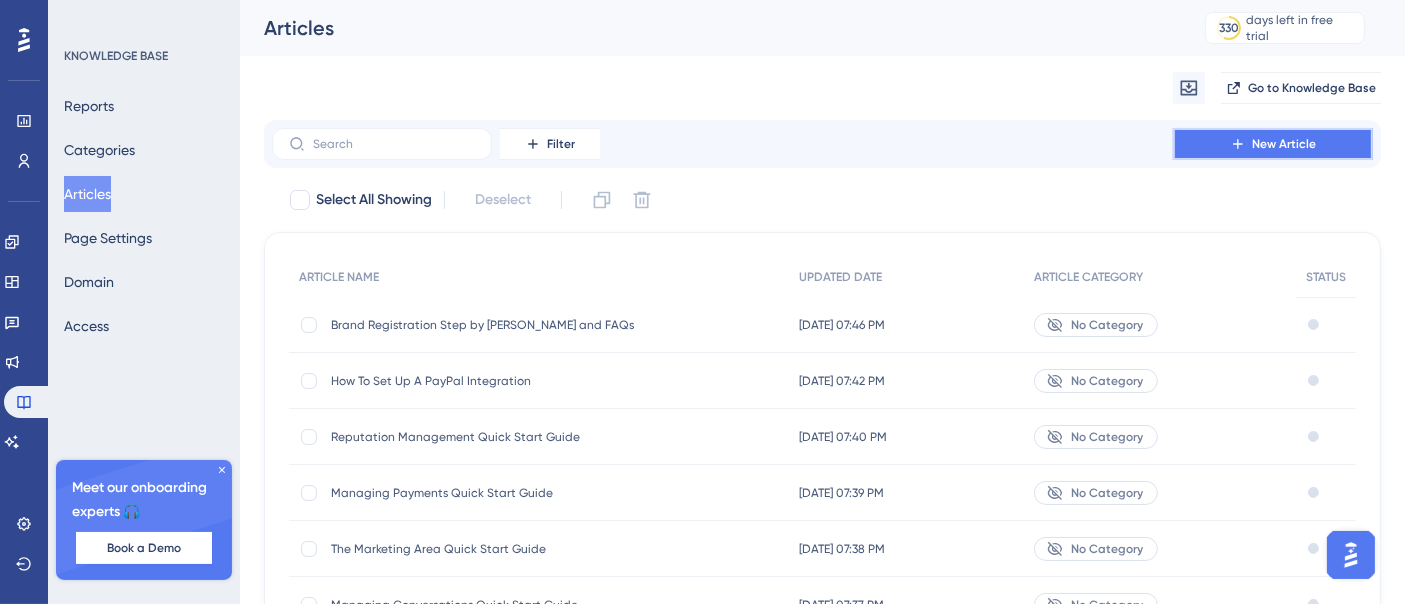 click on "New Article" at bounding box center [1284, 144] 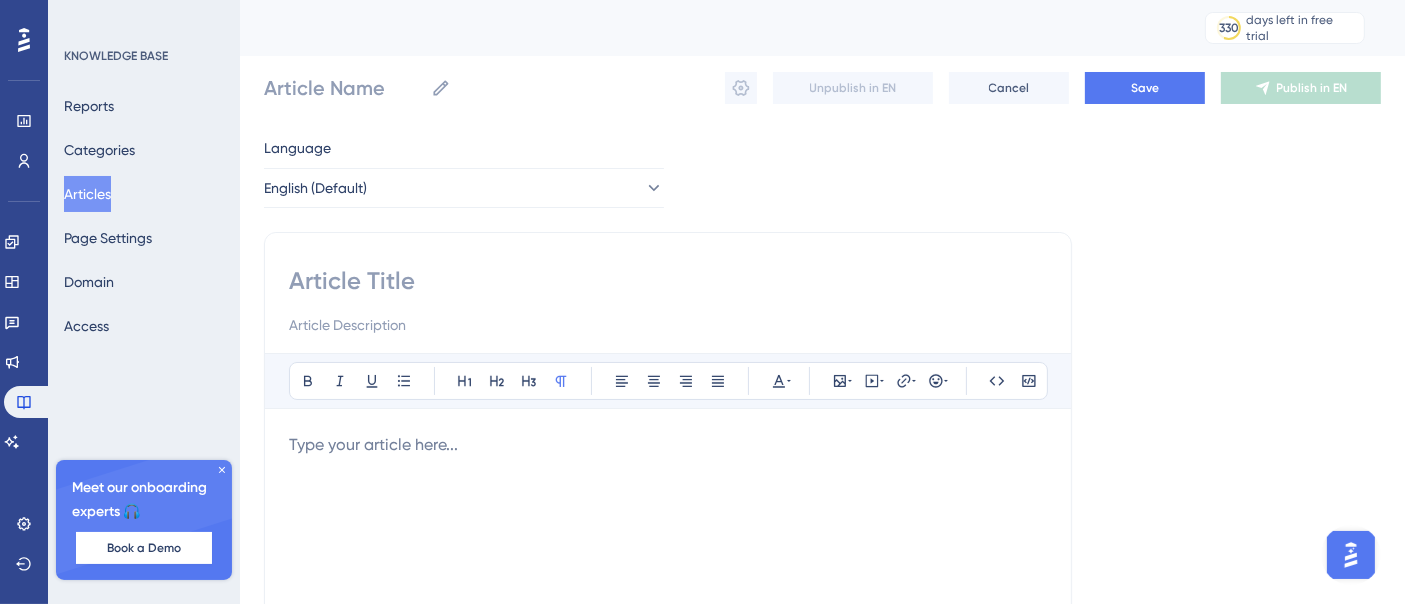 click at bounding box center [668, 281] 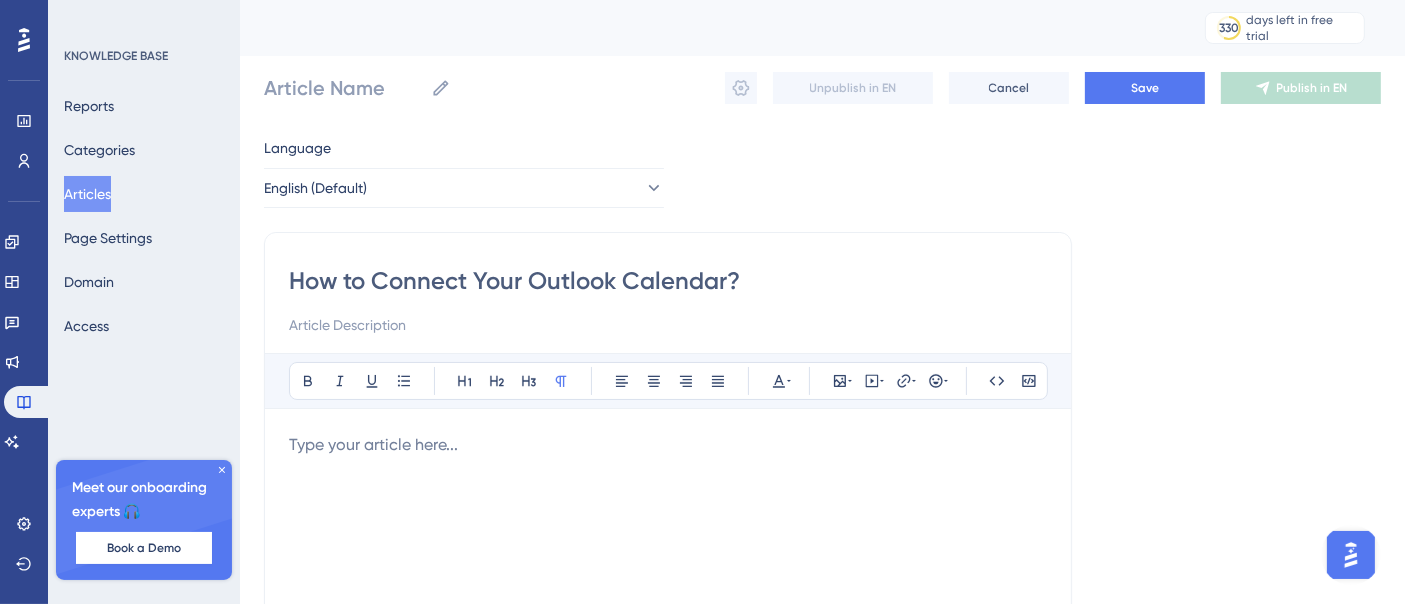 type on "How to Connect Your Outlook Calendar?" 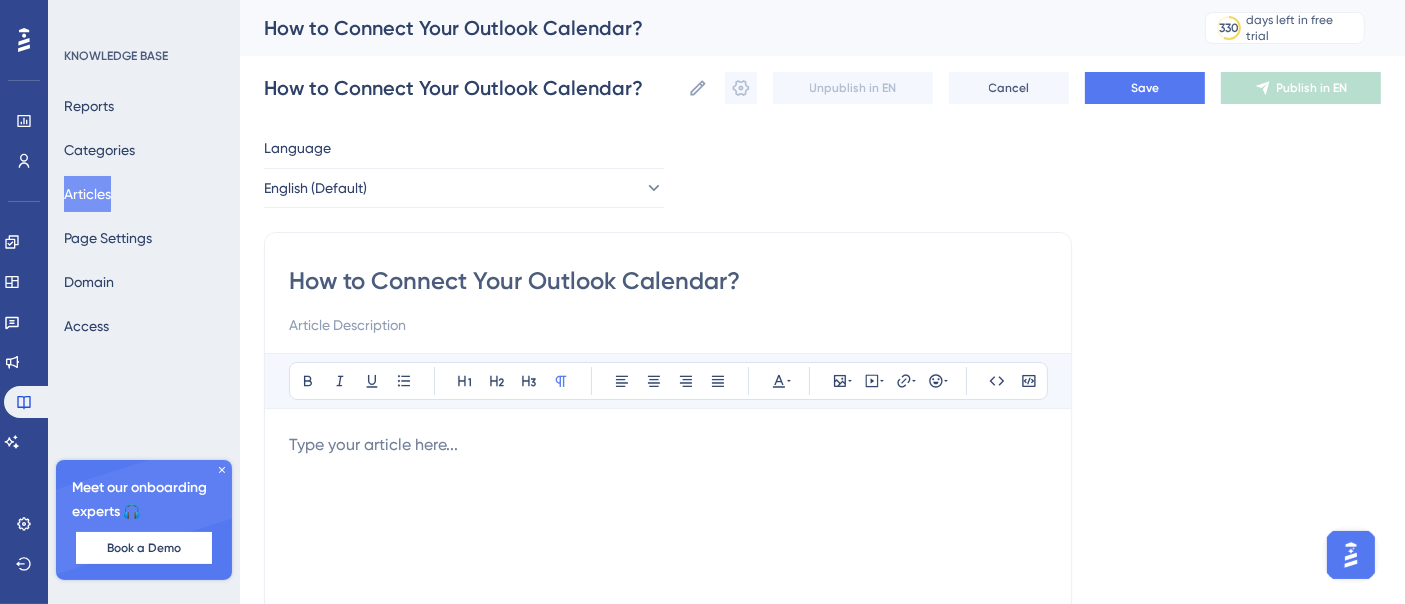 click on "Bold Italic Underline Bullet Point Heading 1 Heading 2 Heading 3 Normal Align Left Align Center Align Right Align Justify Text Color Insert Image Embed Video Hyperlink Emojis Code Code Block Type your article here..." at bounding box center [668, 613] 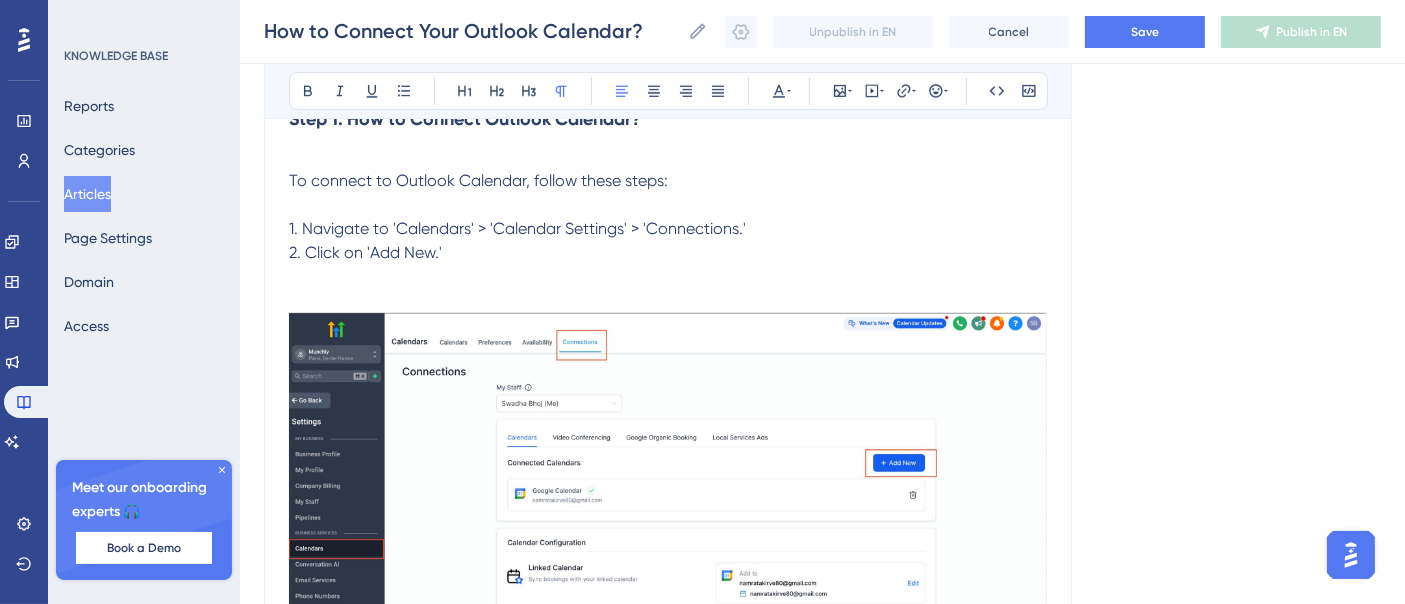 scroll, scrollTop: 1111, scrollLeft: 0, axis: vertical 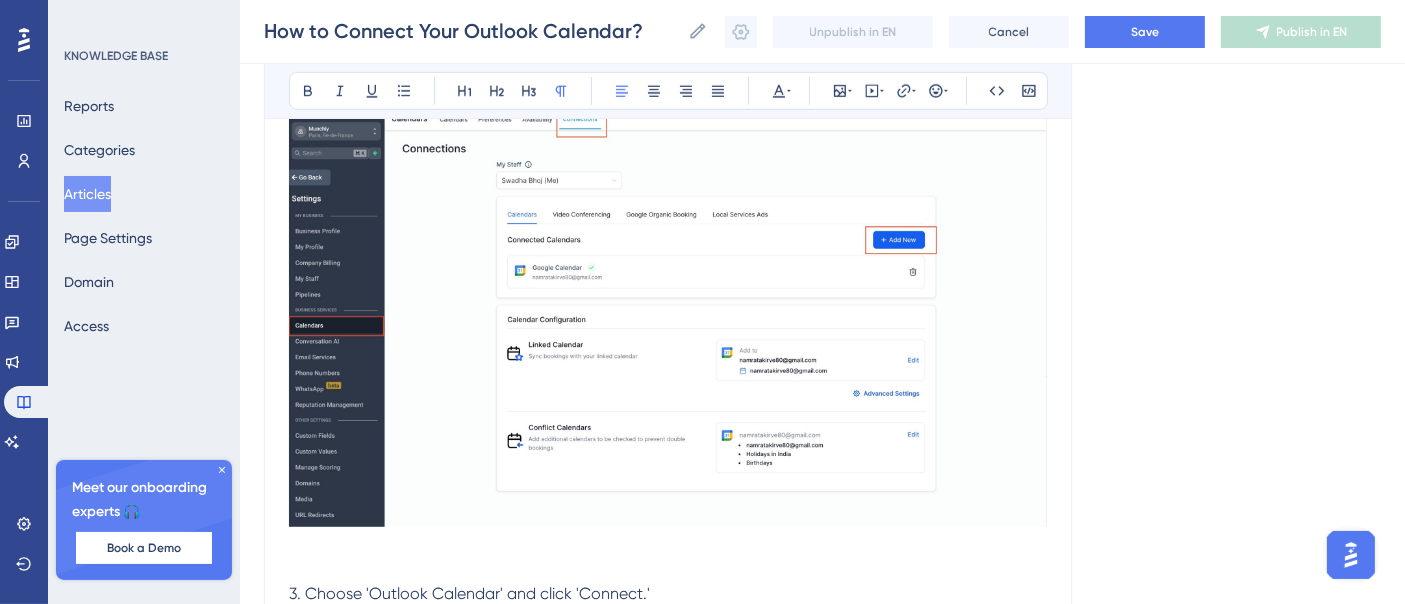drag, startPoint x: 628, startPoint y: 310, endPoint x: 637, endPoint y: 304, distance: 10.816654 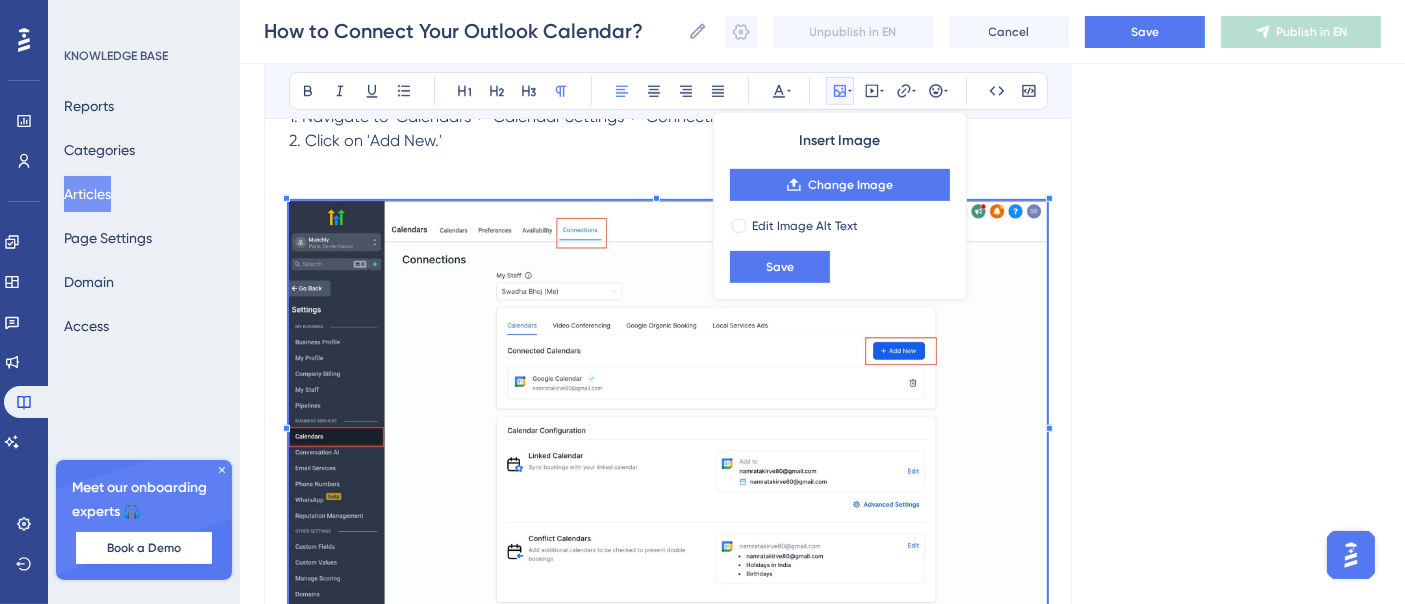 scroll, scrollTop: 888, scrollLeft: 0, axis: vertical 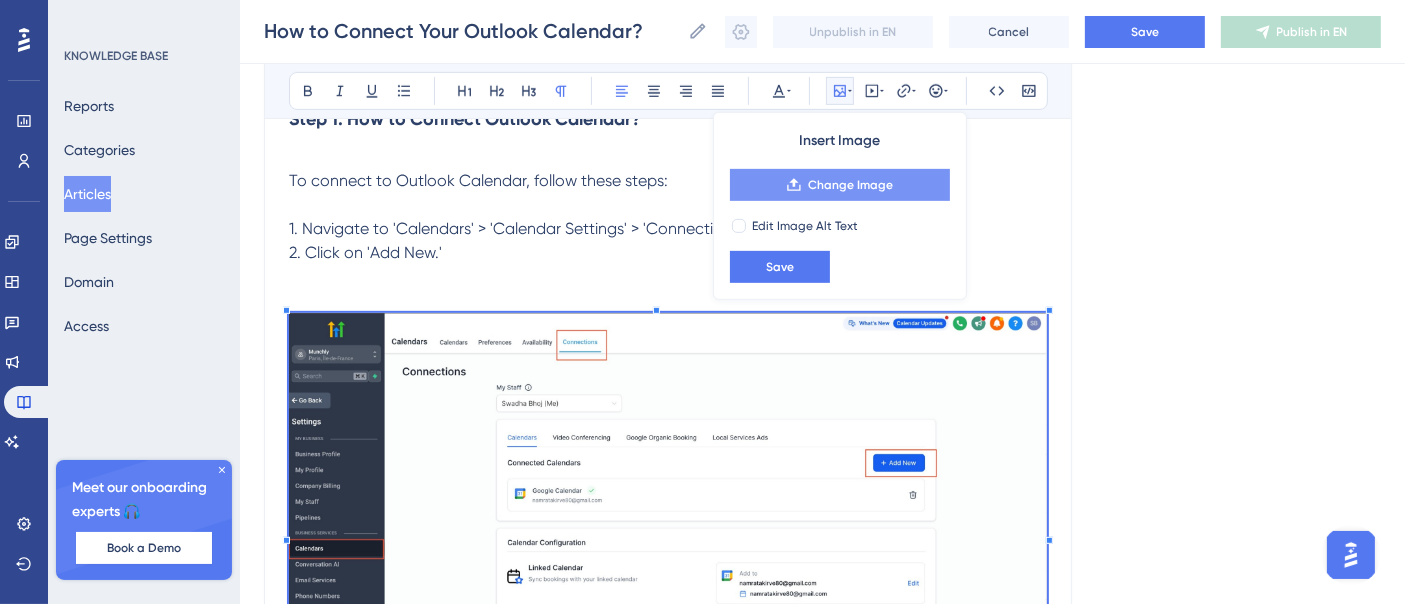 click on "Change Image" at bounding box center (840, 185) 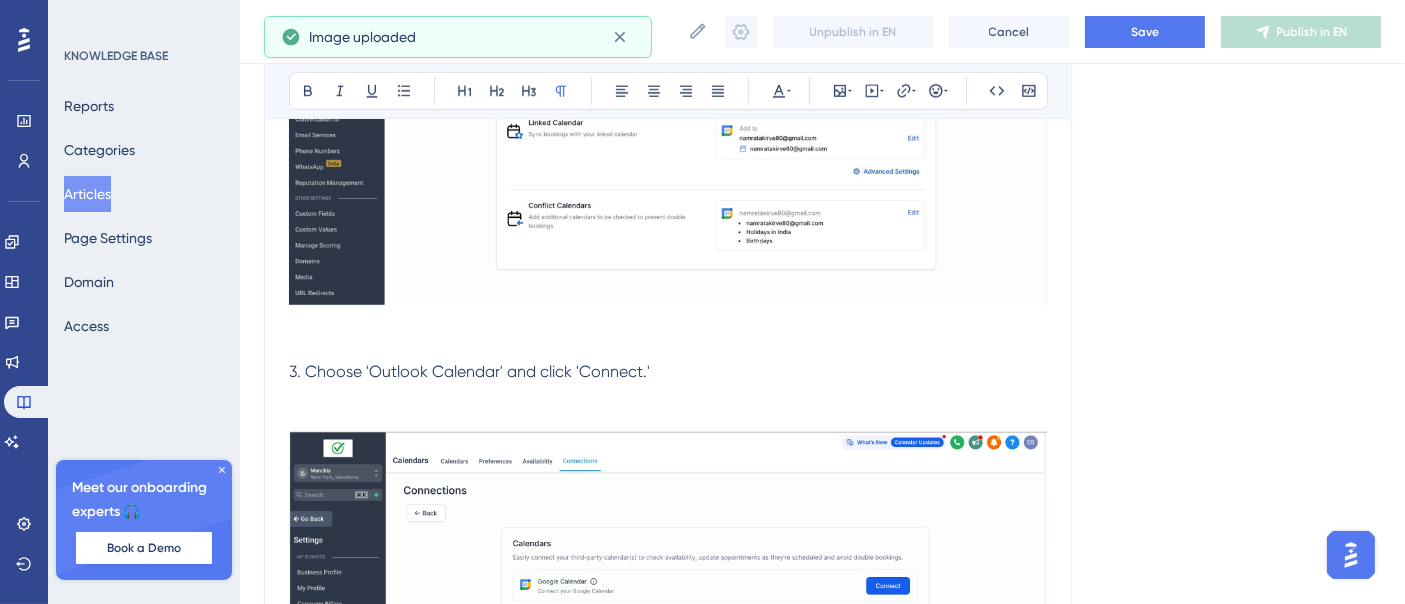 scroll, scrollTop: 1444, scrollLeft: 0, axis: vertical 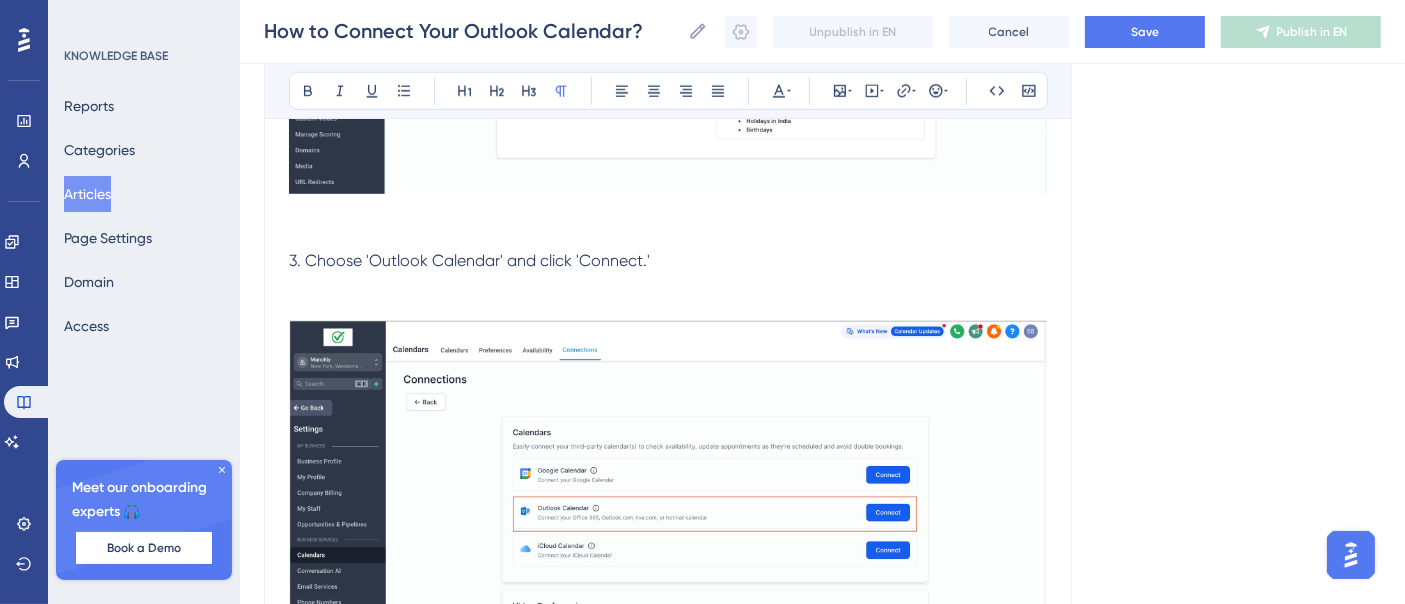 click at bounding box center [668, 531] 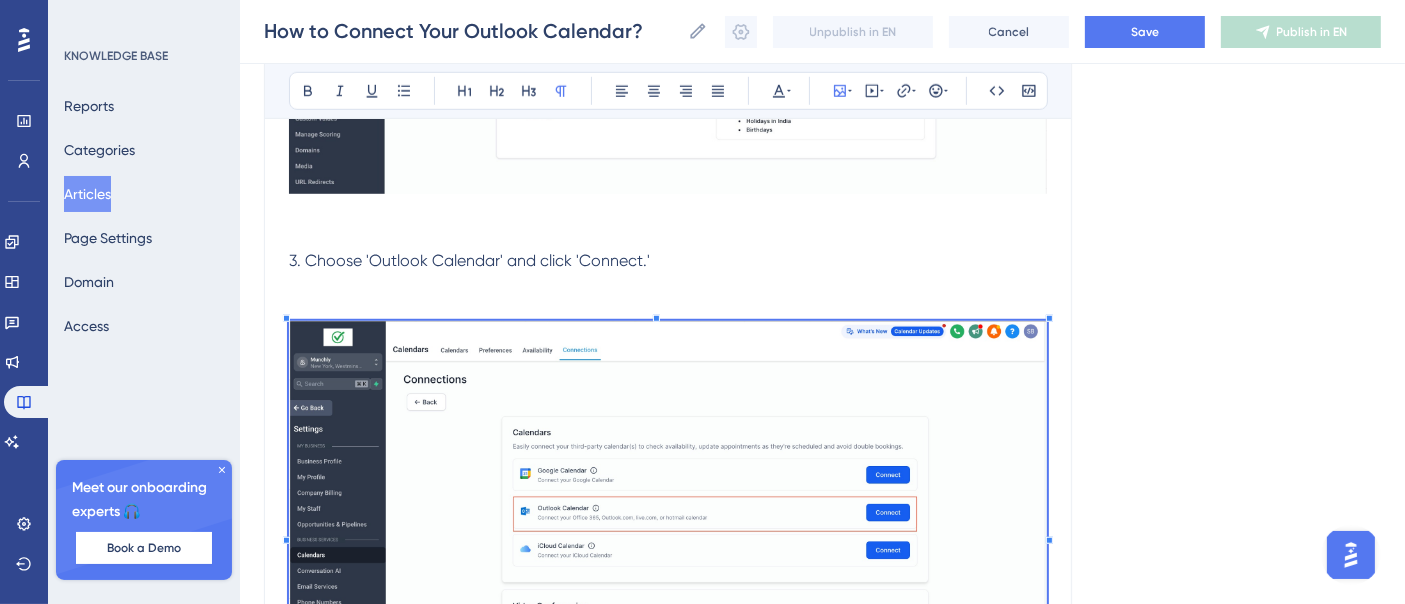 click on "3. Choose 'Outlook Calendar' and click 'Connect.'" at bounding box center (668, 261) 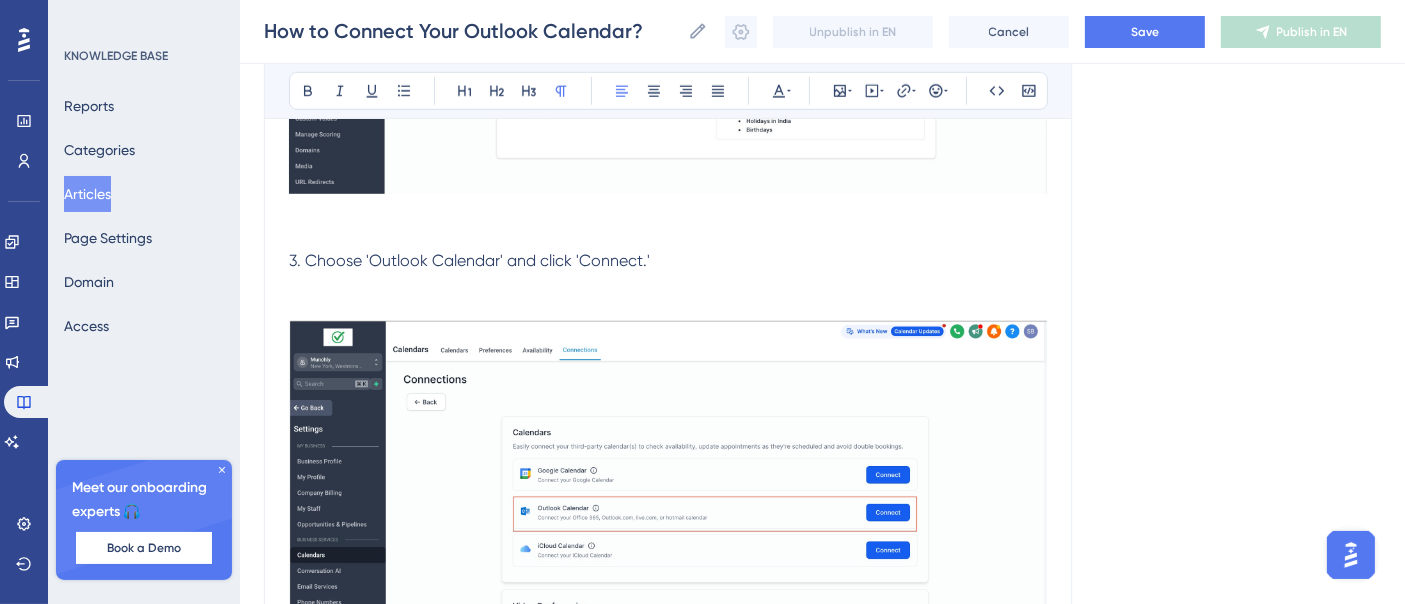 scroll, scrollTop: 1111, scrollLeft: 0, axis: vertical 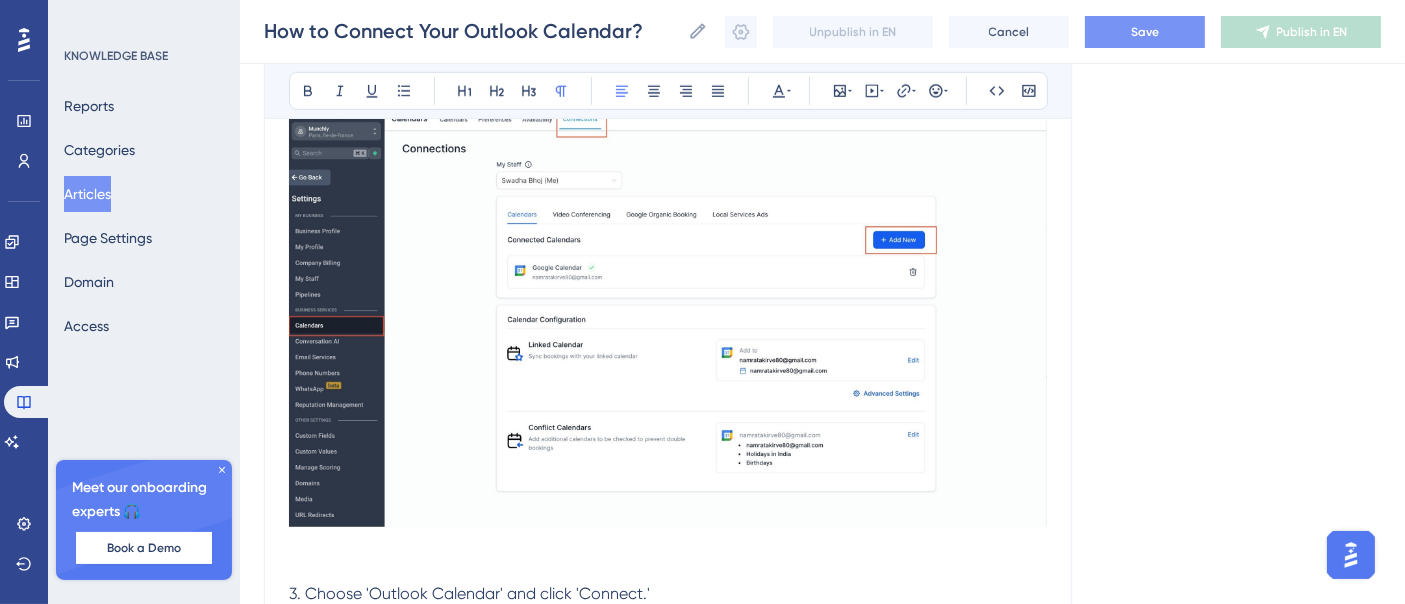 click on "Save" at bounding box center (1145, 32) 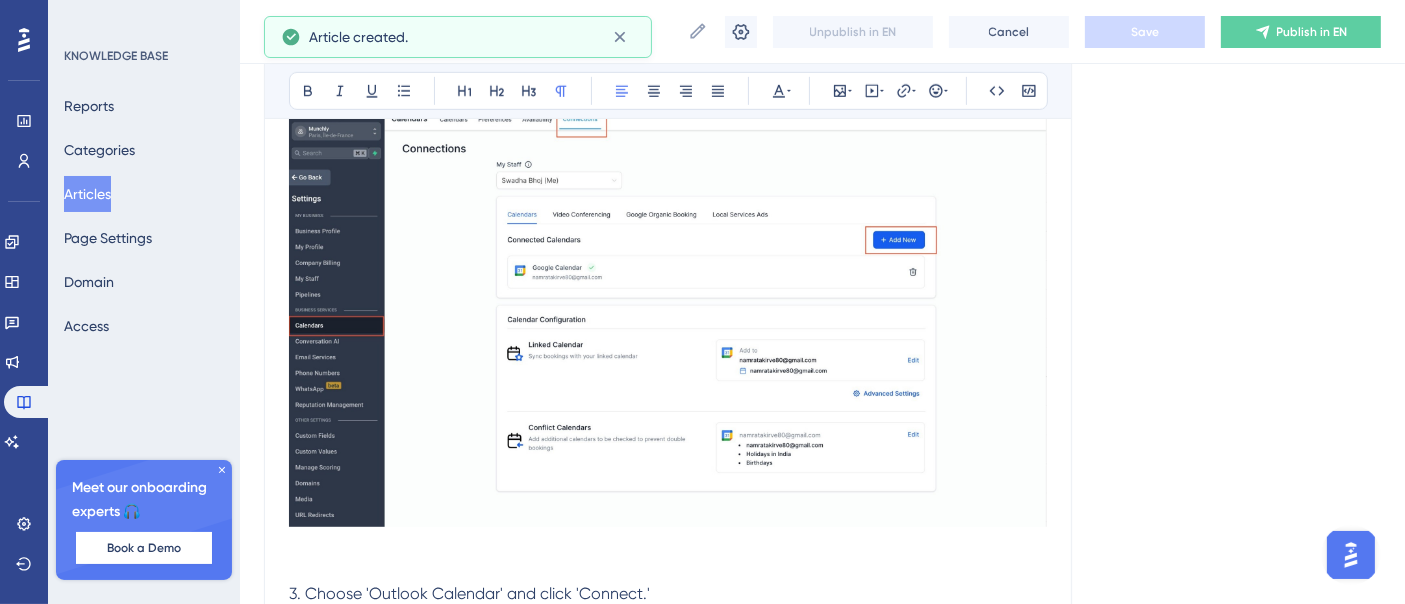 scroll, scrollTop: 2339, scrollLeft: 0, axis: vertical 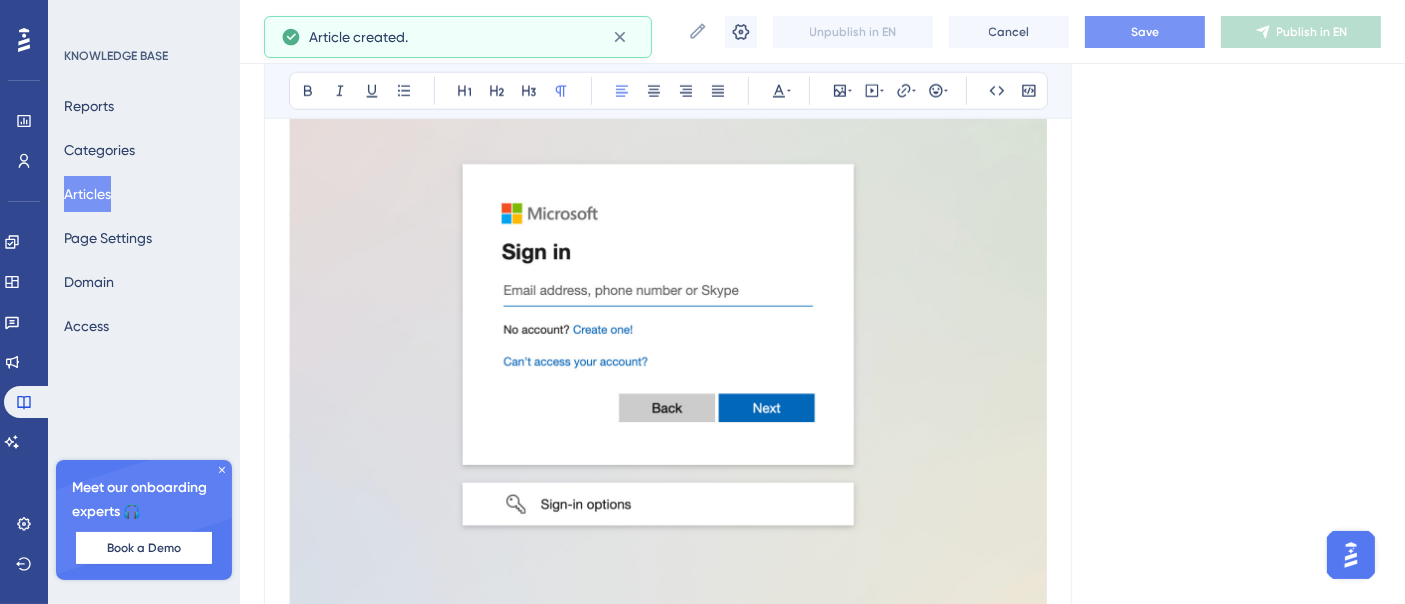 click on "Save" at bounding box center (1145, 32) 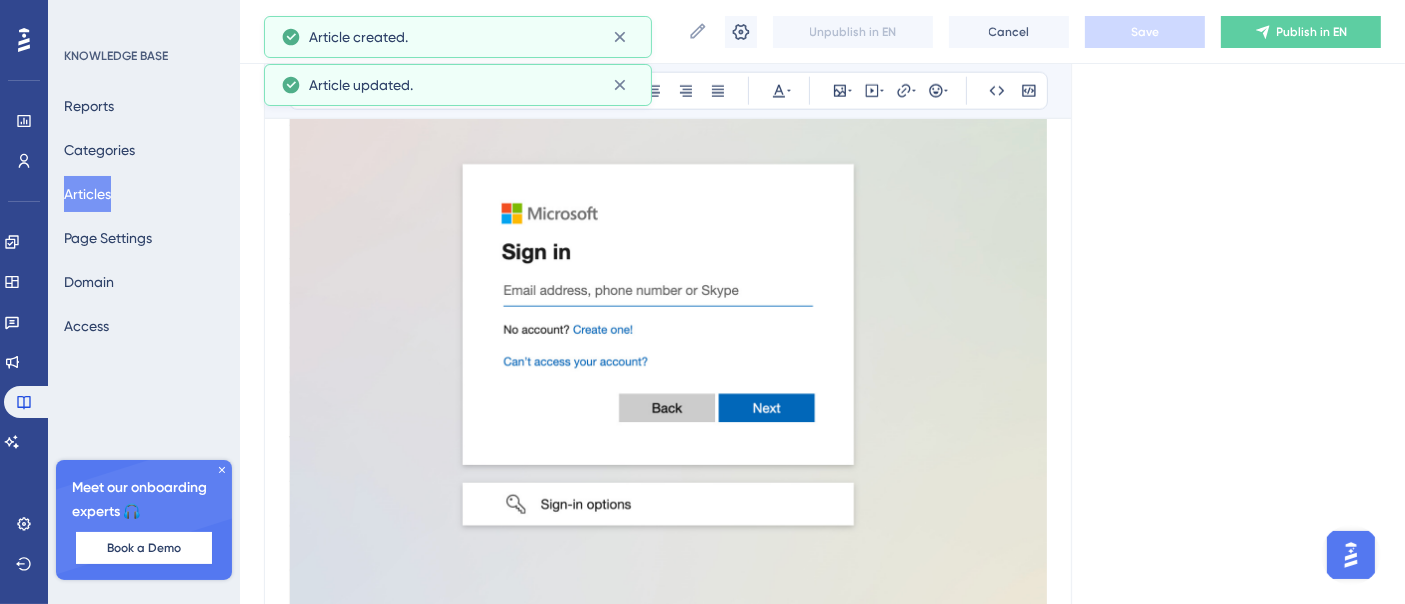 click on "Articles" at bounding box center (87, 194) 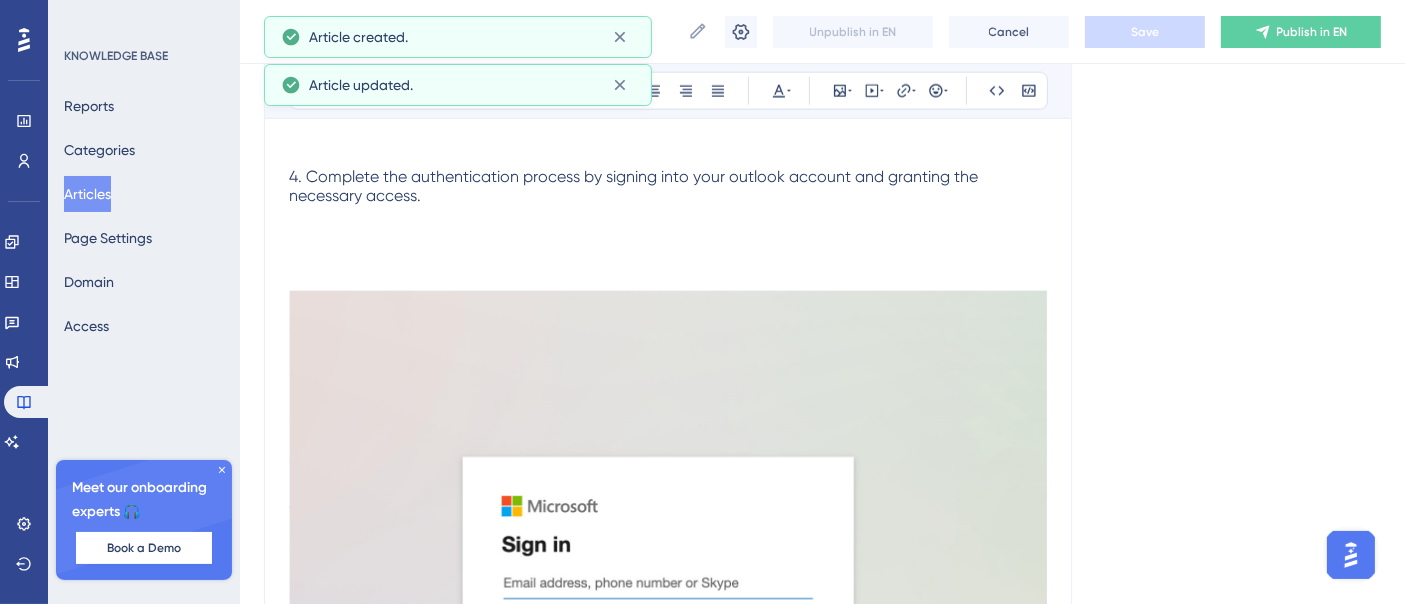 scroll, scrollTop: 0, scrollLeft: 0, axis: both 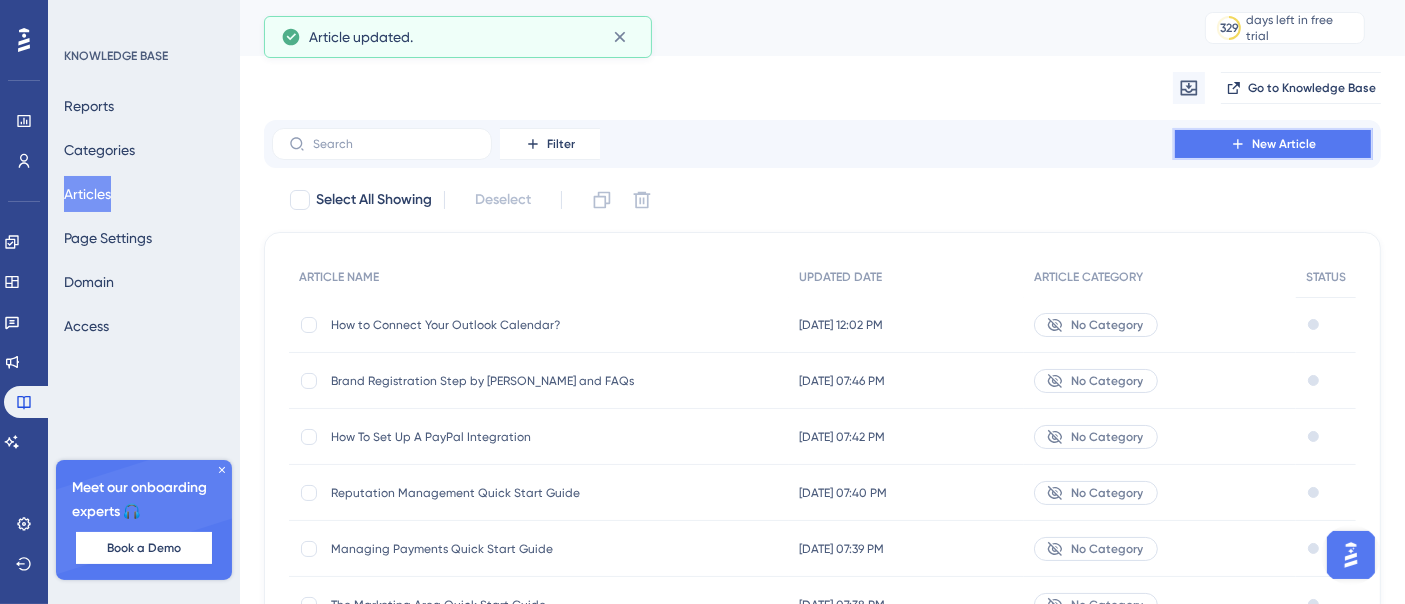 click on "New Article" at bounding box center [1284, 144] 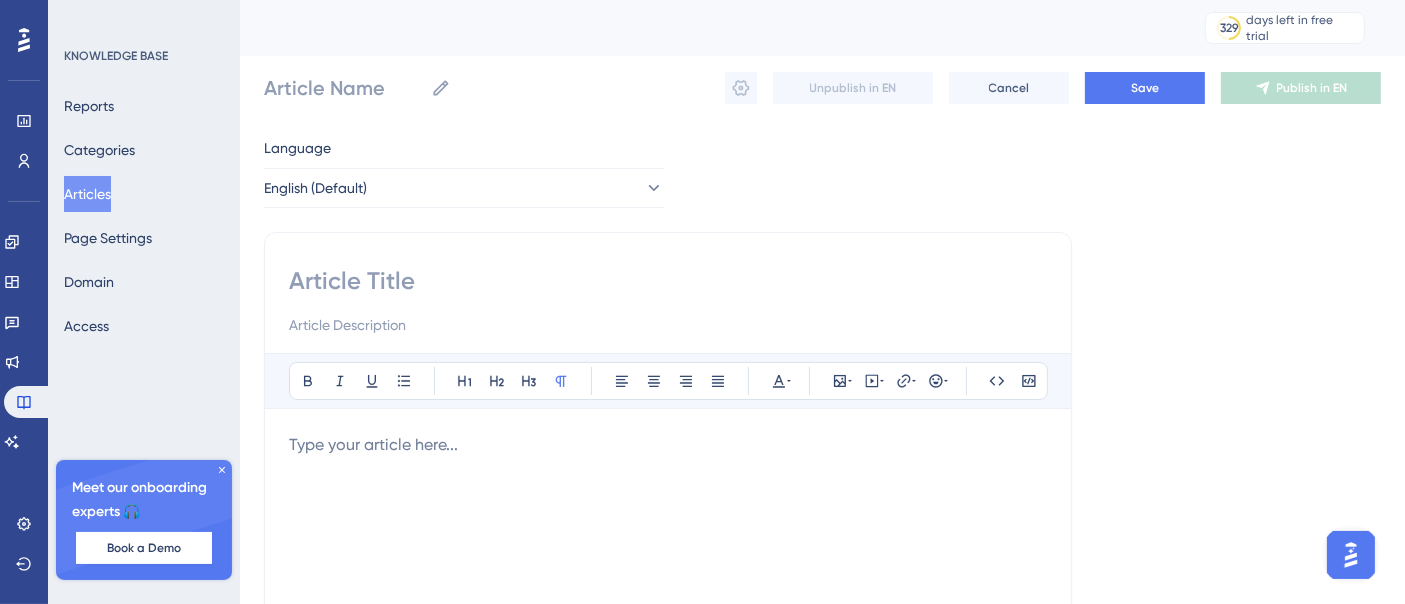 click at bounding box center (668, 281) 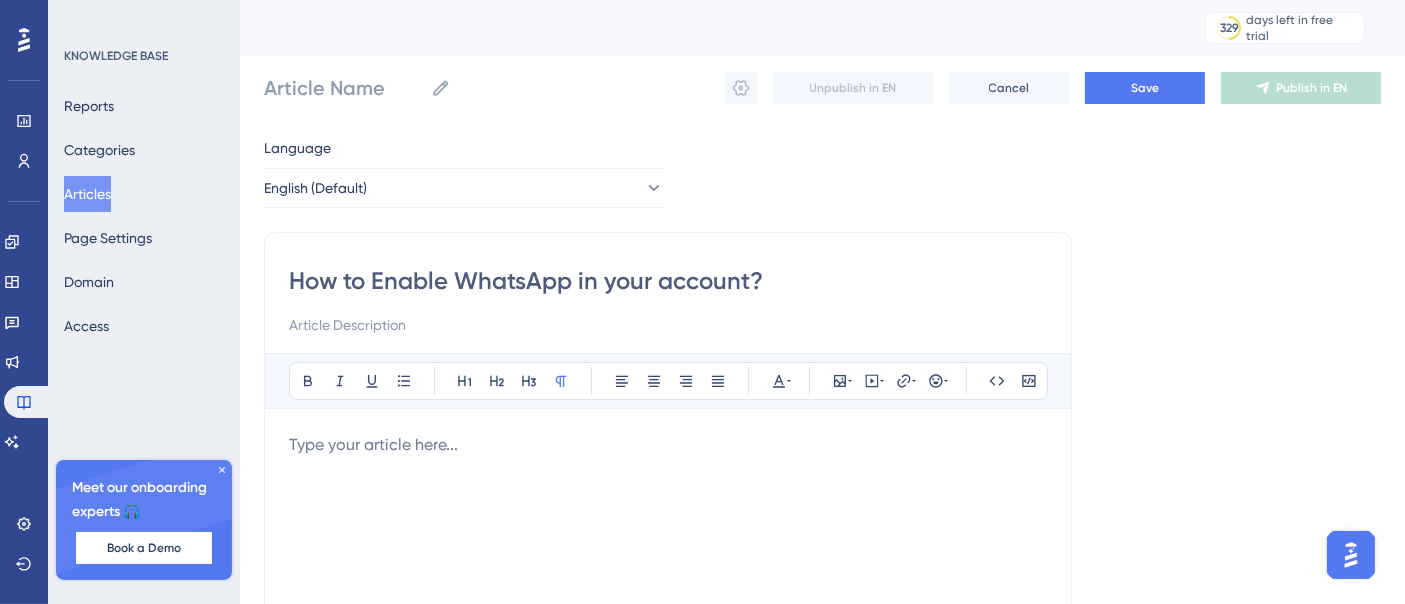 type on "How to Enable WhatsApp in your account?" 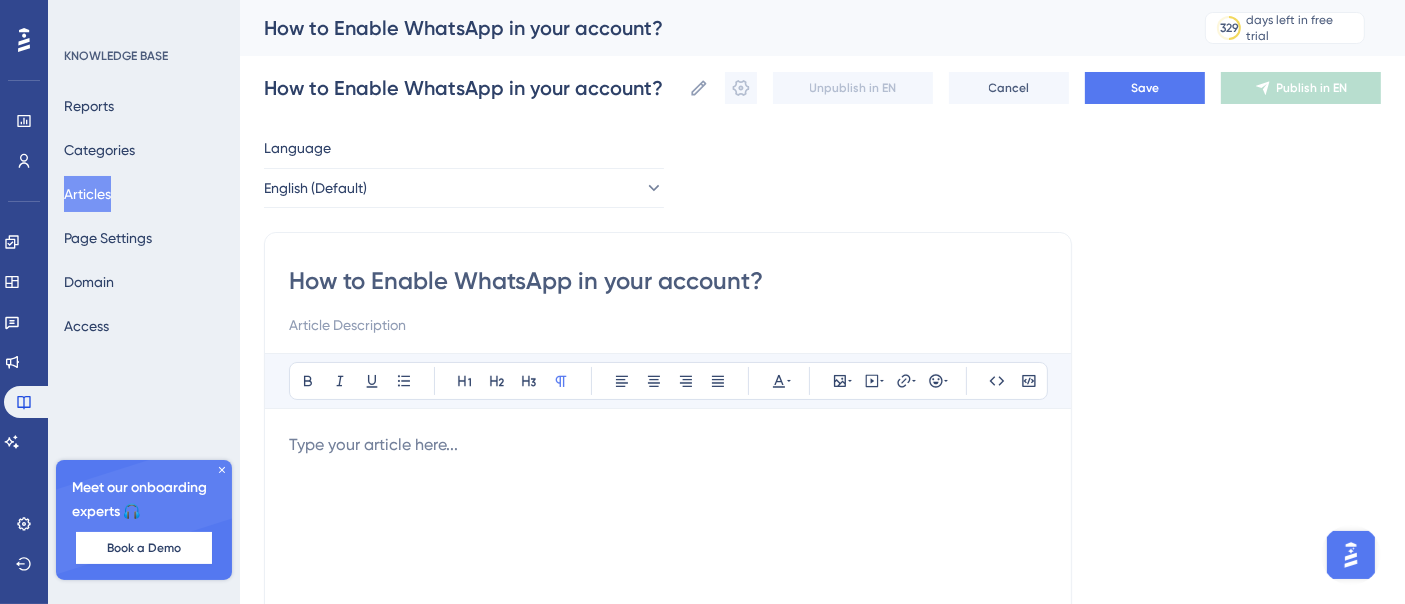 type on "How to Enable WhatsApp in your account?" 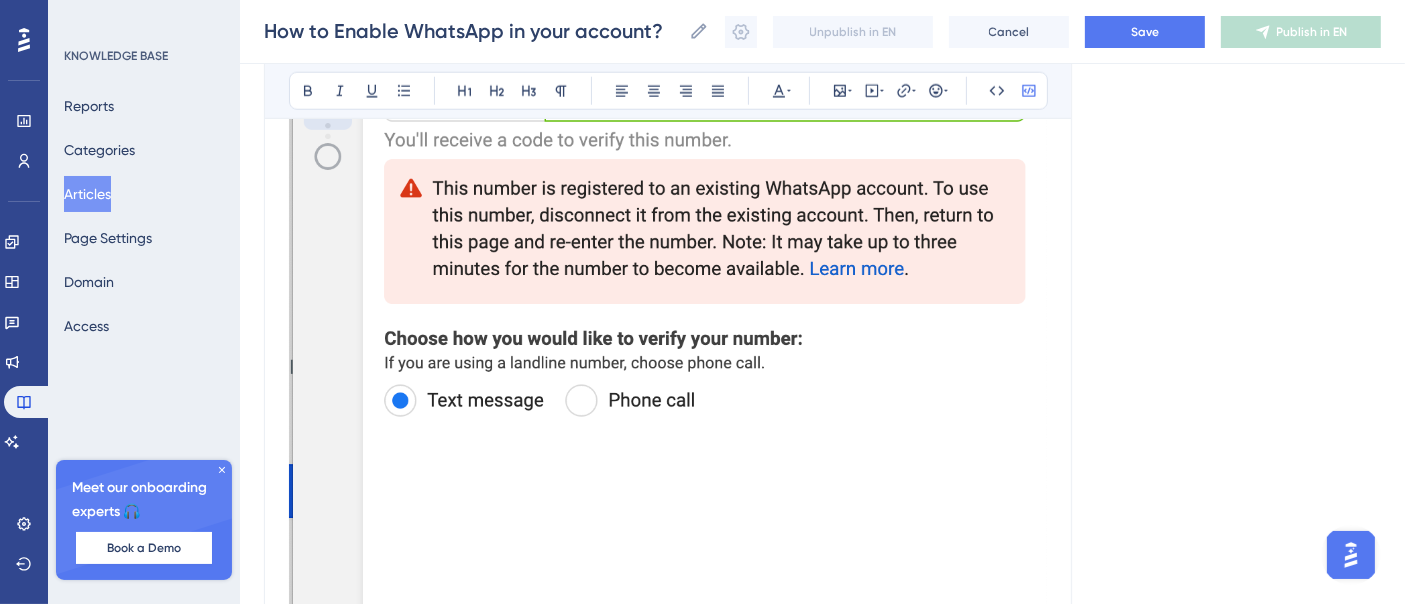 scroll, scrollTop: 9333, scrollLeft: 0, axis: vertical 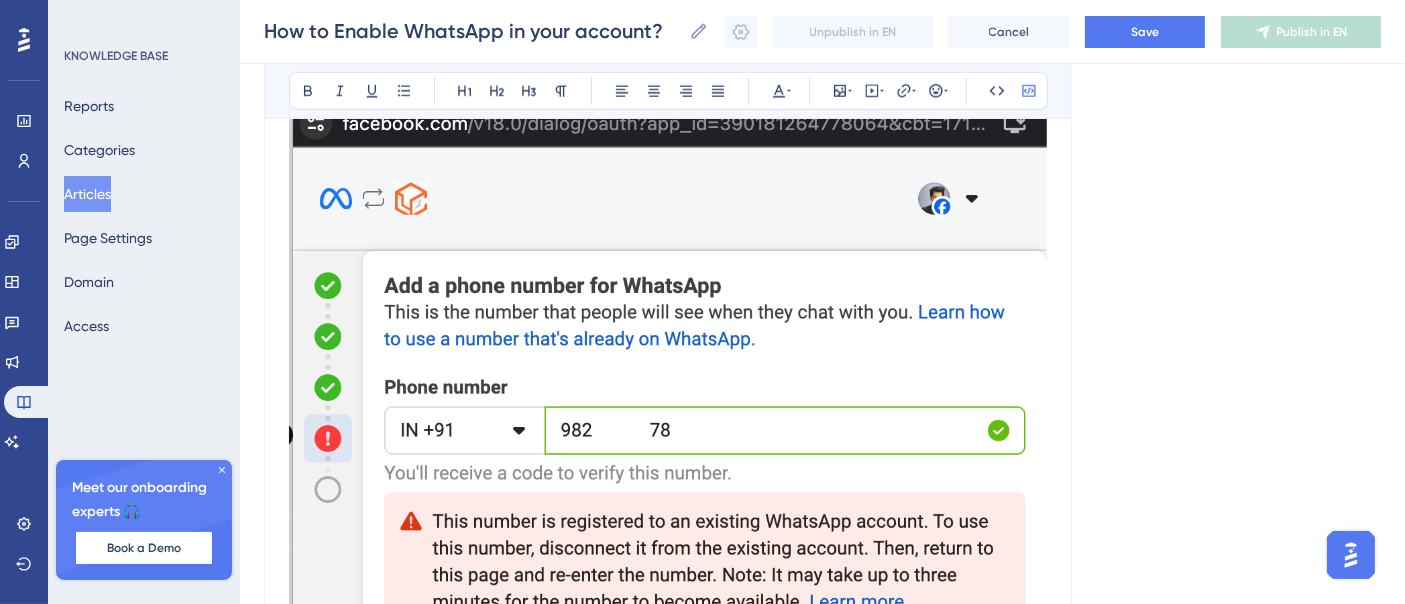 click at bounding box center (668, 555) 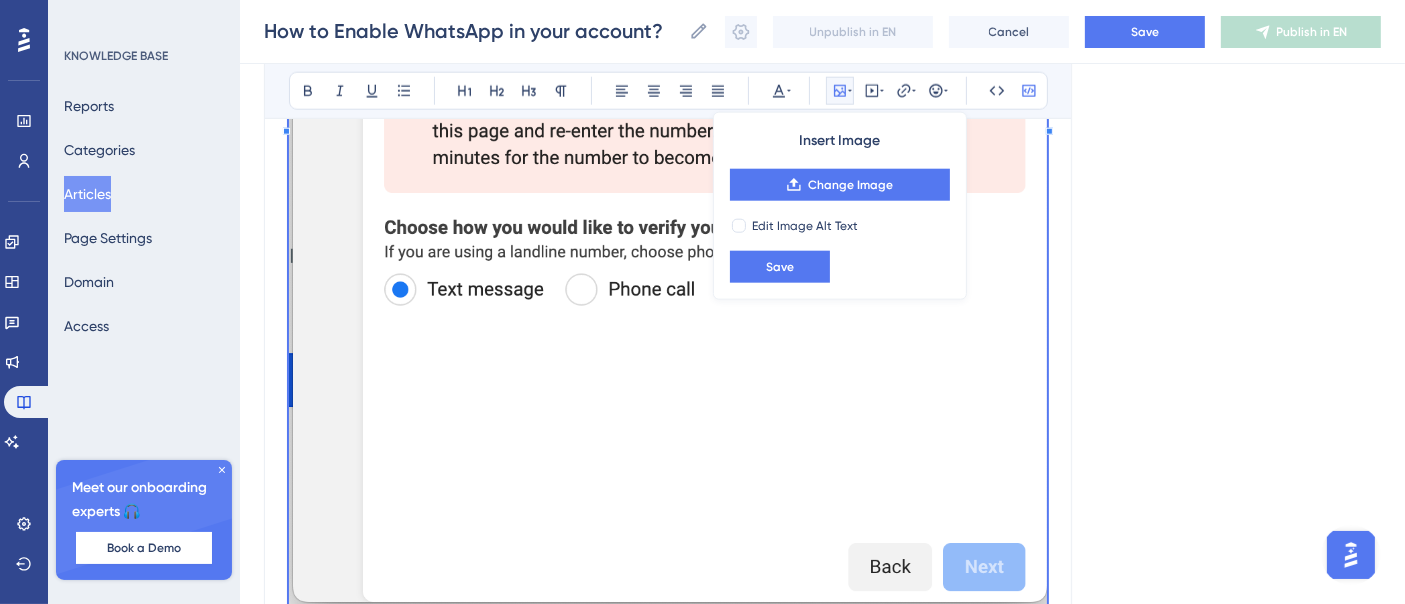 scroll, scrollTop: 10000, scrollLeft: 0, axis: vertical 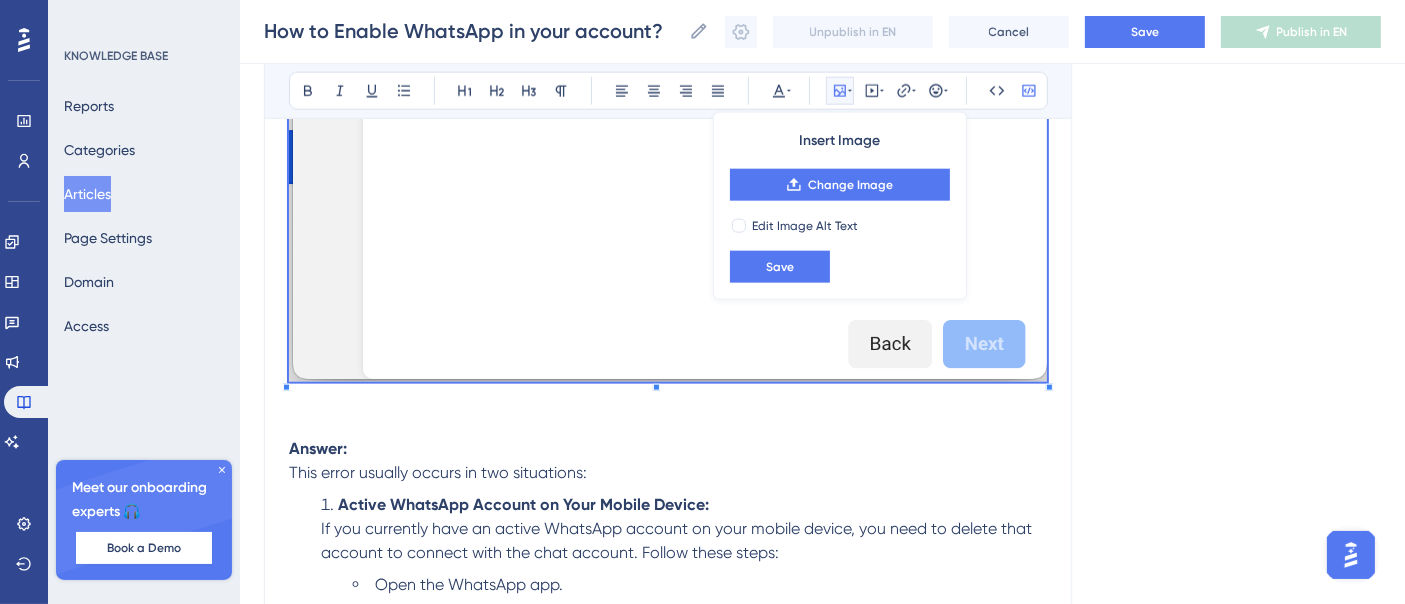 click at bounding box center [668, -108] 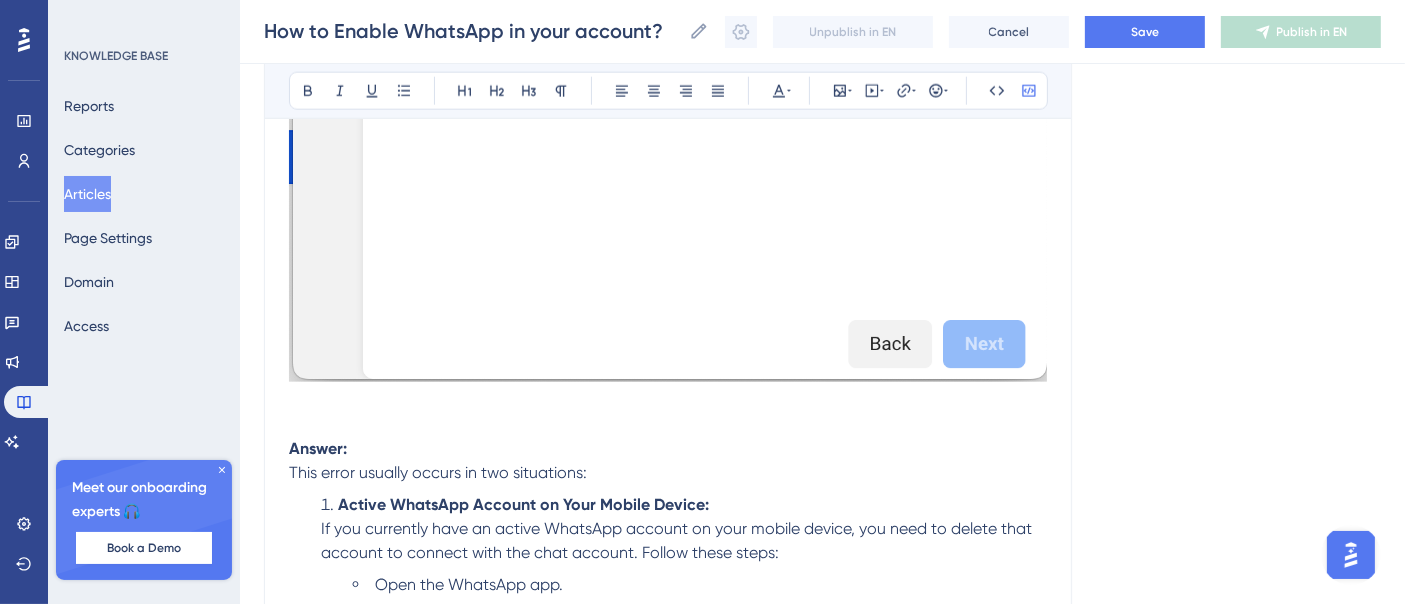 click at bounding box center [668, -112] 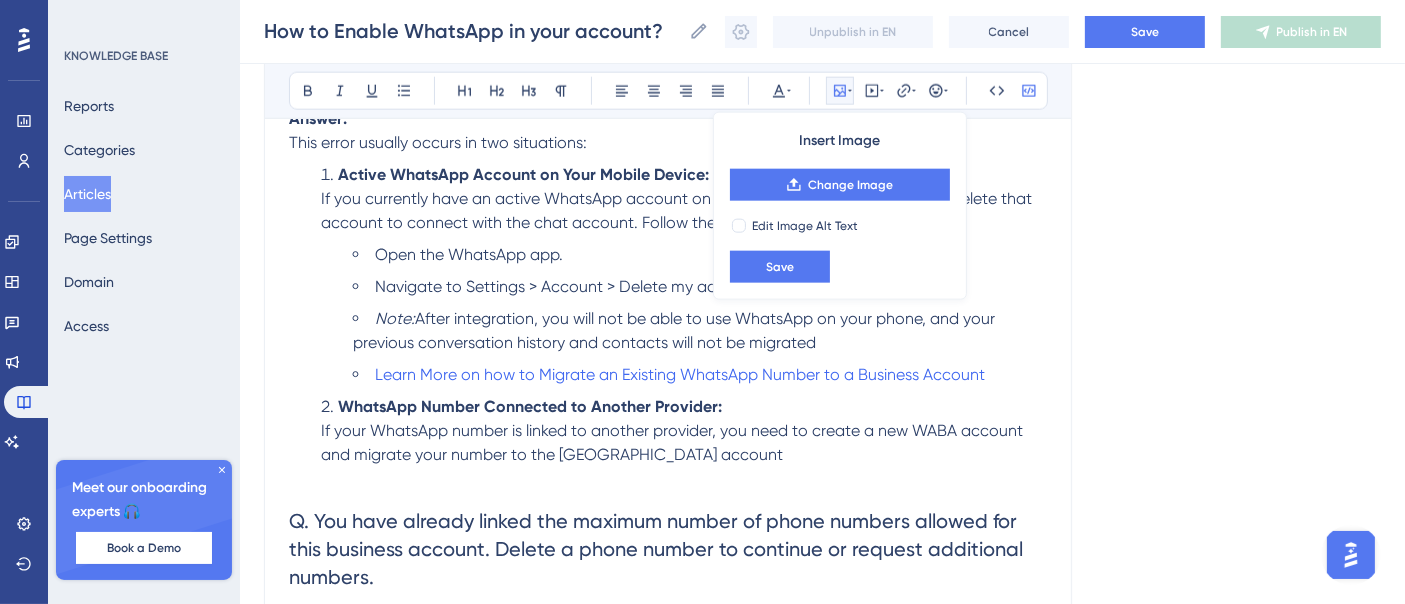 click on "Bold Italic Underline Bullet Point Heading 1 Heading 2 Heading 3 Normal Align Left Align Center Align Right Align Justify Text Color Insert Image Change Image Edit Image Alt Text Save Embed Video Hyperlink Emojis Code Code Block Method 1: Connect a New WhatsApp Business number  How to Sign Up With the New WhatsApp Business App Step 1: Purchase a LeadConnector (LC) Phone Number     •    Buy a  LeadConnector (LC) phone number  and  forward calls  to your primary contact number. Step 2: Start the Signup Process     •    Navigate to  Settings > WhatsApp > Set Up a New WhatsApp Number . Step 3: Continue with Facebook     •    Click  “Continue with your Facebook account”  to proceed Step 4: Begin the Setup     •    Tap  “Get Started”  to initiate the integration process. Step 5: Enter Business Details     •    Fill in the required  business information  and click  “Next” . Step 6: Create a WhatsApp Business Account     •    Select  . “Next” —your" at bounding box center [668, 7577] 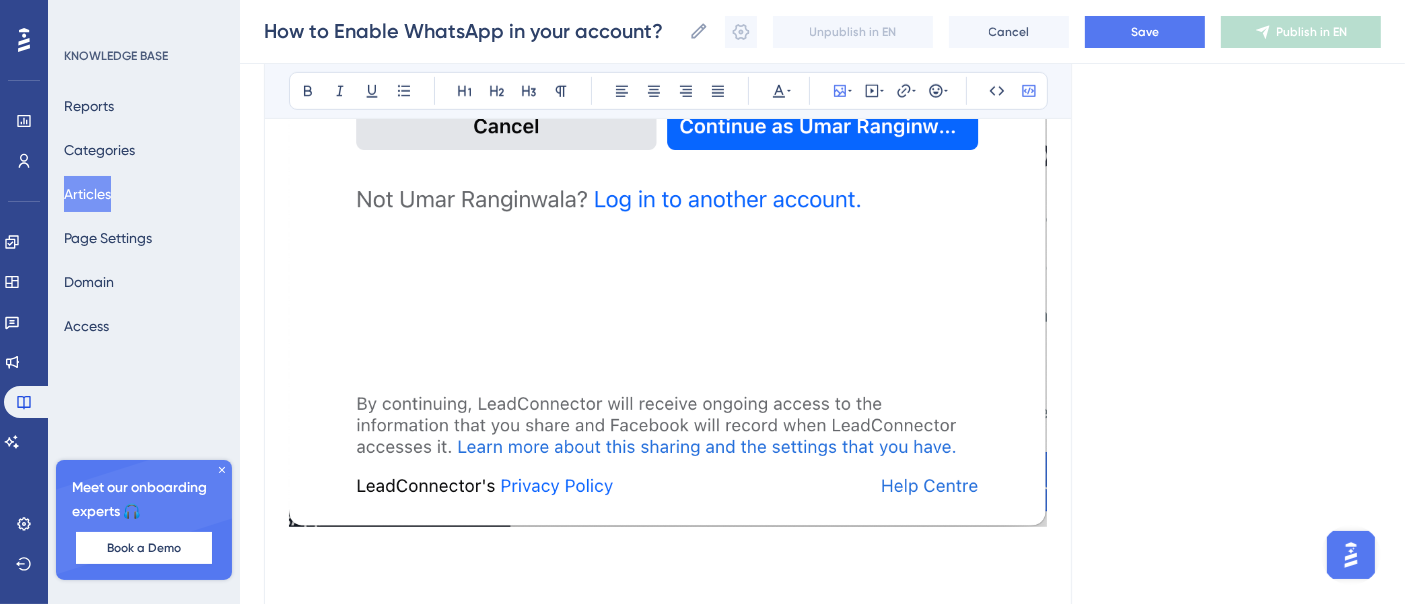 scroll, scrollTop: 16000, scrollLeft: 0, axis: vertical 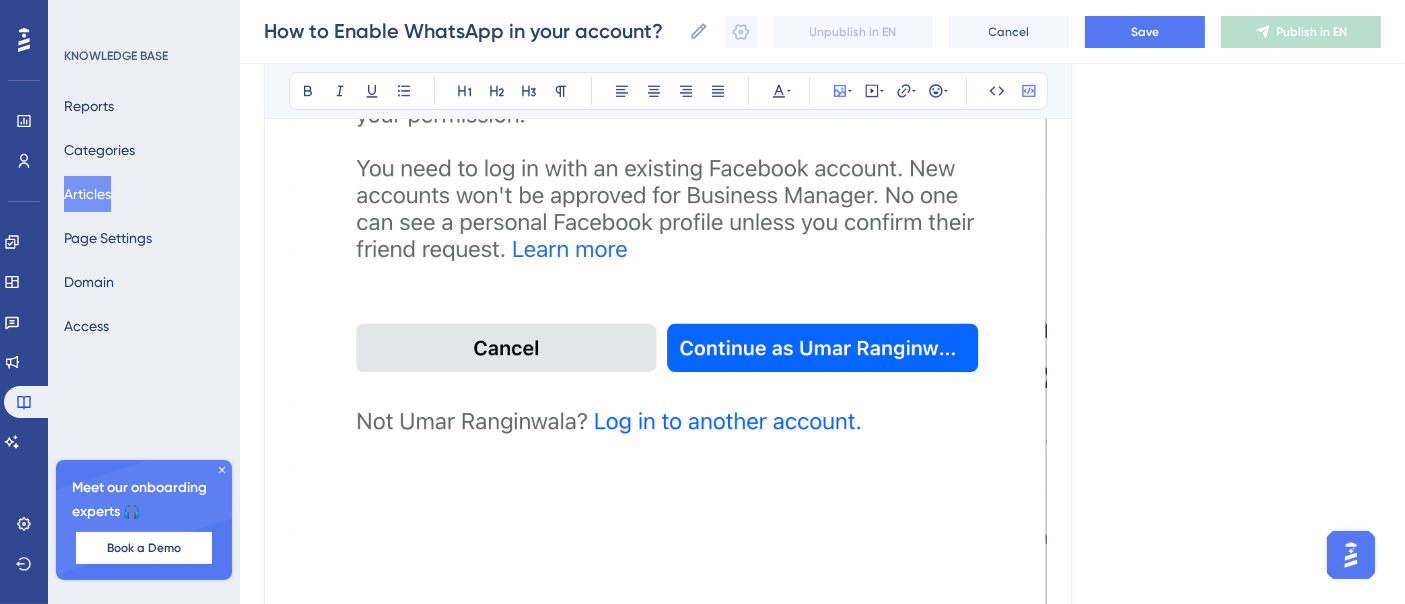 click at bounding box center (668, 255) 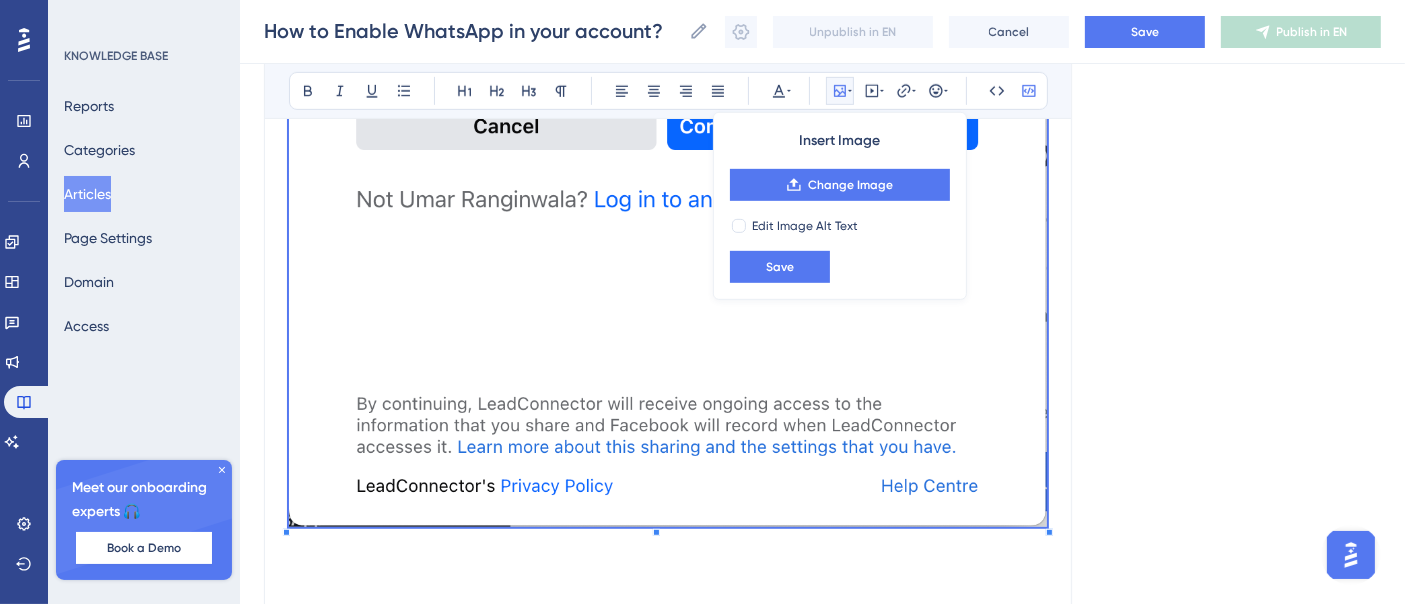 scroll, scrollTop: 16444, scrollLeft: 0, axis: vertical 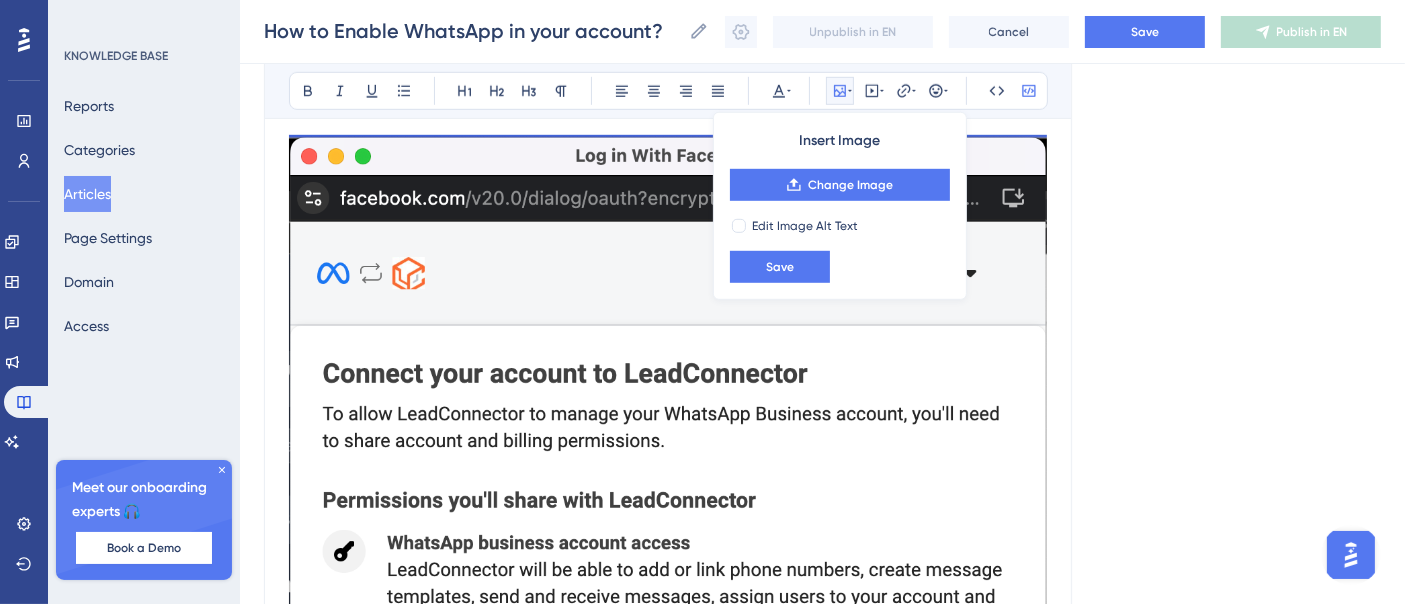 click on "Bold Italic Underline Bullet Point Heading 1 Heading 2 Heading 3 Normal Align Left Align Center Align Right Align Justify Text Color Insert Image Change Image Edit Image Alt Text Save Embed Video Hyperlink Emojis Code Code Block Method 1: Connect a New WhatsApp Business number  How to Sign Up With the New WhatsApp Business App Step 1: Purchase a LeadConnector (LC) Phone Number     •    Buy a  LeadConnector (LC) phone number  and  forward calls  to your primary contact number. Step 2: Start the Signup Process     •    Navigate to  Settings > WhatsApp > Set Up a New WhatsApp Number . Step 3: Continue with Facebook     •    Click  “Continue with your Facebook account”  to proceed Step 4: Begin the Setup     •    Tap  “Get Started”  to initiate the integration process. Step 5: Enter Business Details     •    Fill in the required  business information  and click  “Next” . Step 6: Create a WhatsApp Business Account     •    Select  . “Next” —your" at bounding box center (668, 932) 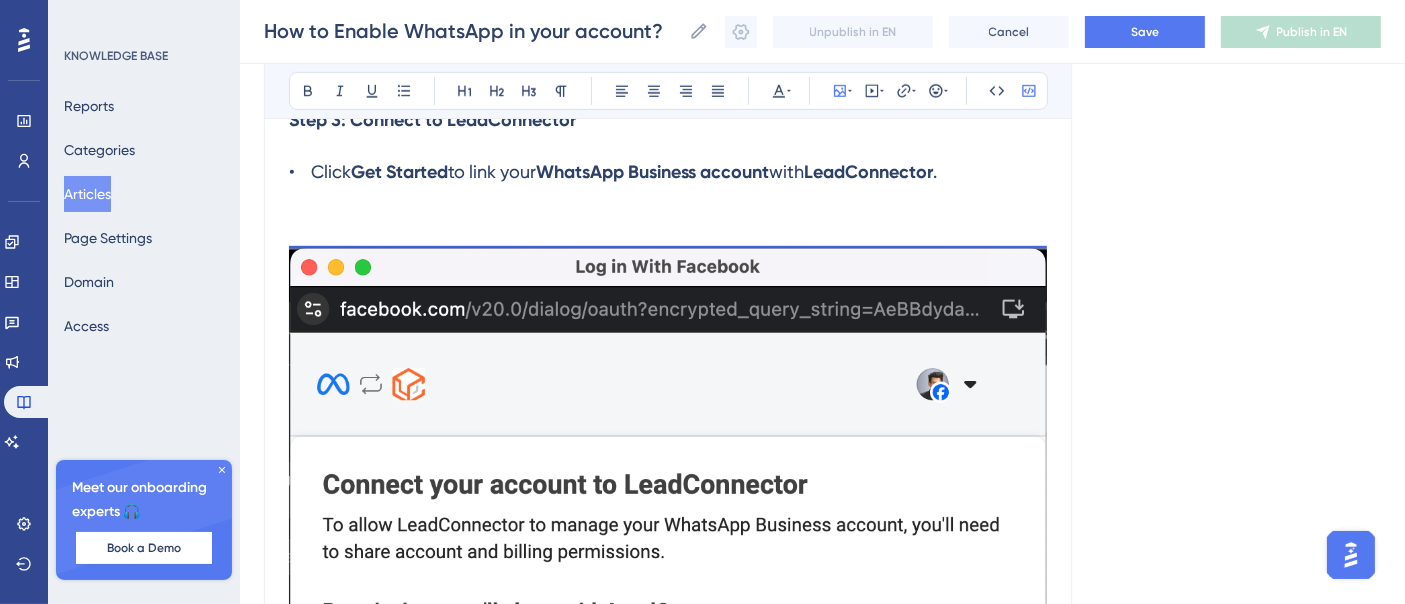 scroll, scrollTop: 16666, scrollLeft: 0, axis: vertical 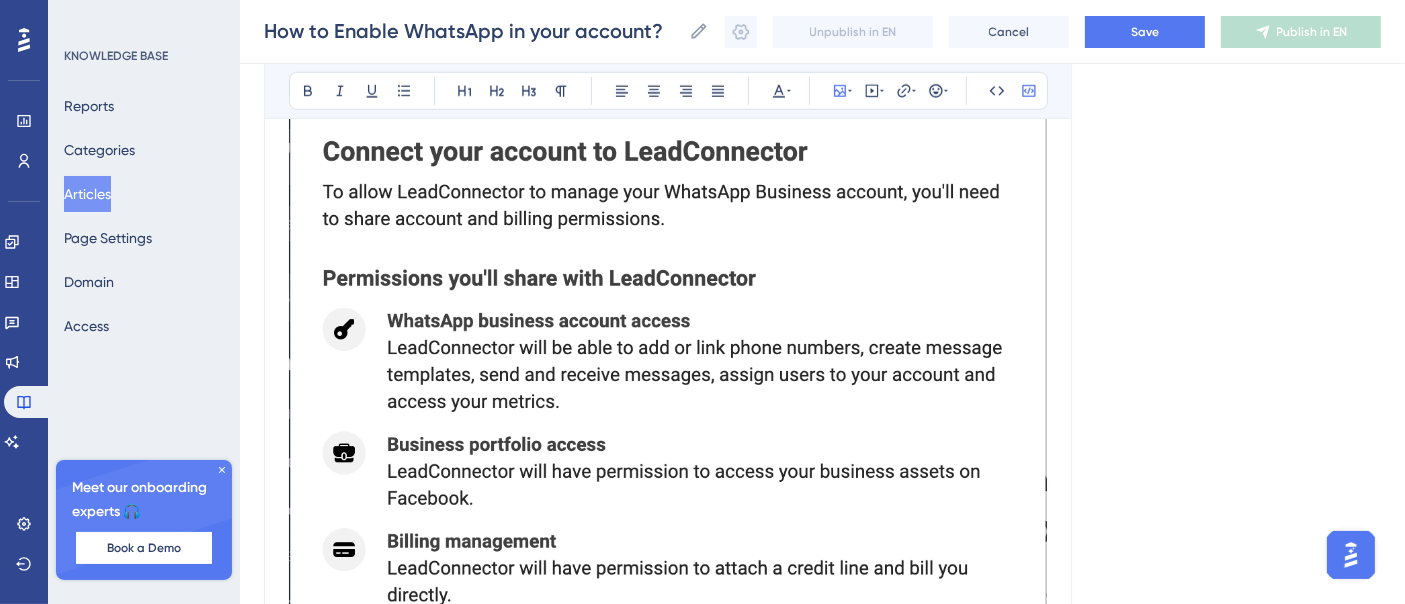 click at bounding box center (668, 407) 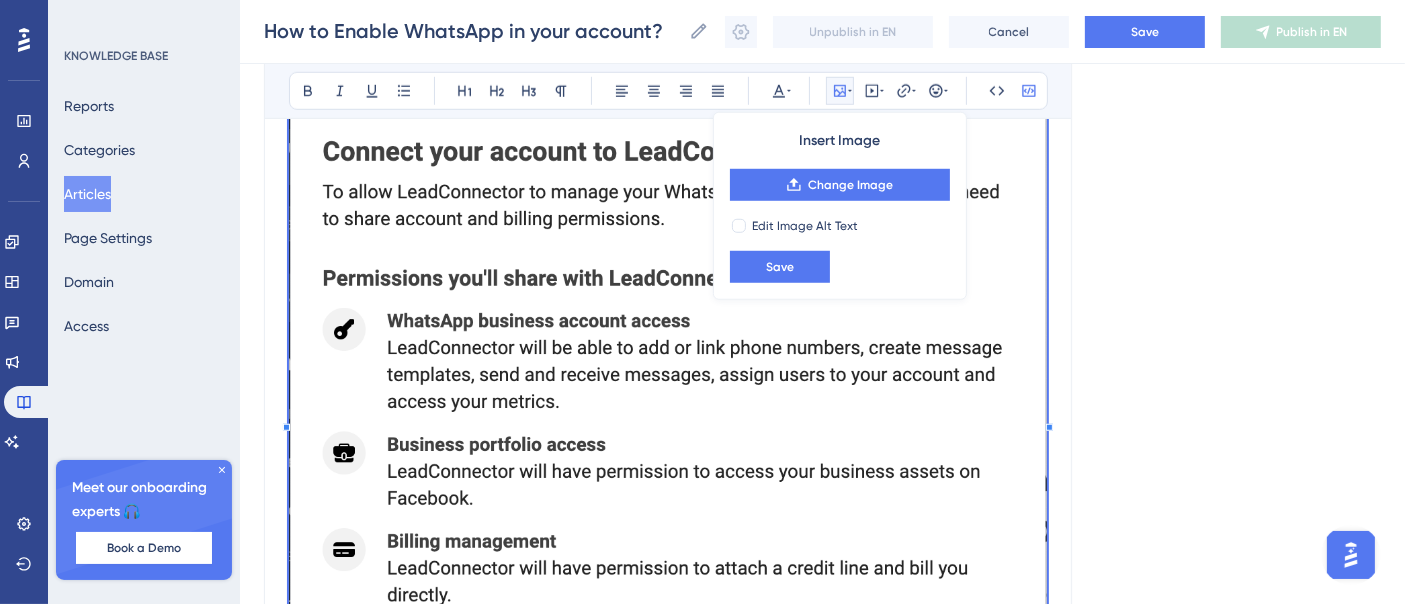 scroll, scrollTop: 17333, scrollLeft: 0, axis: vertical 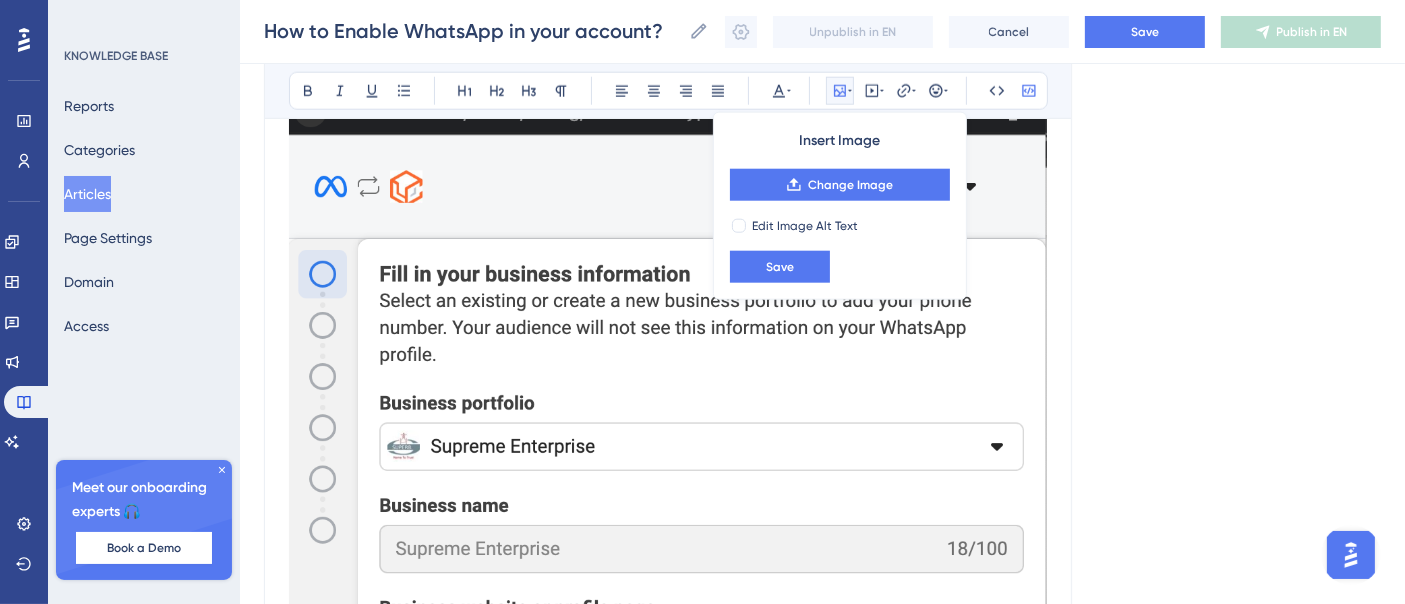click on "Bold Italic Underline Bullet Point Heading 1 Heading 2 Heading 3 Normal Align Left Align Center Align Right Align Justify Text Color Insert Image Change Image Edit Image Alt Text Save Embed Video Hyperlink Emojis Code Code Block Method 1: Connect a New WhatsApp Business number  How to Sign Up With the New WhatsApp Business App Step 1: Purchase a LeadConnector (LC) Phone Number     •    Buy a  LeadConnector (LC) phone number  and  forward calls  to your primary contact number. Step 2: Start the Signup Process     •    Navigate to  Settings > WhatsApp > Set Up a New WhatsApp Number . Step 3: Continue with Facebook     •    Click  “Continue with your Facebook account”  to proceed Step 4: Begin the Setup     •    Tap  “Get Started”  to initiate the integration process. Step 5: Enter Business Details     •    Fill in the required  business information  and click  “Next” . Step 6: Create a WhatsApp Business Account     •    Select  . “Next” —your" at bounding box center (668, -162) 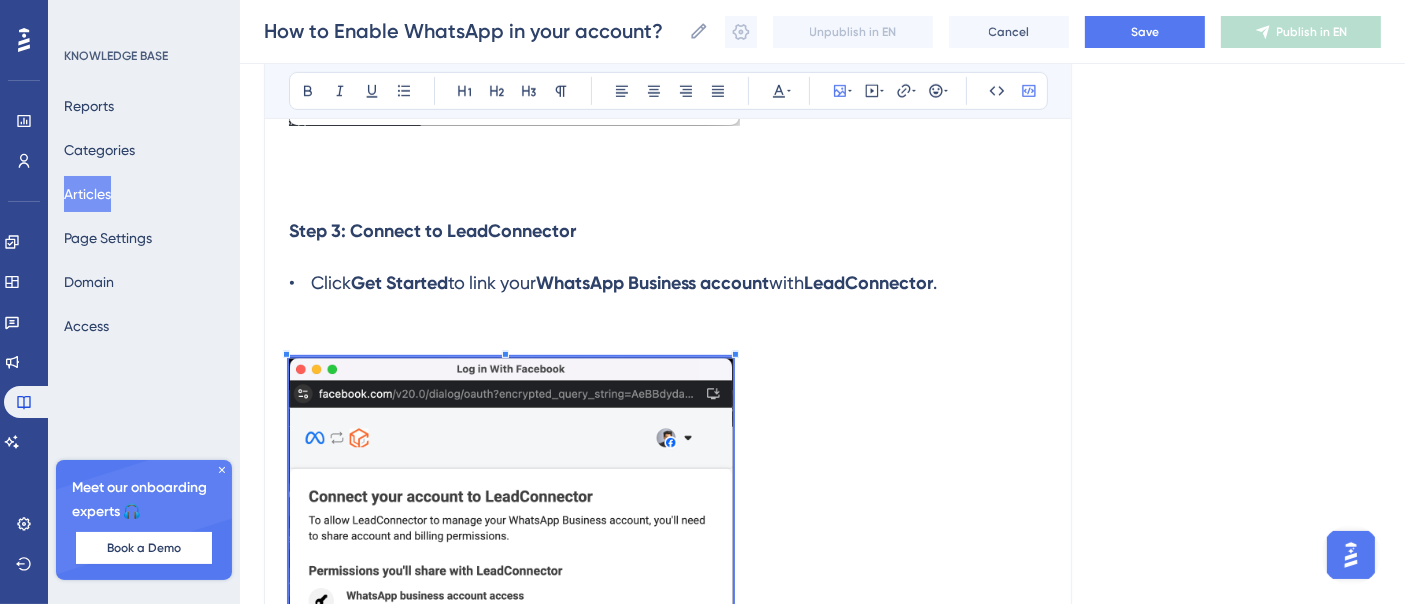 scroll, scrollTop: 16777, scrollLeft: 0, axis: vertical 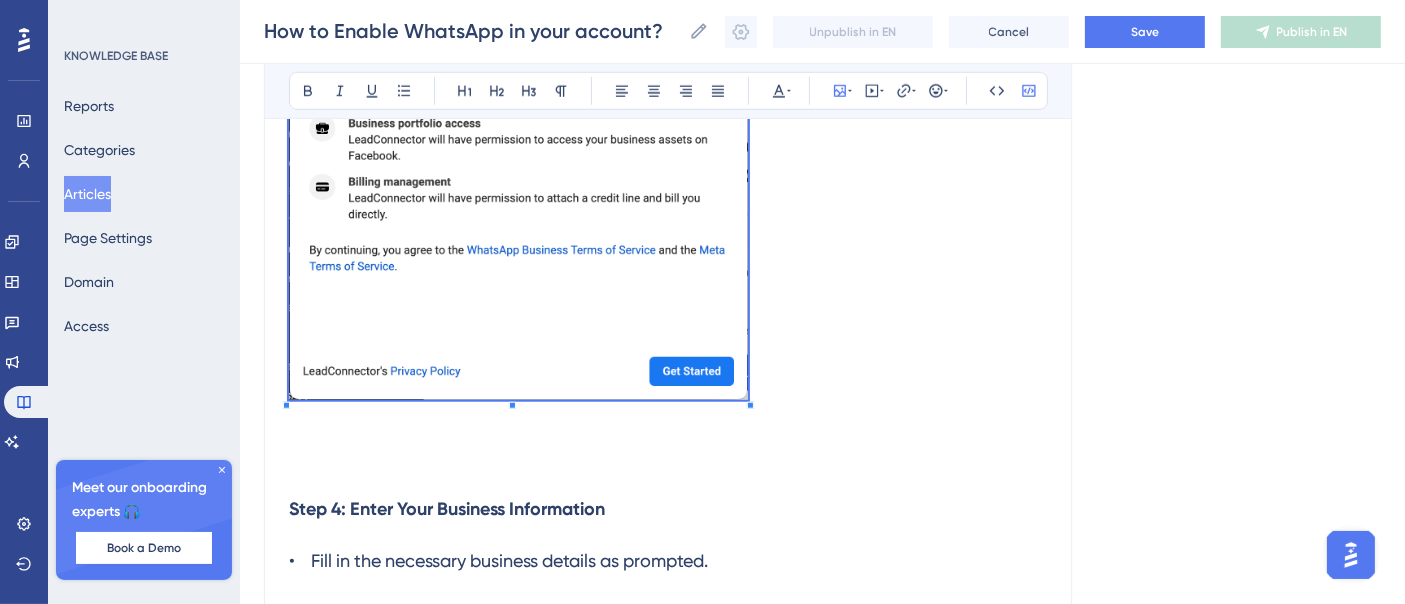click at bounding box center (668, 104) 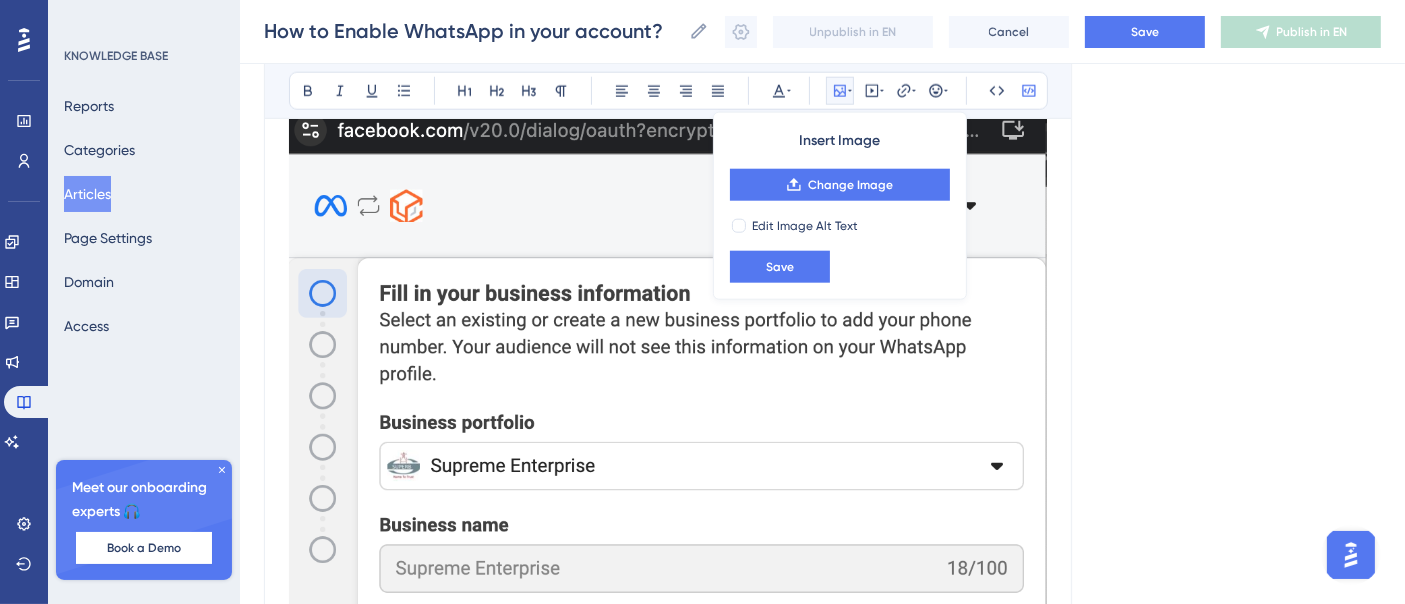 click at bounding box center (668, 563) 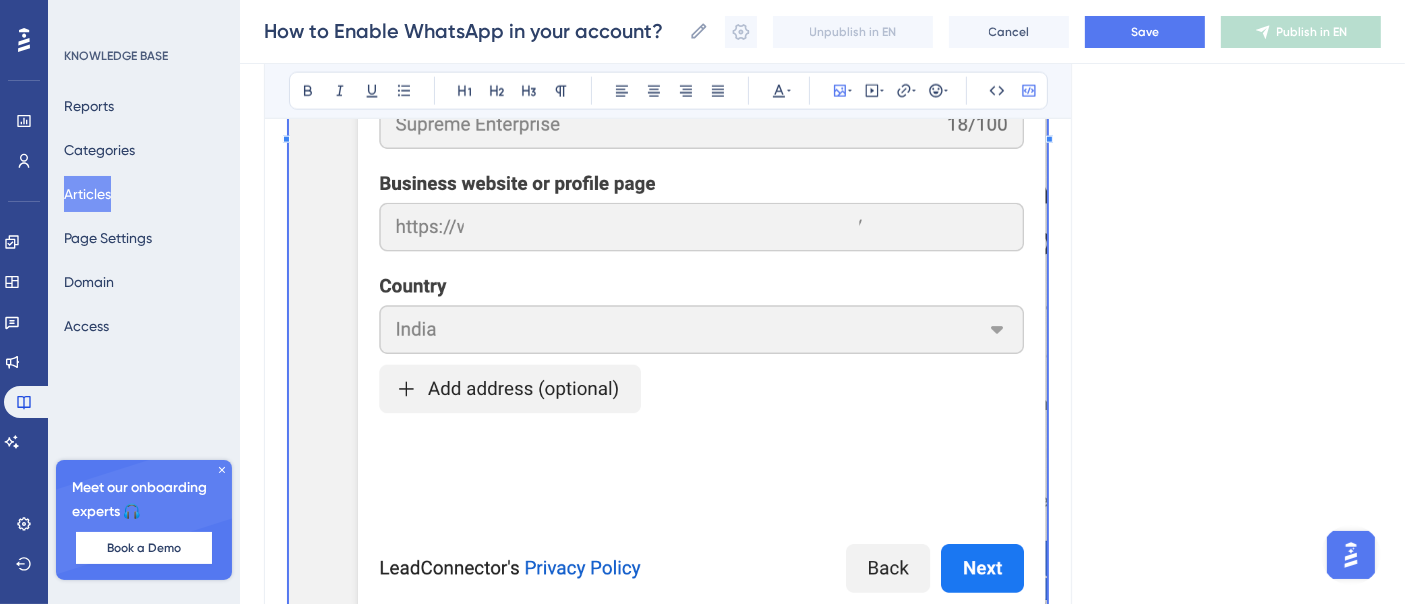 scroll, scrollTop: 18111, scrollLeft: 0, axis: vertical 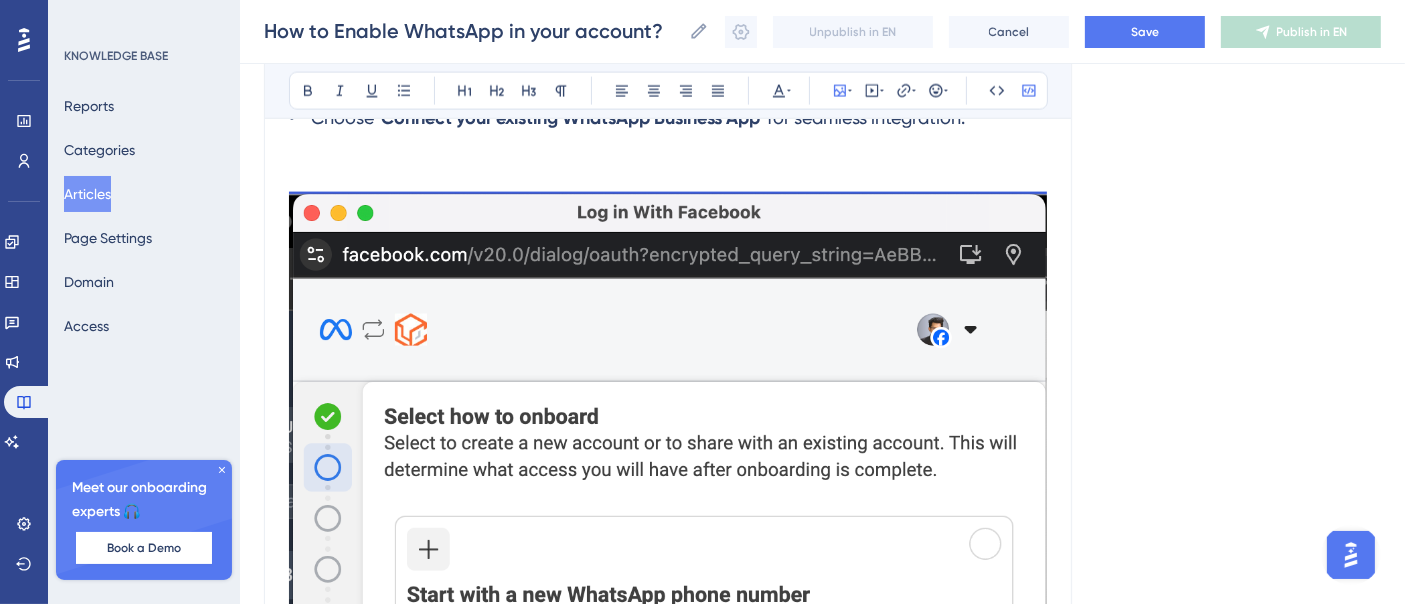click on "Method 1: Connect a New WhatsApp Business number  How to Sign Up With the New WhatsApp Business App Step 1: Purchase a LeadConnector (LC) Phone Number     •    Buy a  LeadConnector (LC) phone number  and  forward calls  to your primary contact number. Step 2: Start the Signup Process     •    Navigate to  Settings > WhatsApp > Set Up a New WhatsApp Number . Step 3: Continue with Facebook     •    Click  “Continue with your Facebook account”  to proceed Step 4: Begin the Setup     •    Tap  “Get Started”  to initiate the integration process. Step 5: Enter Business Details     •    Fill in the required  business information  and click  “Next” . Step 6: Create a WhatsApp Business Account     •    Select  “Create WhatsApp Business Account” . Step 7: Confirm Your Selection     •    Click  “Next”  to proceed. Step 8: Save & Complete Setup     •    Click  “Save”  to apply your settings. Step 9: Complete the Setup “Finish” ." at bounding box center [668, -1047] 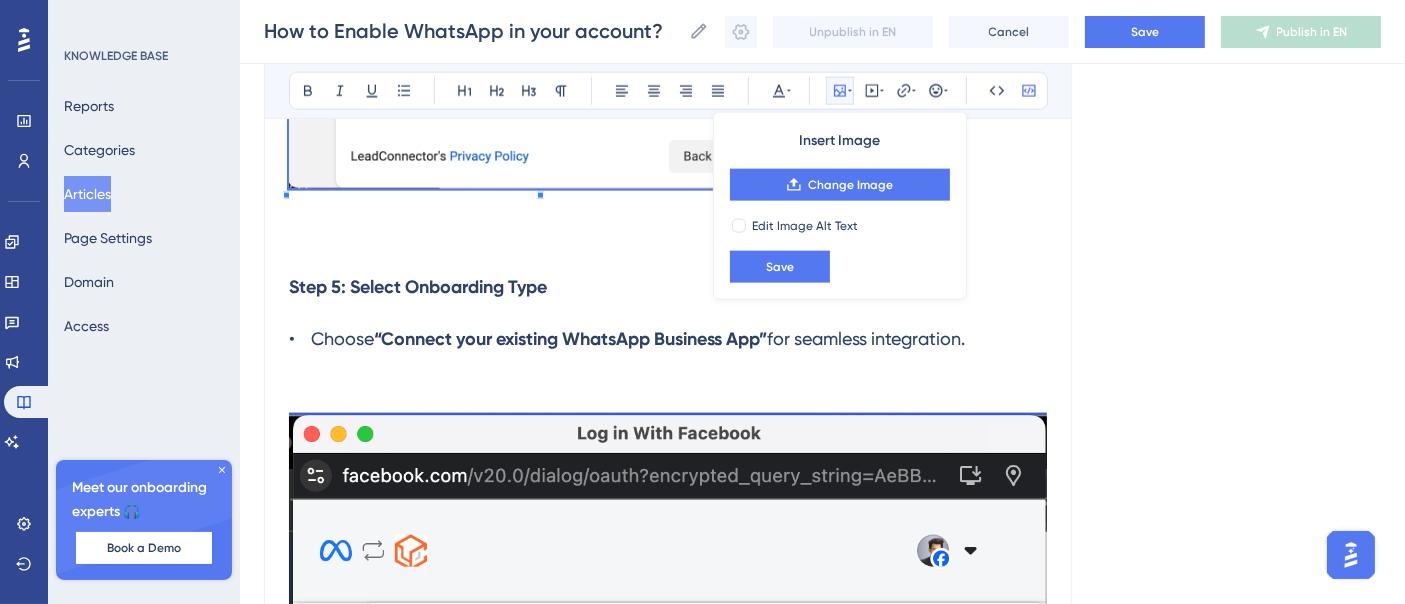 scroll, scrollTop: 17555, scrollLeft: 0, axis: vertical 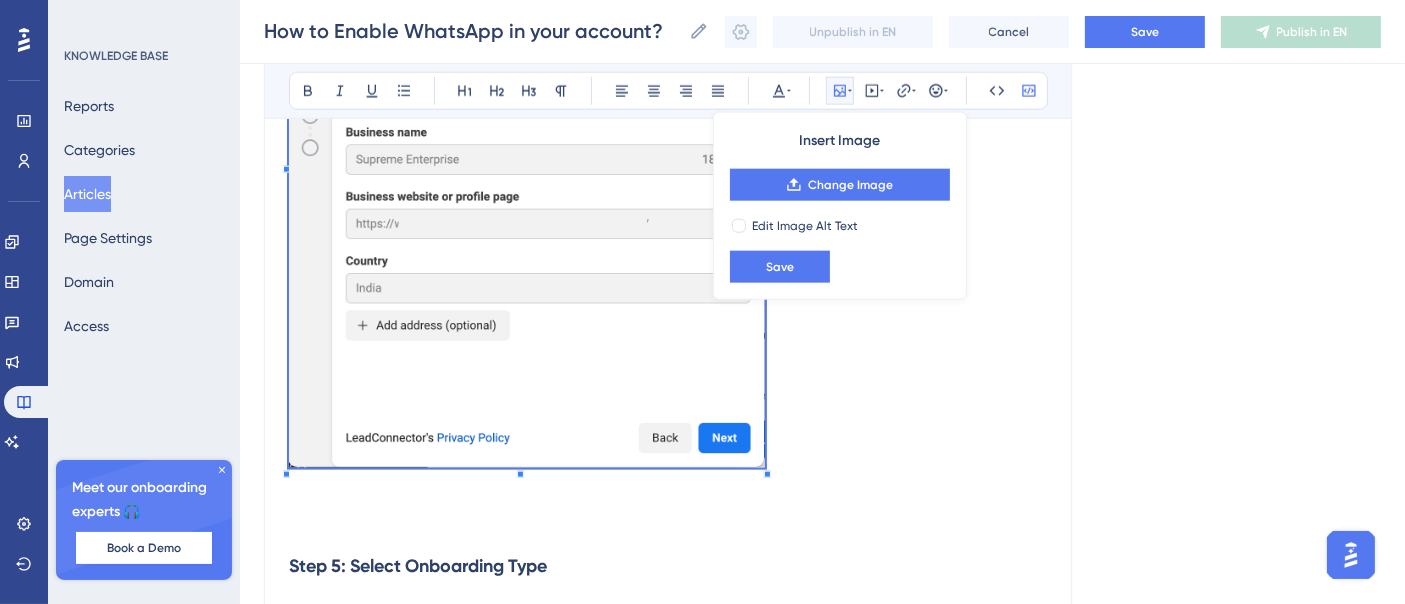 click at bounding box center [668, 160] 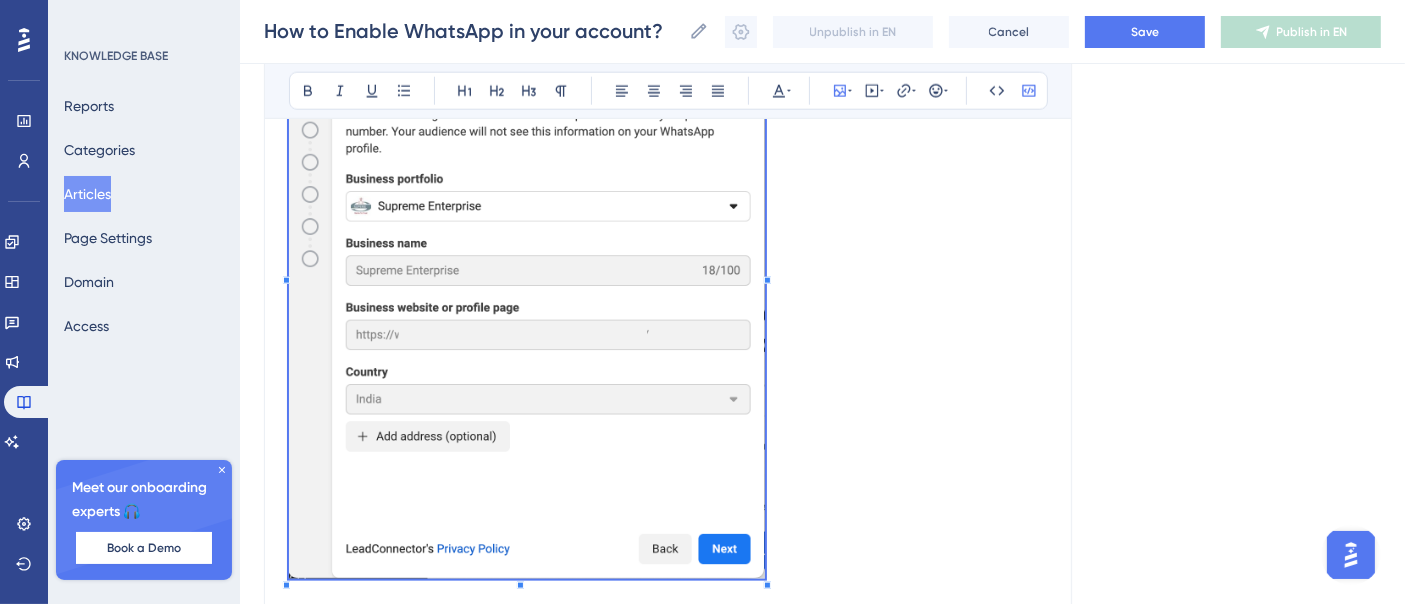 scroll, scrollTop: 17666, scrollLeft: 0, axis: vertical 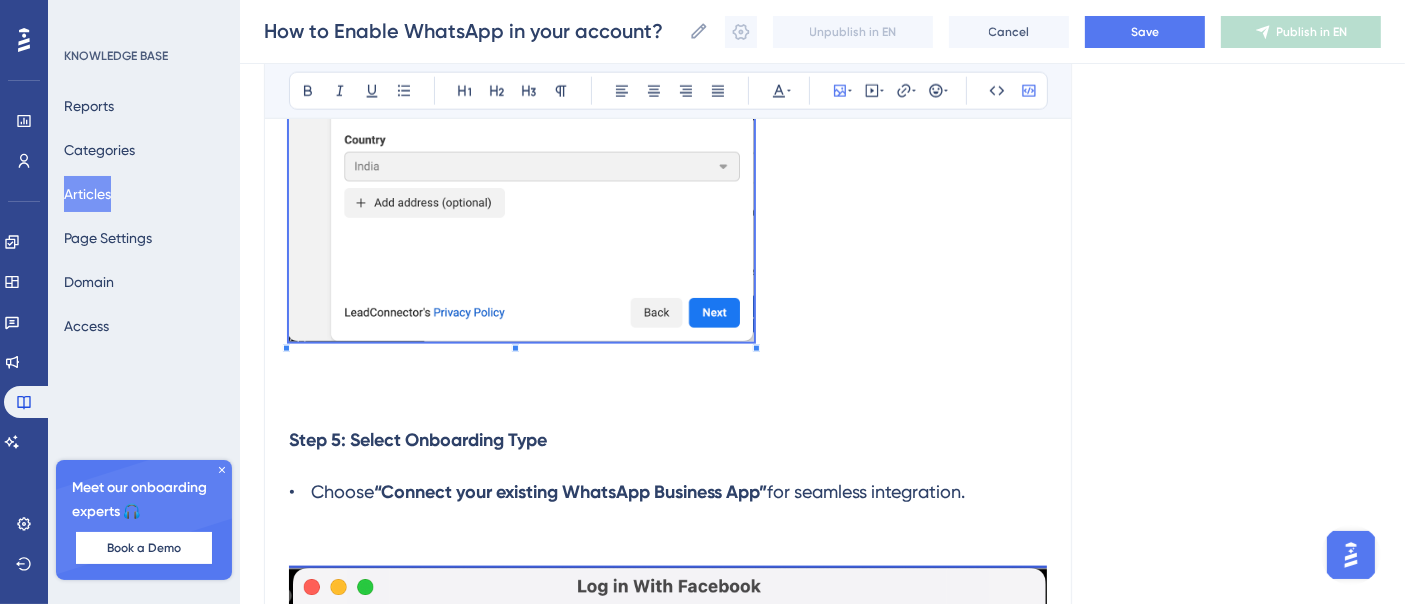 click at bounding box center (668, 42) 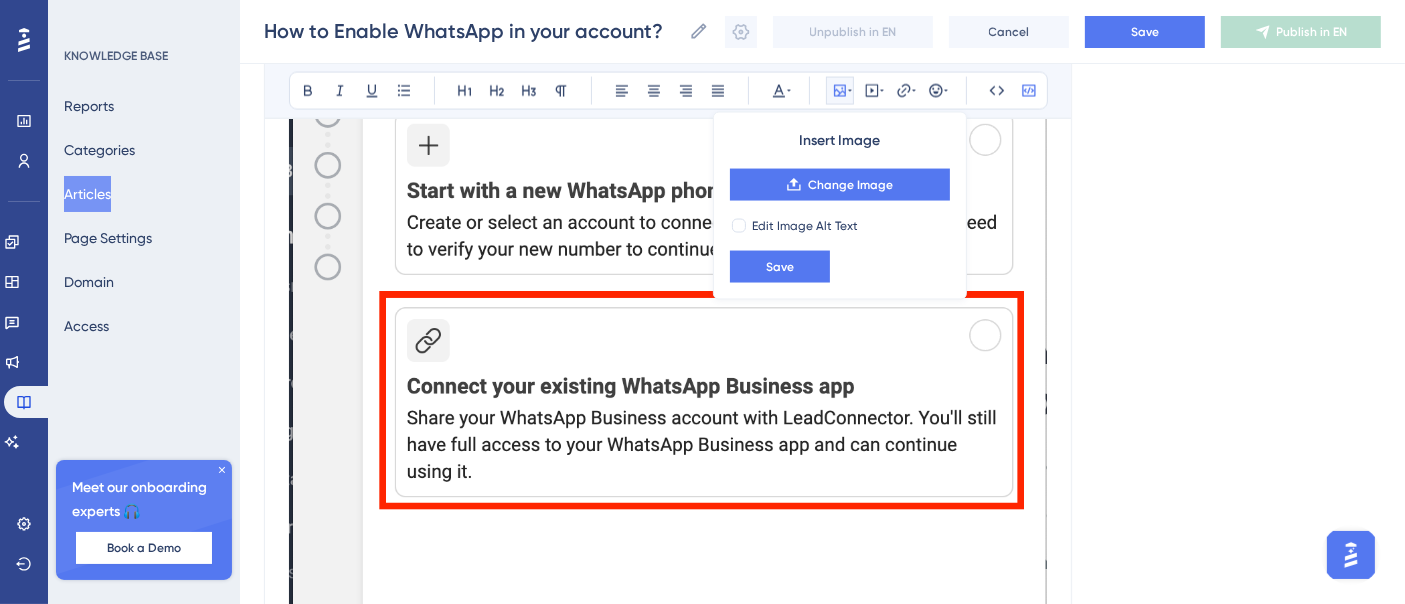 click at bounding box center (668, 281) 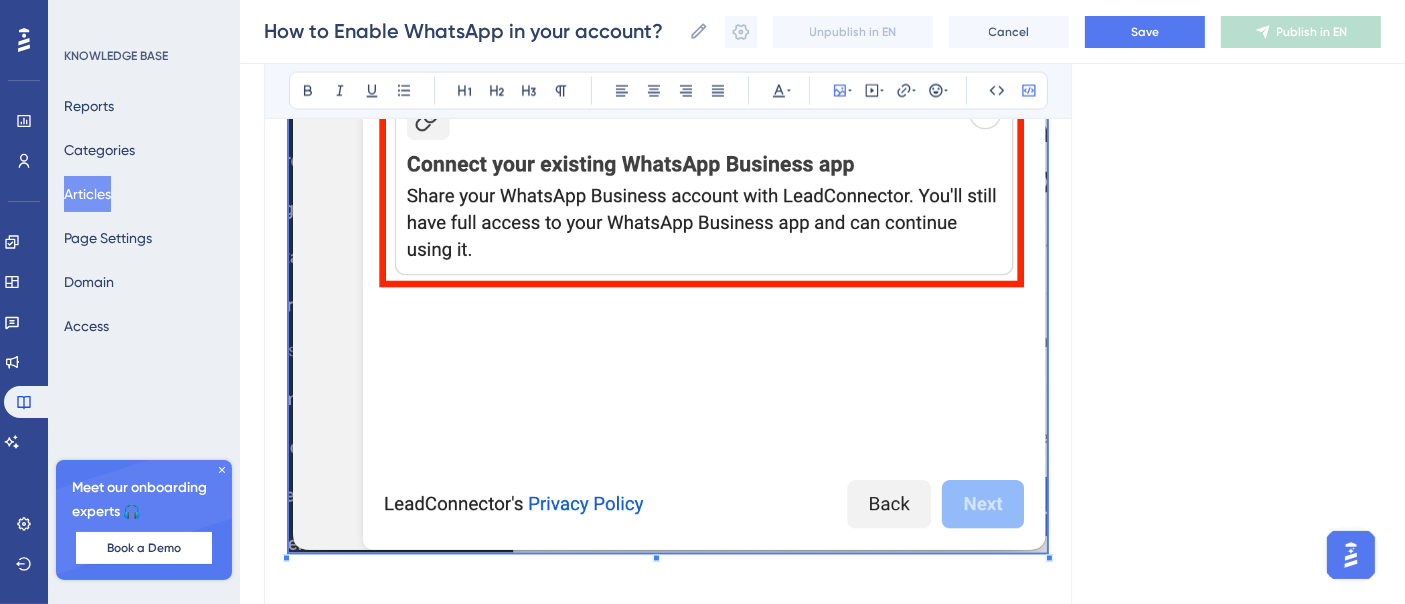 scroll, scrollTop: 18777, scrollLeft: 0, axis: vertical 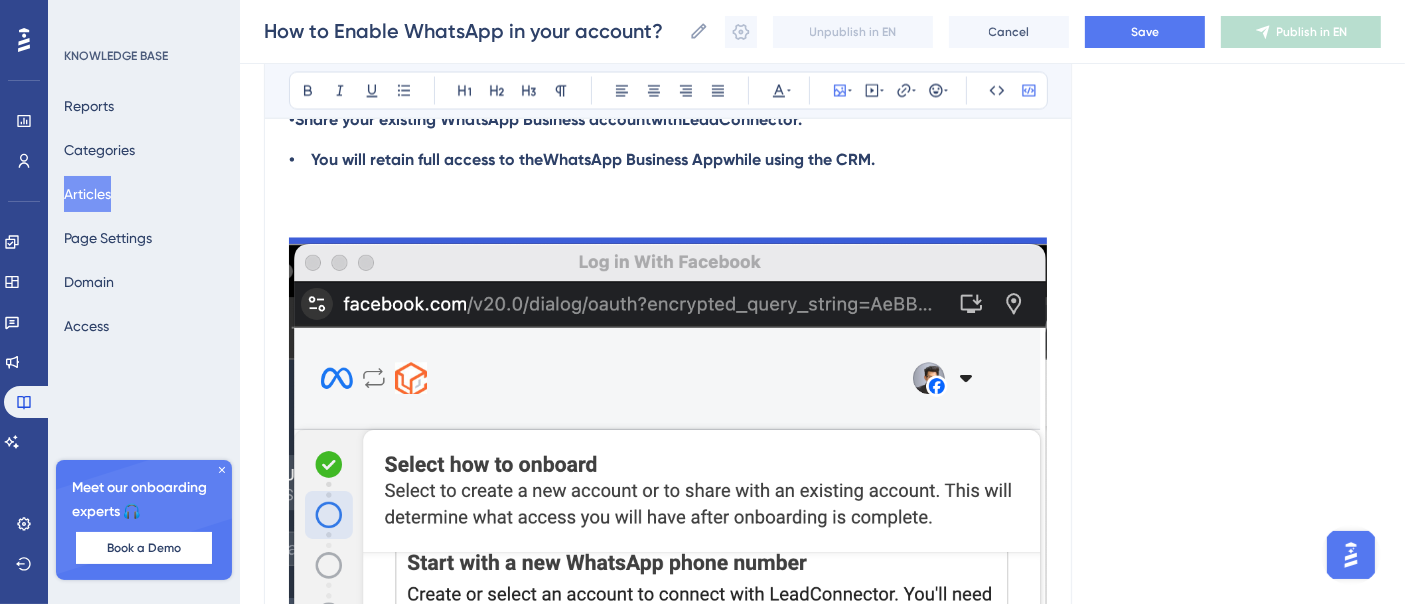 click on "Method 1: Connect a New WhatsApp Business number  How to Sign Up With the New WhatsApp Business App Step 1: Purchase a LeadConnector (LC) Phone Number     •    Buy a  LeadConnector (LC) phone number  and  forward calls  to your primary contact number. Step 2: Start the Signup Process     •    Navigate to  Settings > WhatsApp > Set Up a New WhatsApp Number . Step 3: Continue with Facebook     •    Click  “Continue with your Facebook account”  to proceed Step 4: Begin the Setup     •    Tap  “Get Started”  to initiate the integration process. Step 5: Enter Business Details     •    Fill in the required  business information  and click  “Next” . Step 6: Create a WhatsApp Business Account     •    Select  “Create WhatsApp Business Account” . Step 7: Confirm Your Selection     •    Click  “Next”  to proceed. Step 8: Save & Complete Setup     •    Click  “Save”  to apply your settings. Step 9: Complete the Setup “Finish” ." at bounding box center (668, -1981) 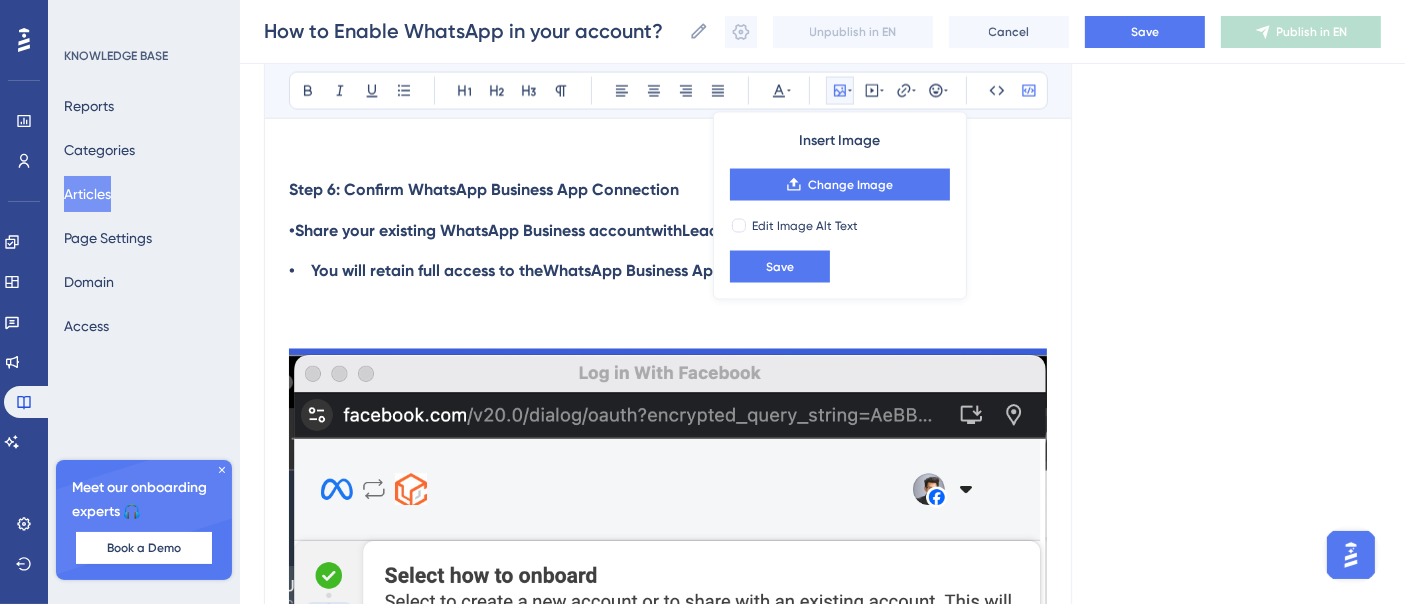 scroll, scrollTop: 18444, scrollLeft: 0, axis: vertical 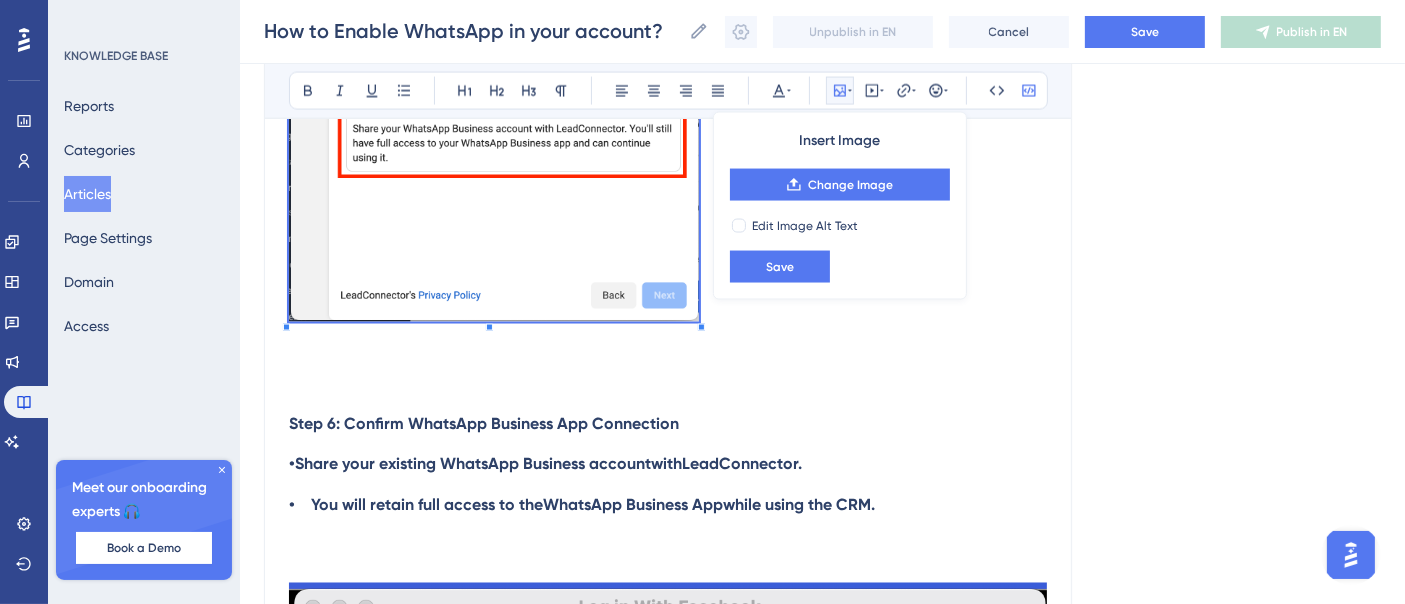 click at bounding box center (701, 327) 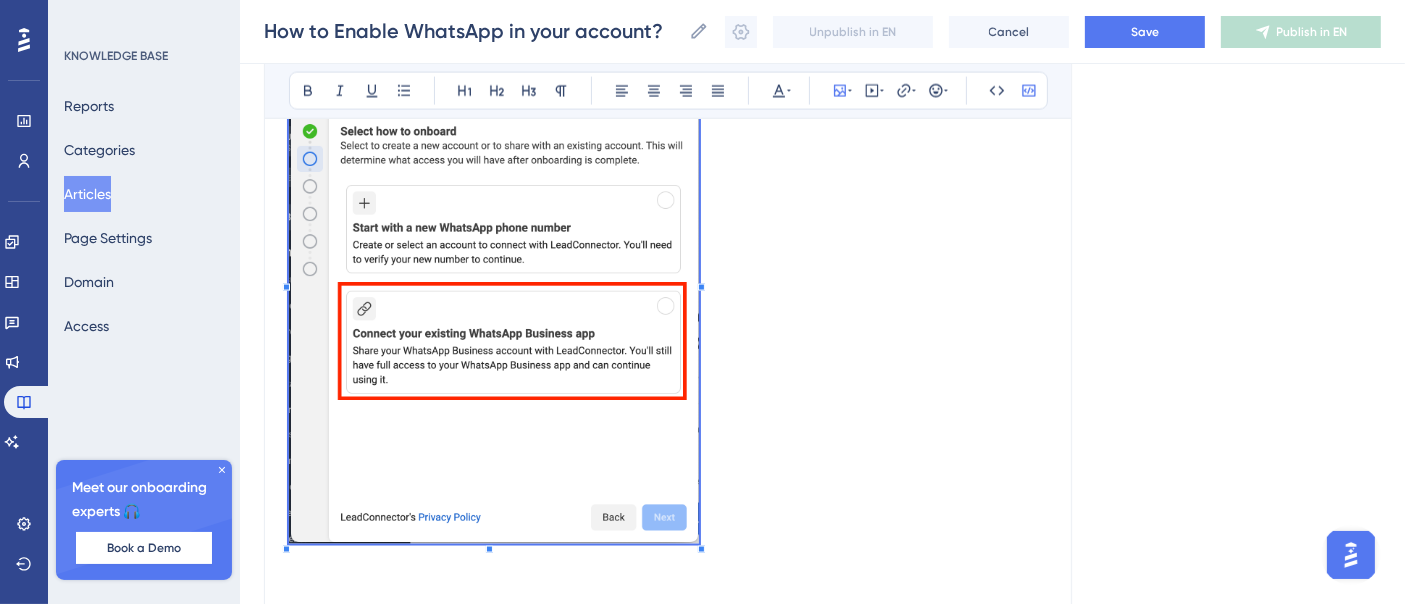 scroll, scrollTop: 17555, scrollLeft: 0, axis: vertical 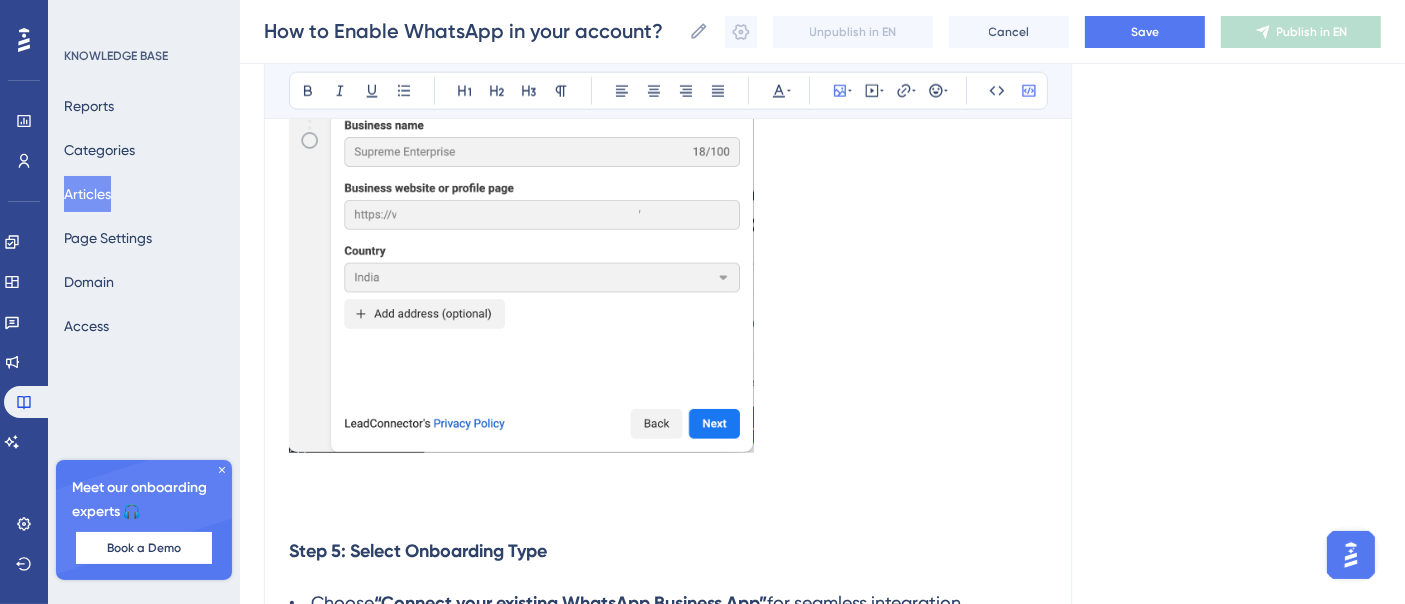 click at bounding box center (521, 149) 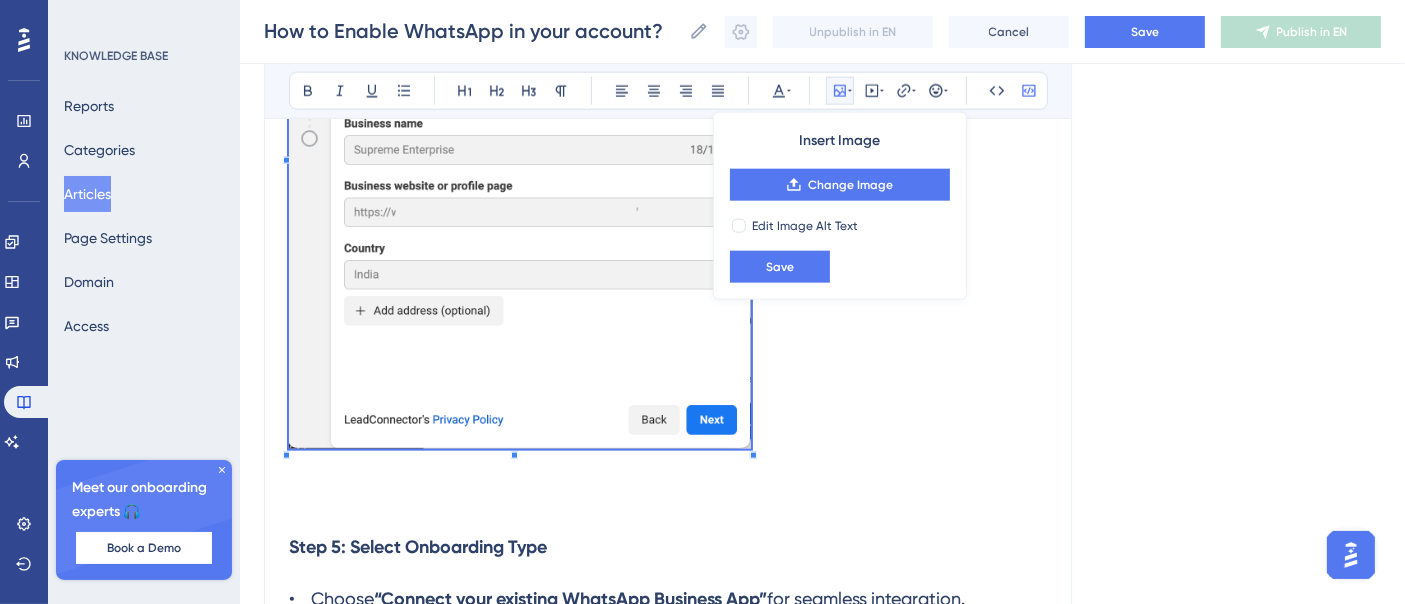 click at bounding box center [753, 455] 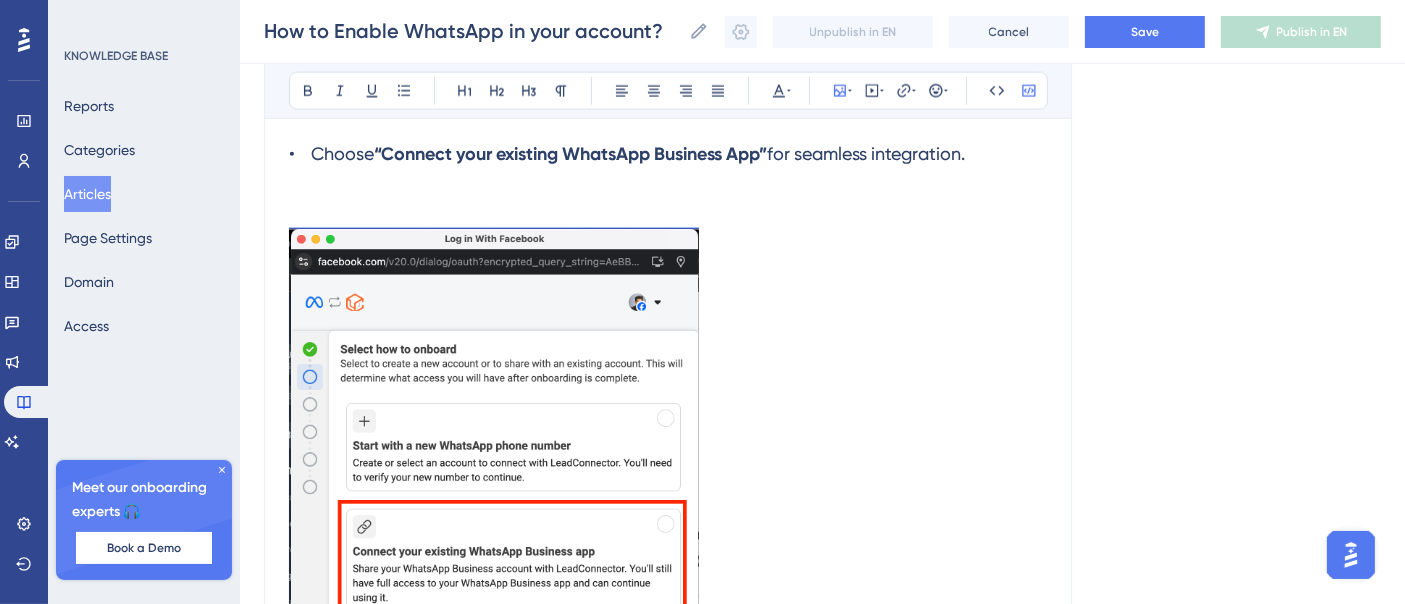 scroll, scrollTop: 18222, scrollLeft: 0, axis: vertical 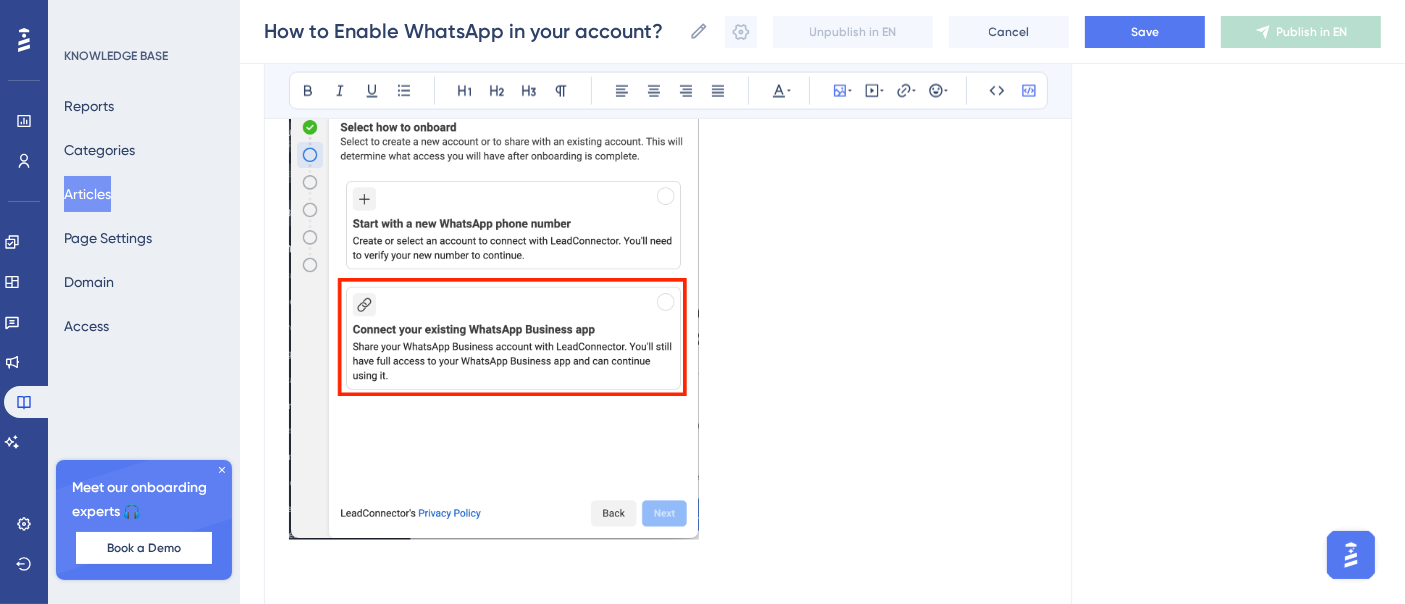 click at bounding box center [494, 272] 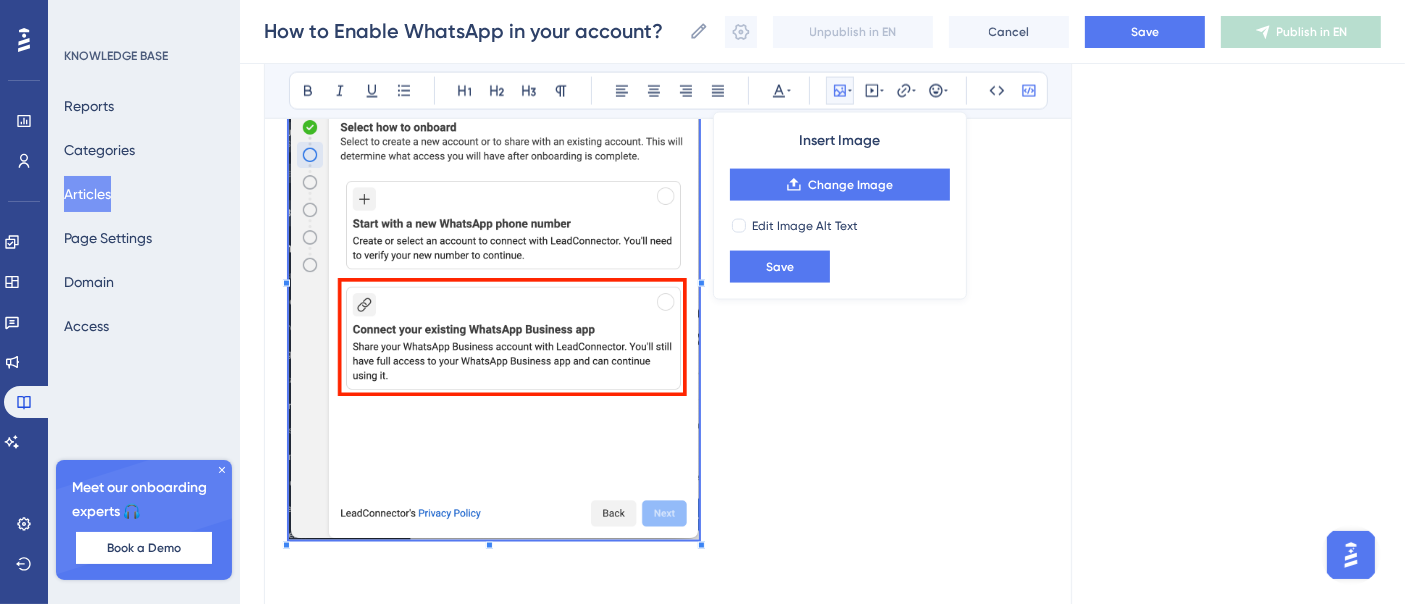 scroll, scrollTop: 18444, scrollLeft: 0, axis: vertical 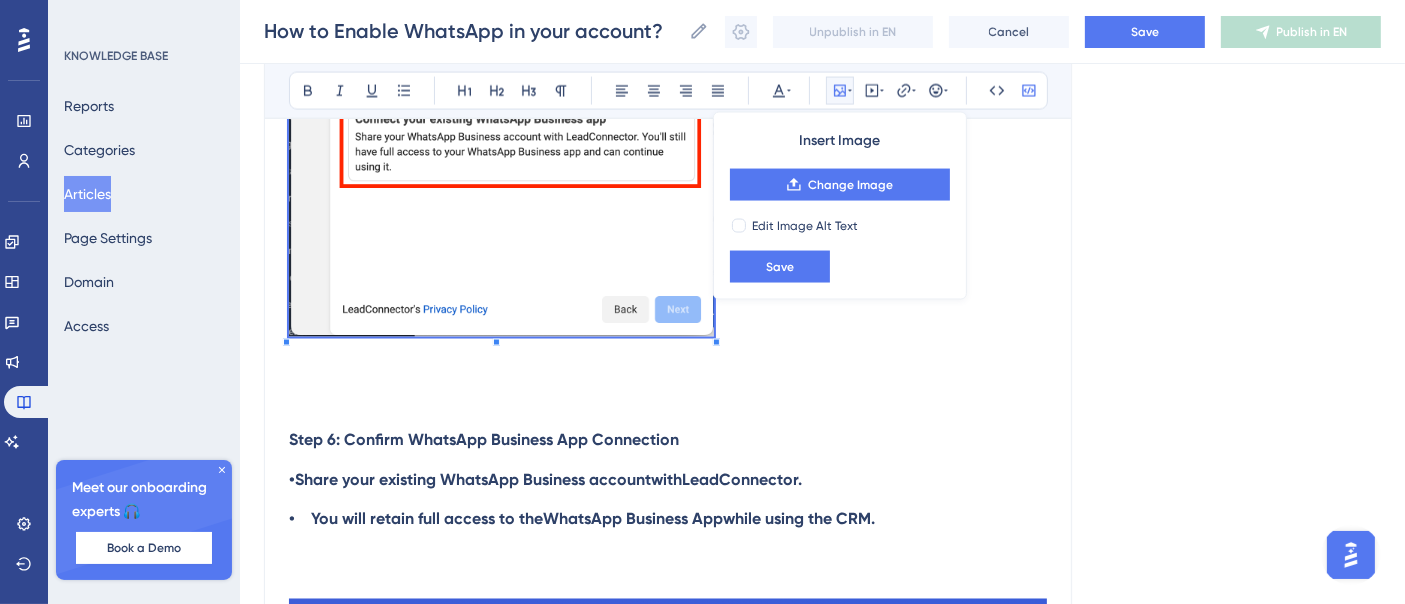 click at bounding box center [501, 64] 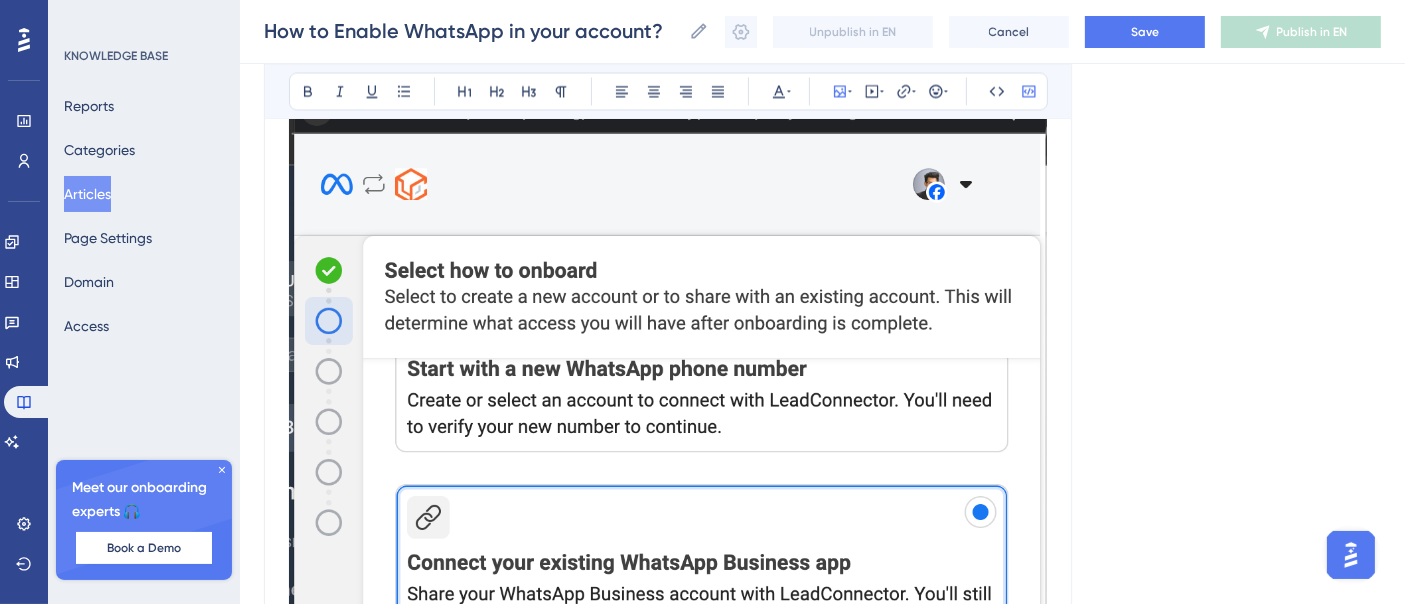 click at bounding box center [668, 537] 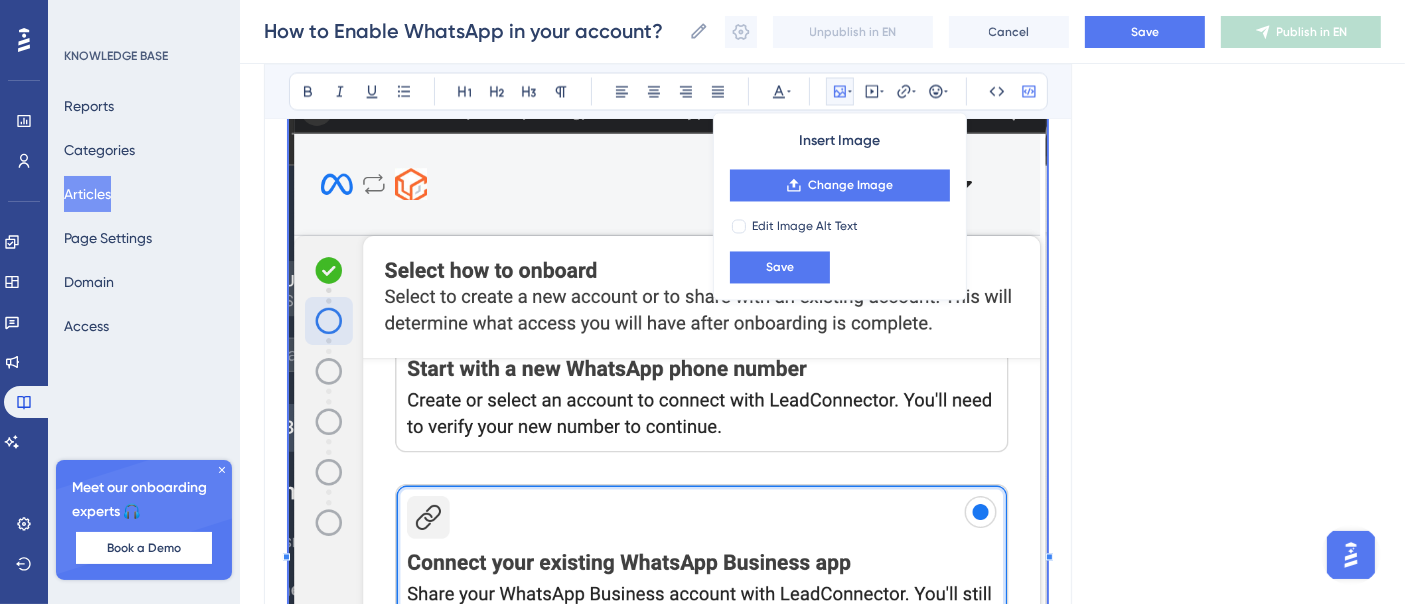 scroll, scrollTop: 19666, scrollLeft: 0, axis: vertical 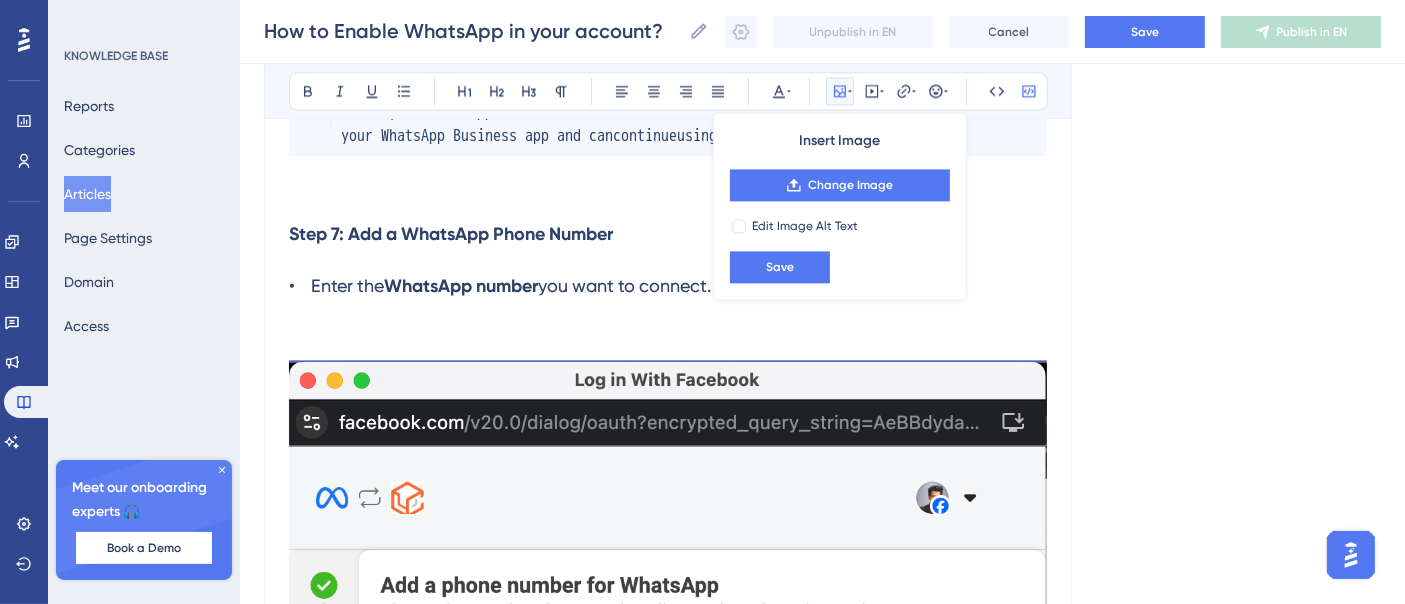 click on "Method 1: Connect a New WhatsApp Business number  How to Sign Up With the New WhatsApp Business App Step 1: Purchase a LeadConnector (LC) Phone Number     •    Buy a  LeadConnector (LC) phone number  and  forward calls  to your primary contact number. Step 2: Start the Signup Process     •    Navigate to  Settings > WhatsApp > Set Up a New WhatsApp Number . Step 3: Continue with Facebook     •    Click  “Continue with your Facebook account”  to proceed Step 4: Begin the Setup     •    Tap  “Get Started”  to initiate the integration process. Step 5: Enter Business Details     •    Fill in the required  business information  and click  “Next” . Step 6: Create a WhatsApp Business Account     •    Select  “Create WhatsApp Business Account” . Step 7: Confirm Your Selection     •    Click  “Next”  to proceed. Step 8: Save & Complete Setup     •    Click  “Save”  to apply your settings. Step 9: Complete the Setup “Finish” ." at bounding box center (668, -3045) 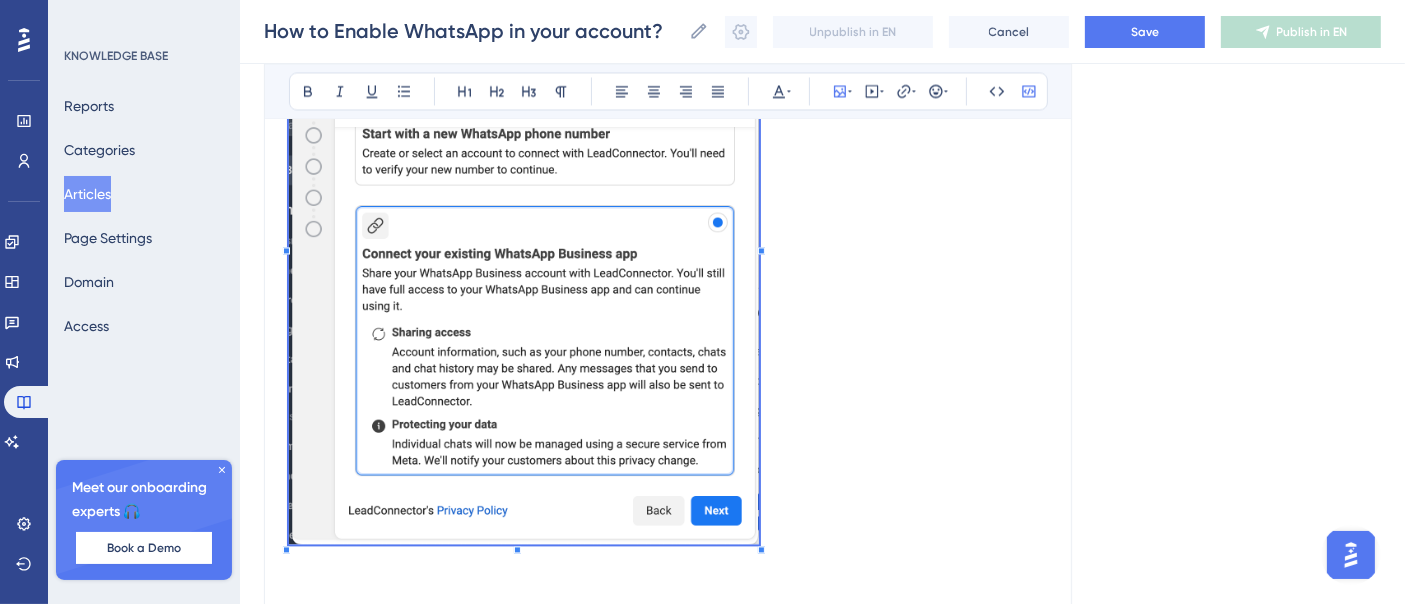 scroll, scrollTop: 19333, scrollLeft: 0, axis: vertical 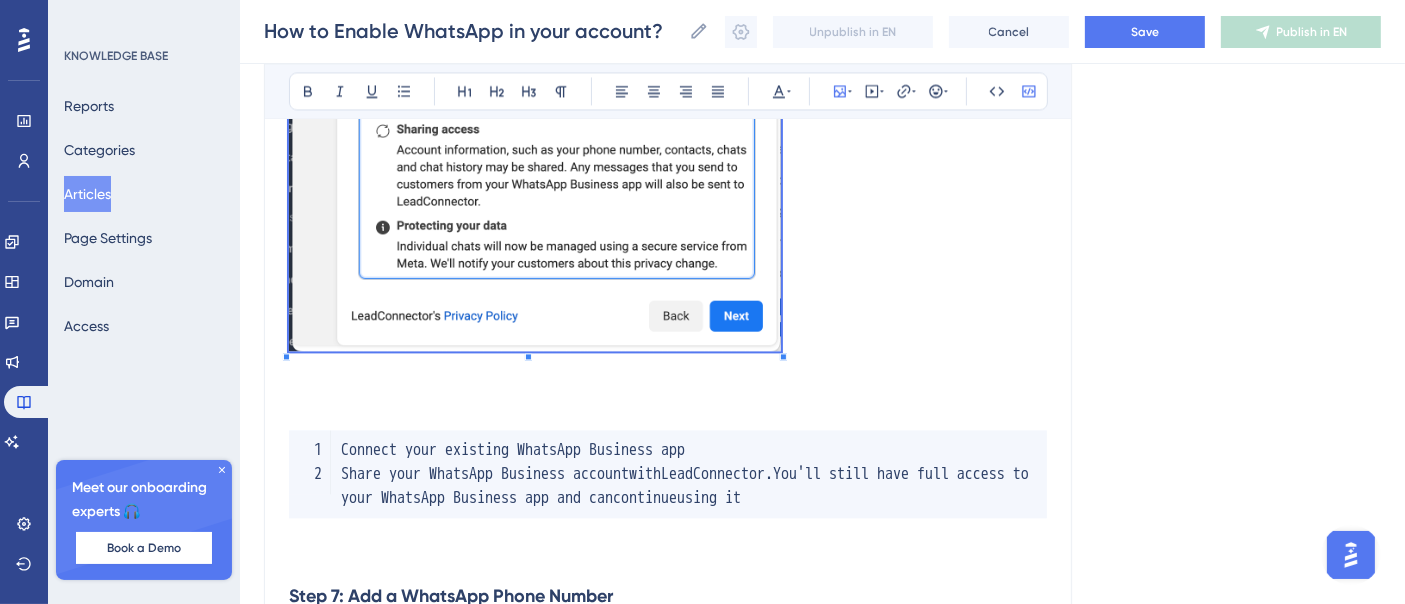 click at bounding box center [535, 34] 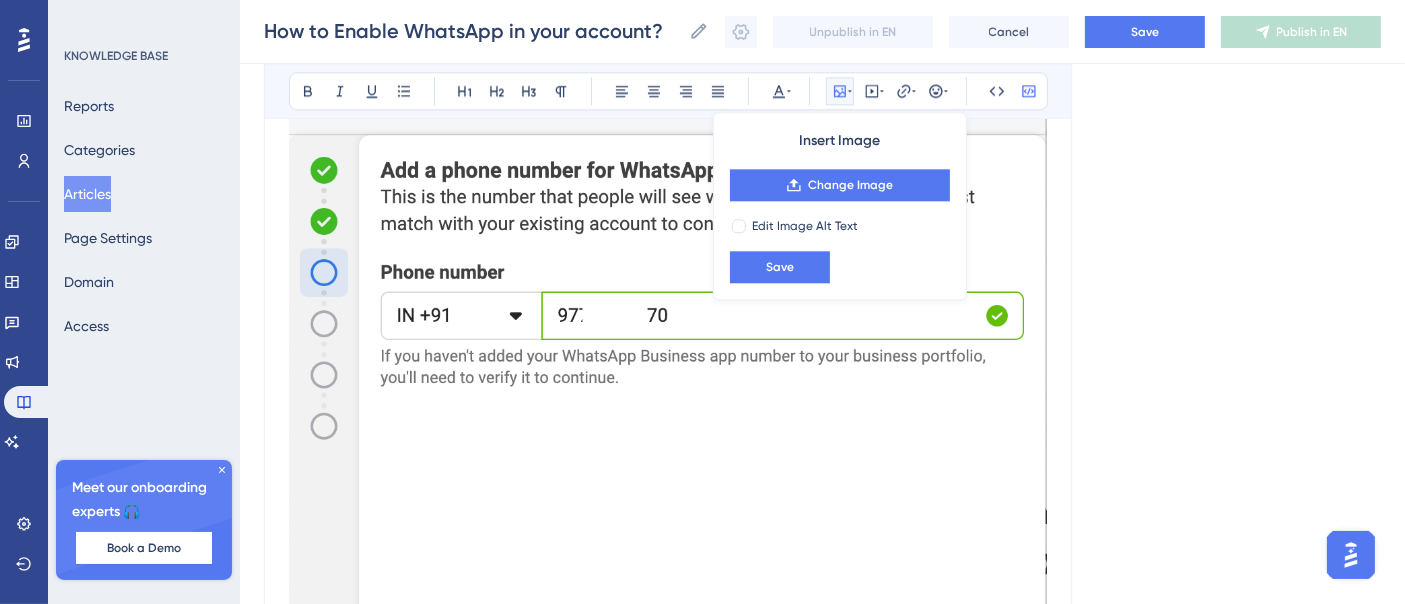 scroll, scrollTop: 20555, scrollLeft: 0, axis: vertical 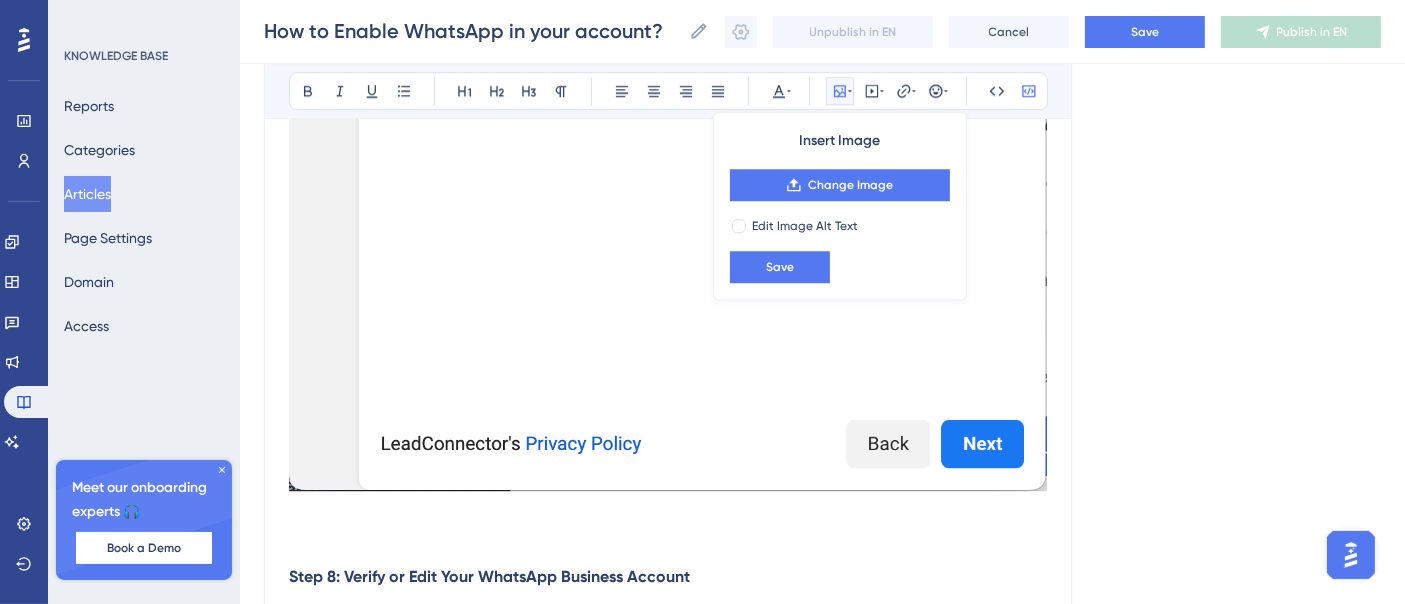 click at bounding box center [668, -4] 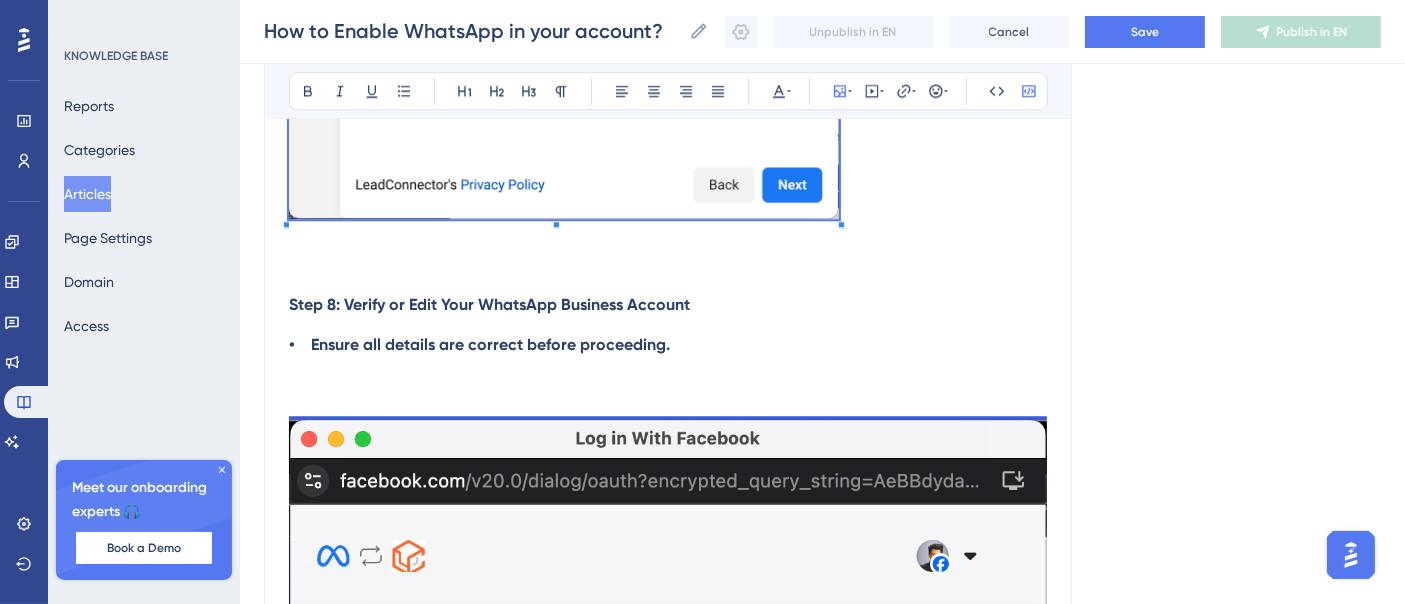 click on "Method 1: Connect a New WhatsApp Business number  How to Sign Up With the New WhatsApp Business App Step 1: Purchase a LeadConnector (LC) Phone Number     •    Buy a  LeadConnector (LC) phone number  and  forward calls  to your primary contact number. Step 2: Start the Signup Process     •    Navigate to  Settings > WhatsApp > Set Up a New WhatsApp Number . Step 3: Continue with Facebook     •    Click  “Continue with your Facebook account”  to proceed Step 4: Begin the Setup     •    Tap  “Get Started”  to initiate the integration process. Step 5: Enter Business Details     •    Fill in the required  business information  and click  “Next” . Step 6: Create a WhatsApp Business Account     •    Select  “Create WhatsApp Business Account” . Step 7: Confirm Your Selection     •    Click  “Next”  to proceed. Step 8: Save & Complete Setup     •    Click  “Save”  to apply your settings. Step 9: Complete the Setup “Finish” ." at bounding box center (668, -4055) 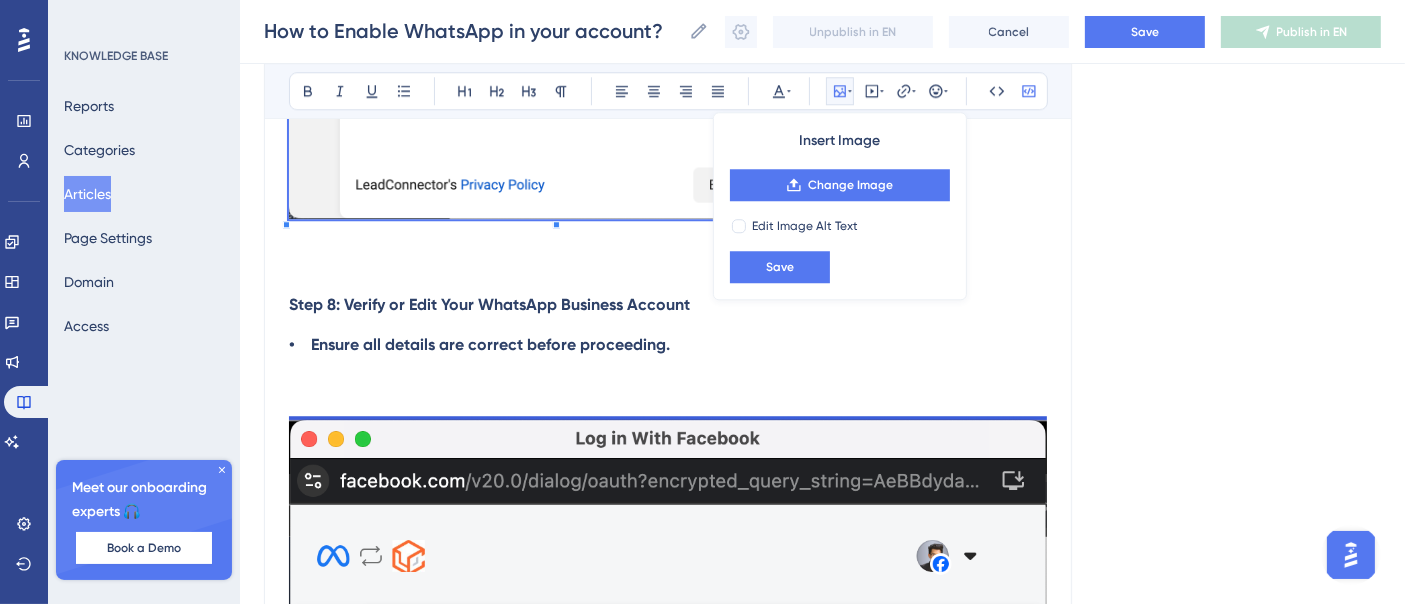 scroll, scrollTop: 21000, scrollLeft: 0, axis: vertical 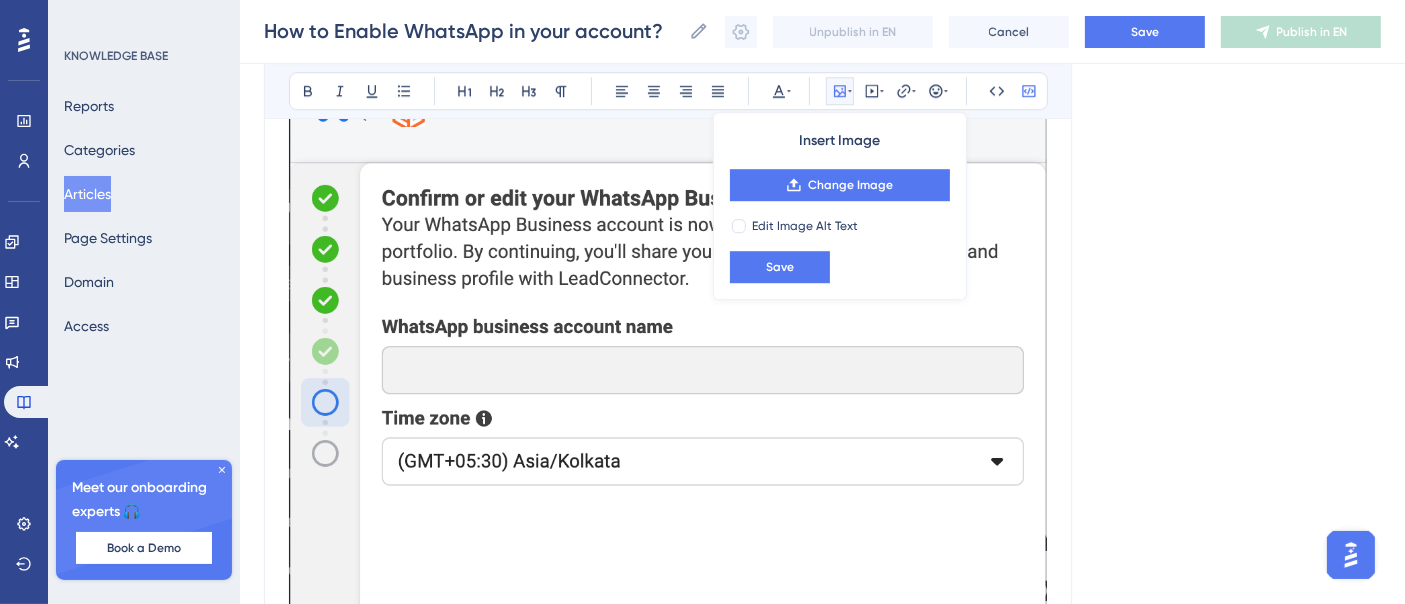 click at bounding box center [668, 466] 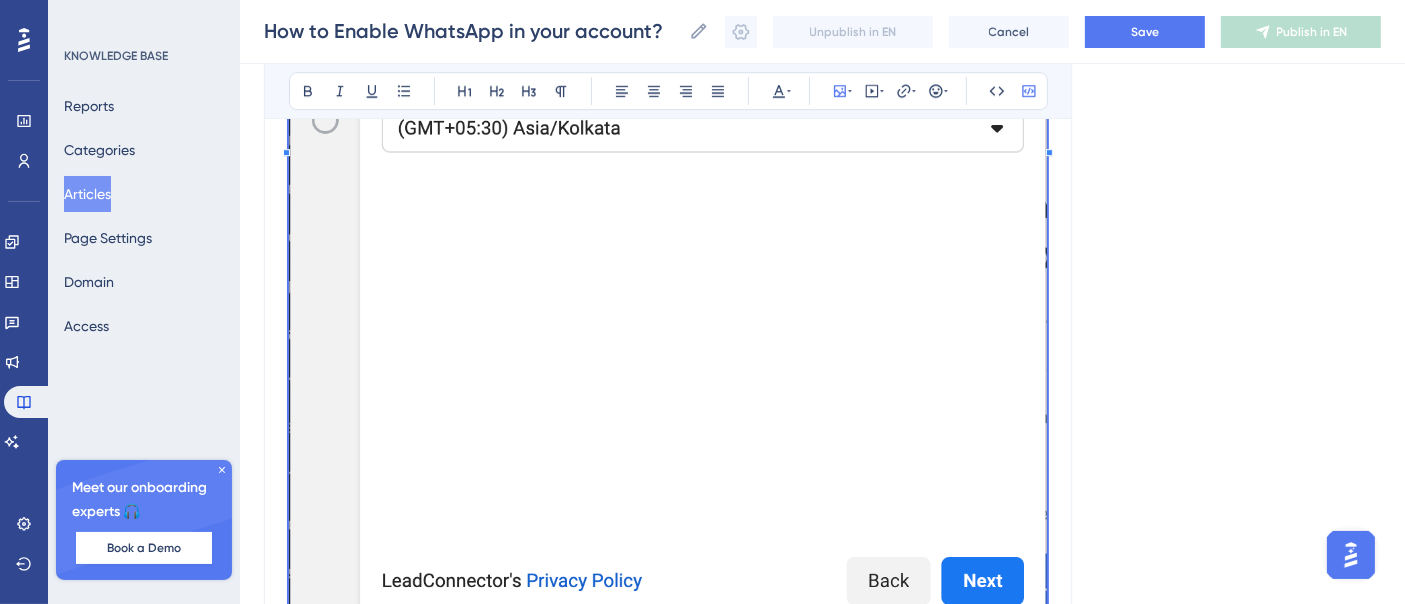 scroll, scrollTop: 21666, scrollLeft: 0, axis: vertical 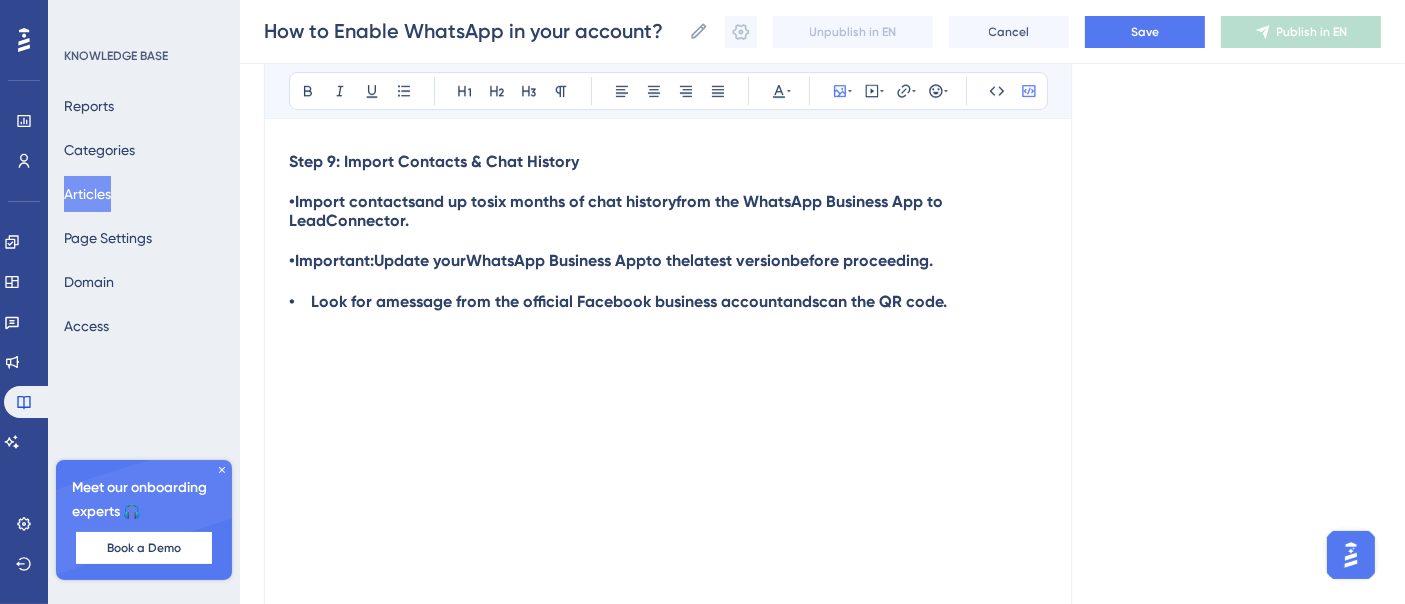 click on "Method 1: Connect a New WhatsApp Business number  How to Sign Up With the New WhatsApp Business App Step 1: Purchase a LeadConnector (LC) Phone Number     •    Buy a  LeadConnector (LC) phone number  and  forward calls  to your primary contact number. Step 2: Start the Signup Process     •    Navigate to  Settings > WhatsApp > Set Up a New WhatsApp Number . Step 3: Continue with Facebook     •    Click  “Continue with your Facebook account”  to proceed Step 4: Begin the Setup     •    Tap  “Get Started”  to initiate the integration process. Step 5: Enter Business Details     •    Fill in the required  business information  and click  “Next” . Step 6: Create a WhatsApp Business Account     •    Select  “Create WhatsApp Business Account” . Step 7: Confirm Your Selection     •    Click  “Next”  to proceed. Step 8: Save & Complete Setup     •    Click  “Save”  to apply your settings. Step 9: Complete the Setup “Finish” ." at bounding box center (668, -5284) 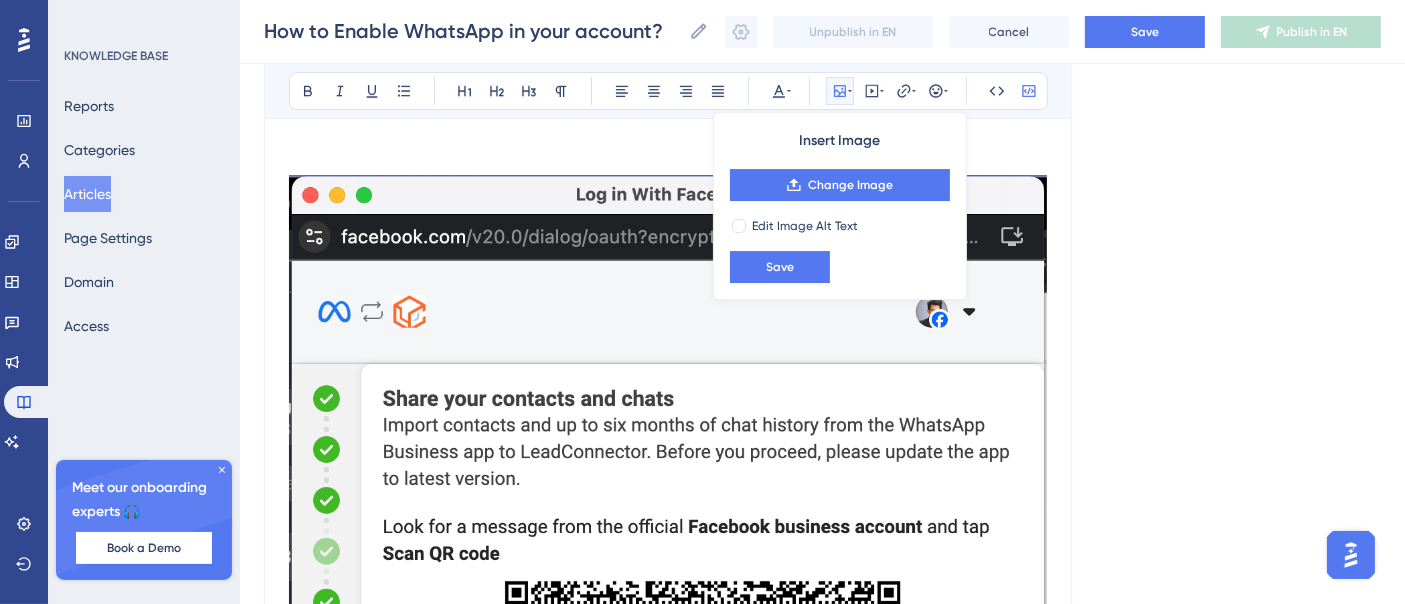scroll, scrollTop: 22444, scrollLeft: 0, axis: vertical 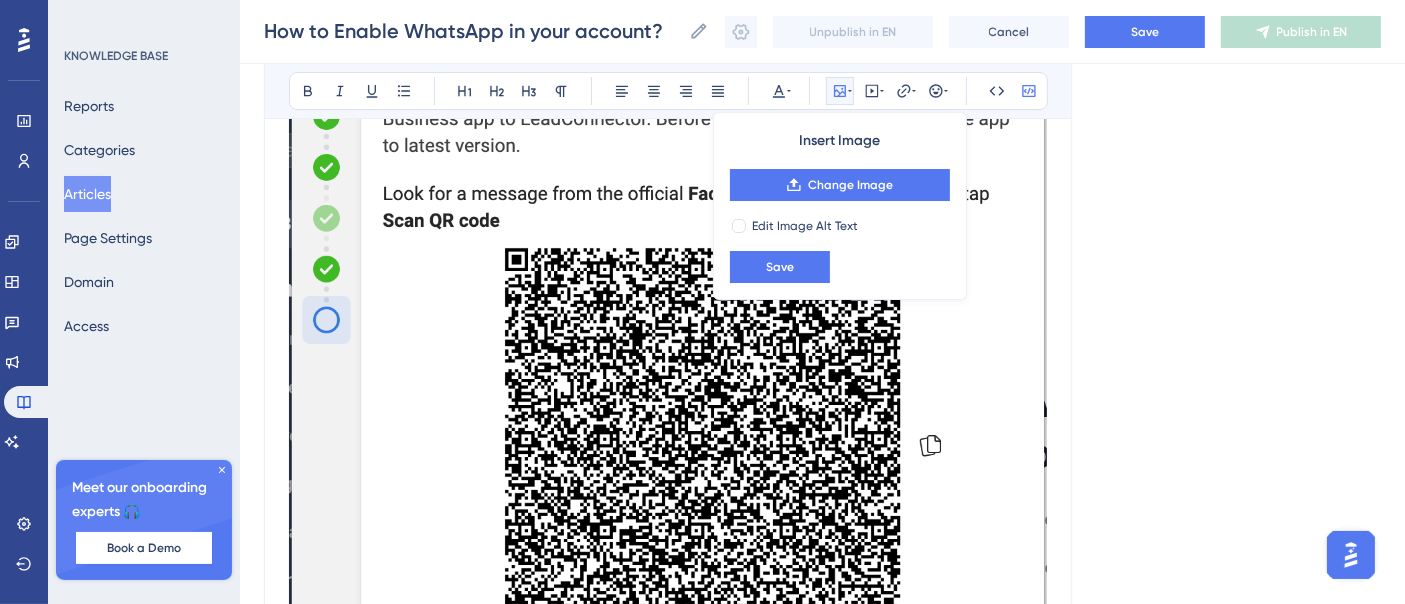 click at bounding box center [668, 334] 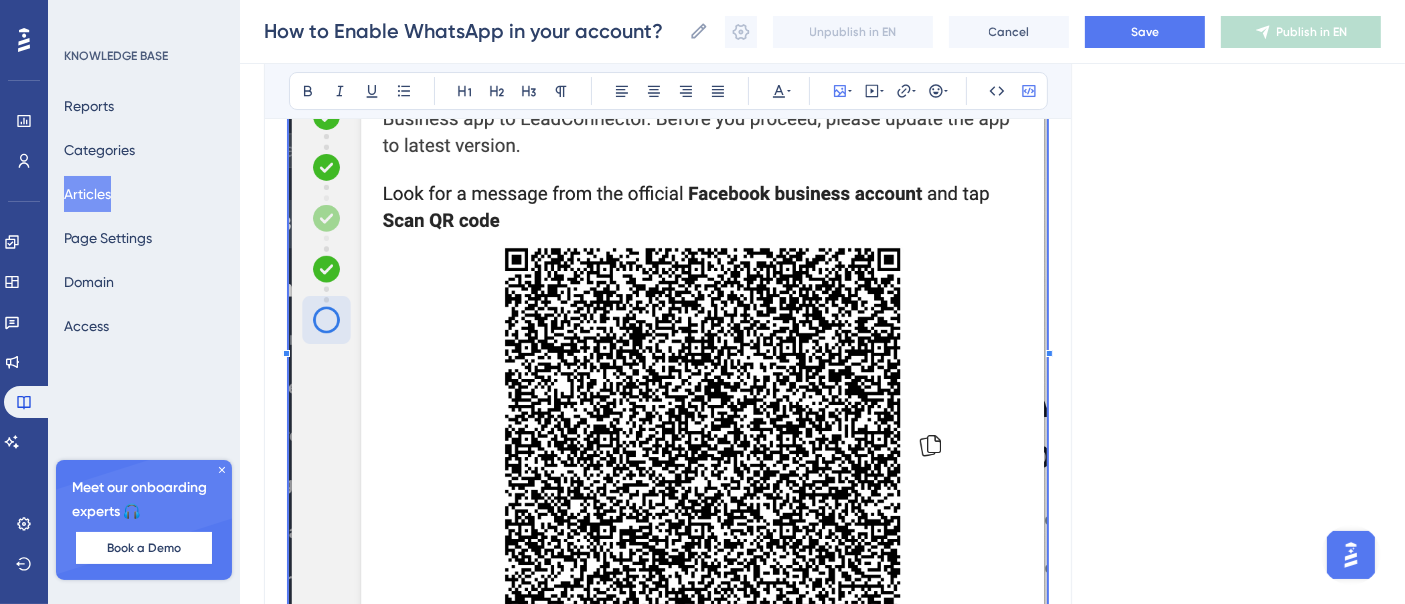scroll, scrollTop: 22888, scrollLeft: 0, axis: vertical 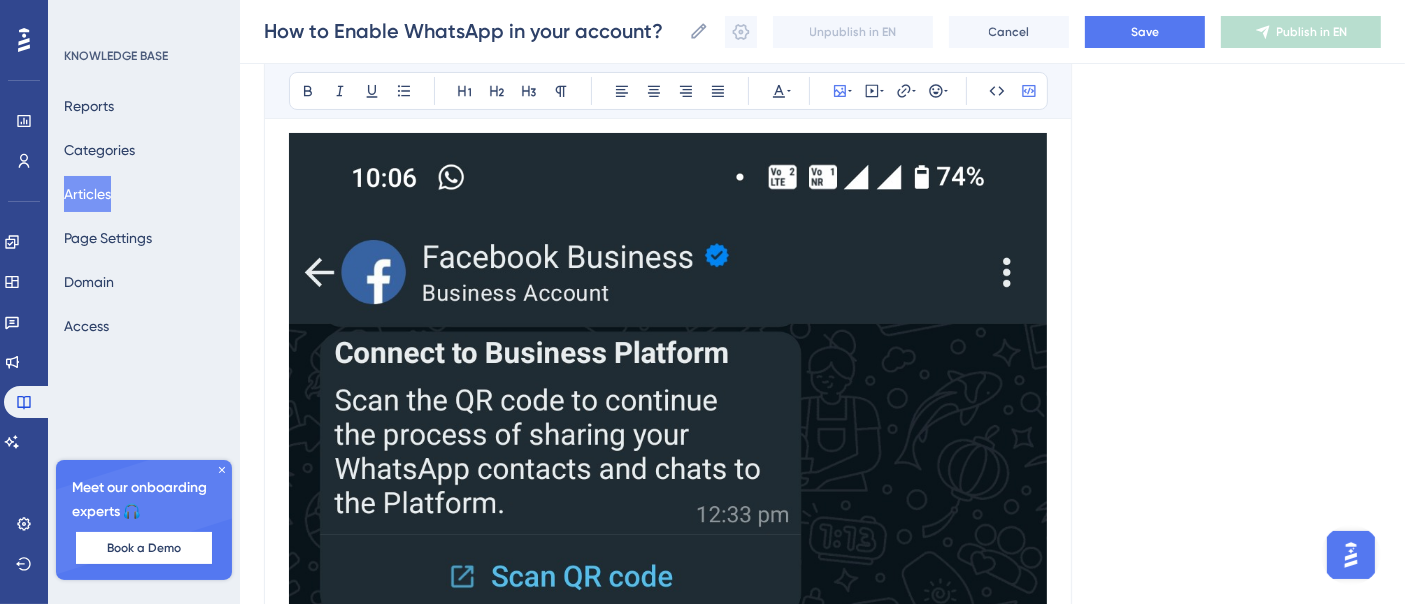 click on "Method 1: Connect a New WhatsApp Business number  How to Sign Up With the New WhatsApp Business App Step 1: Purchase a LeadConnector (LC) Phone Number     •    Buy a  LeadConnector (LC) phone number  and  forward calls  to your primary contact number. Step 2: Start the Signup Process     •    Navigate to  Settings > WhatsApp > Set Up a New WhatsApp Number . Step 3: Continue with Facebook     •    Click  “Continue with your Facebook account”  to proceed Step 4: Begin the Setup     •    Tap  “Get Started”  to initiate the integration process. Step 5: Enter Business Details     •    Fill in the required  business information  and click  “Next” . Step 6: Create a WhatsApp Business Account     •    Select  “Create WhatsApp Business Account” . Step 7: Confirm Your Selection     •    Click  “Next”  to proceed. Step 8: Save & Complete Setup     •    Click  “Save”  to apply your settings. Step 9: Complete the Setup “Finish” ." at bounding box center (668, -6658) 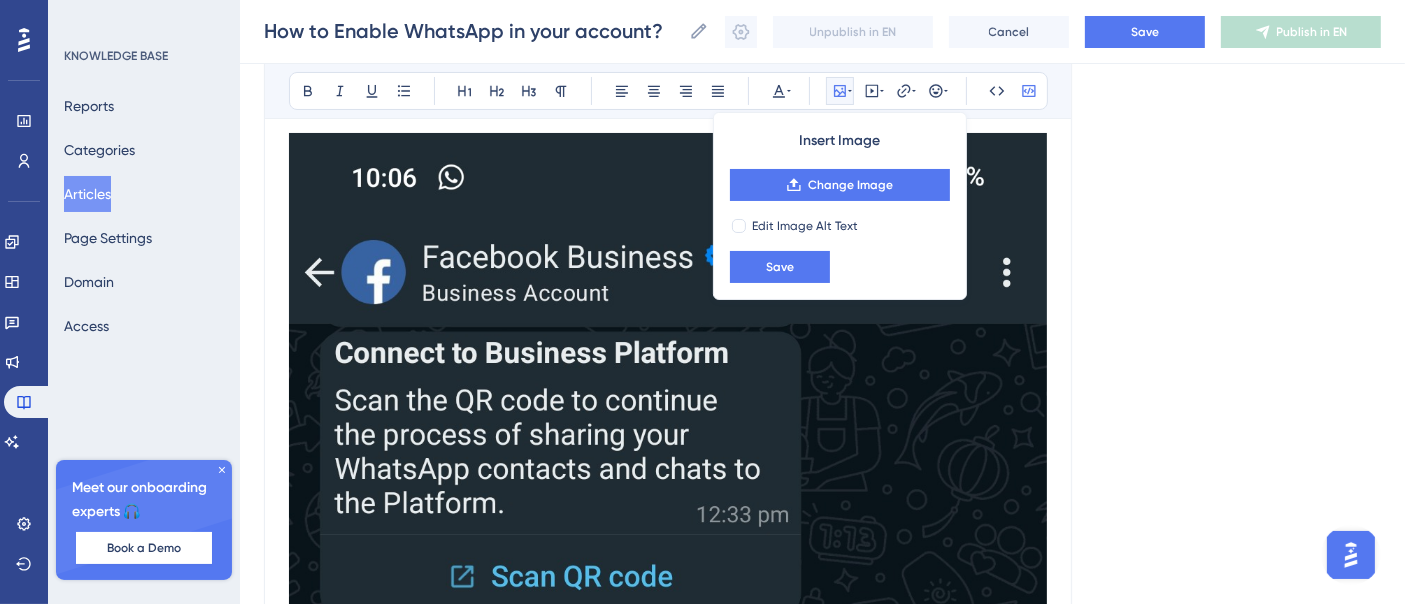click at bounding box center [668, 976] 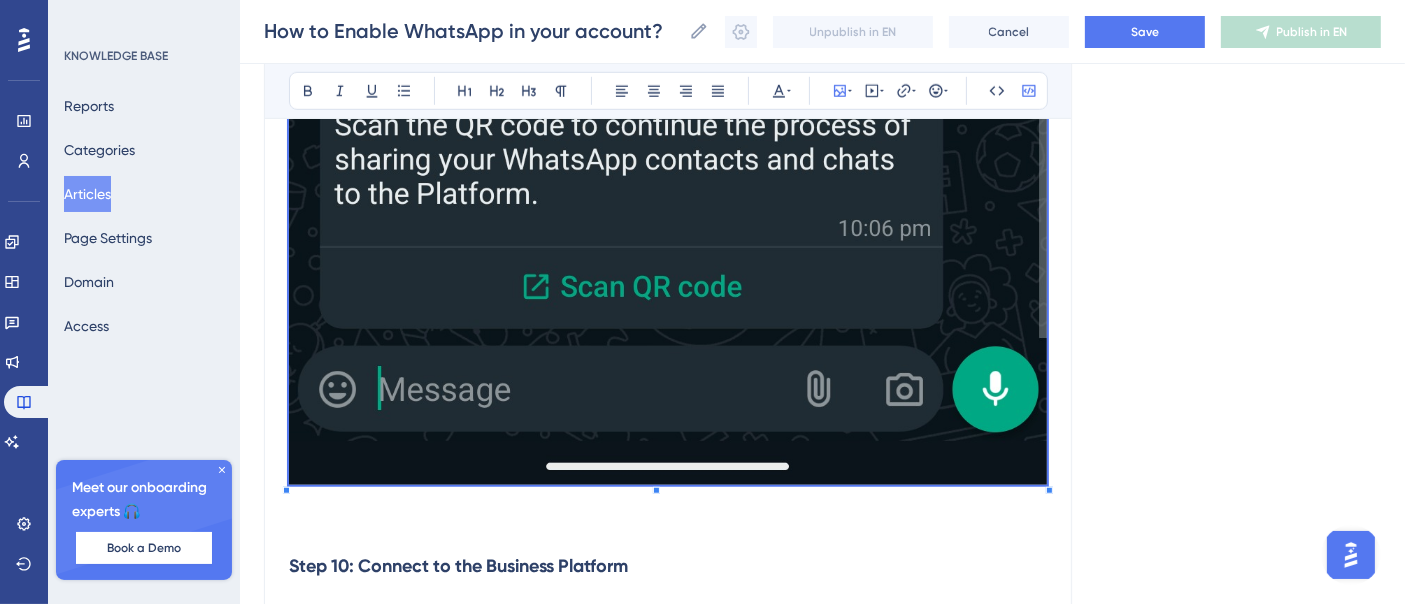 scroll, scrollTop: 24333, scrollLeft: 0, axis: vertical 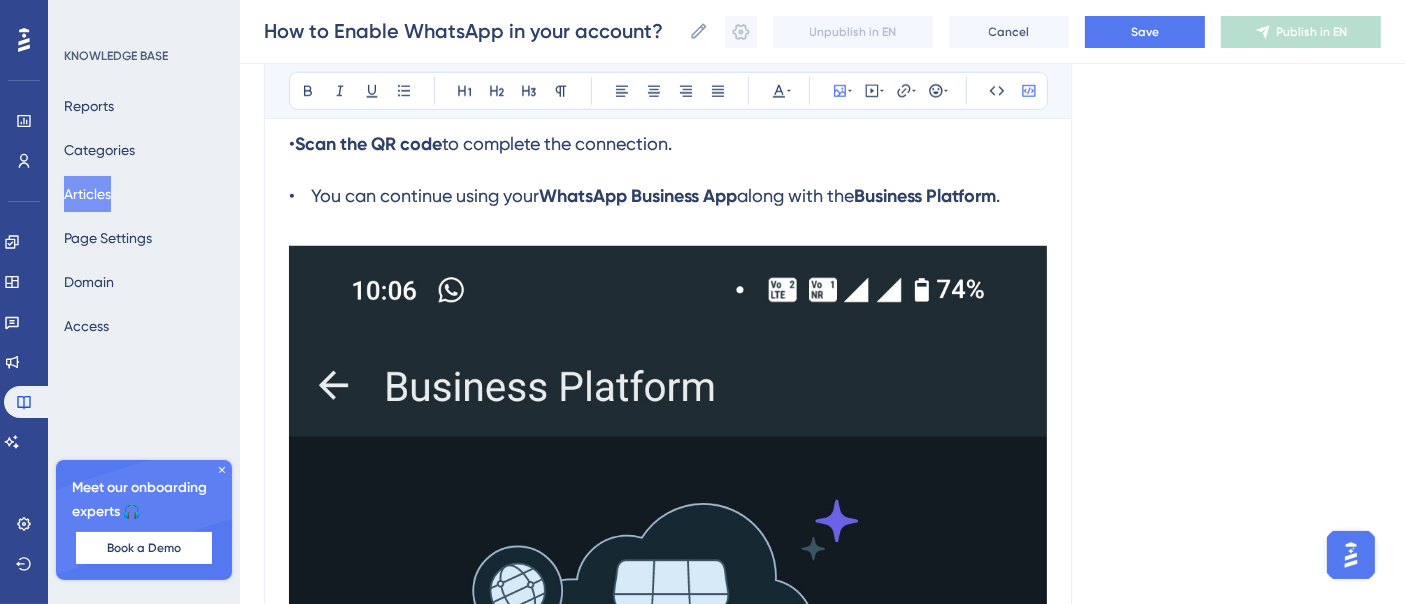 click on "Method 1: Connect a New WhatsApp Business number  How to Sign Up With the New WhatsApp Business App Step 1: Purchase a LeadConnector (LC) Phone Number     •    Buy a  LeadConnector (LC) phone number  and  forward calls  to your primary contact number. Step 2: Start the Signup Process     •    Navigate to  Settings > WhatsApp > Set Up a New WhatsApp Number . Step 3: Continue with Facebook     •    Click  “Continue with your Facebook account”  to proceed Step 4: Begin the Setup     •    Tap  “Get Started”  to initiate the integration process. Step 5: Enter Business Details     •    Fill in the required  business information  and click  “Next” . Step 6: Create a WhatsApp Business Account     •    Select  “Create WhatsApp Business Account” . Step 7: Confirm Your Selection     •    Click  “Next”  to proceed. Step 8: Save & Complete Setup     •    Click  “Save”  to apply your settings. Step 9: Complete the Setup “Finish” ." at bounding box center [668, -8285] 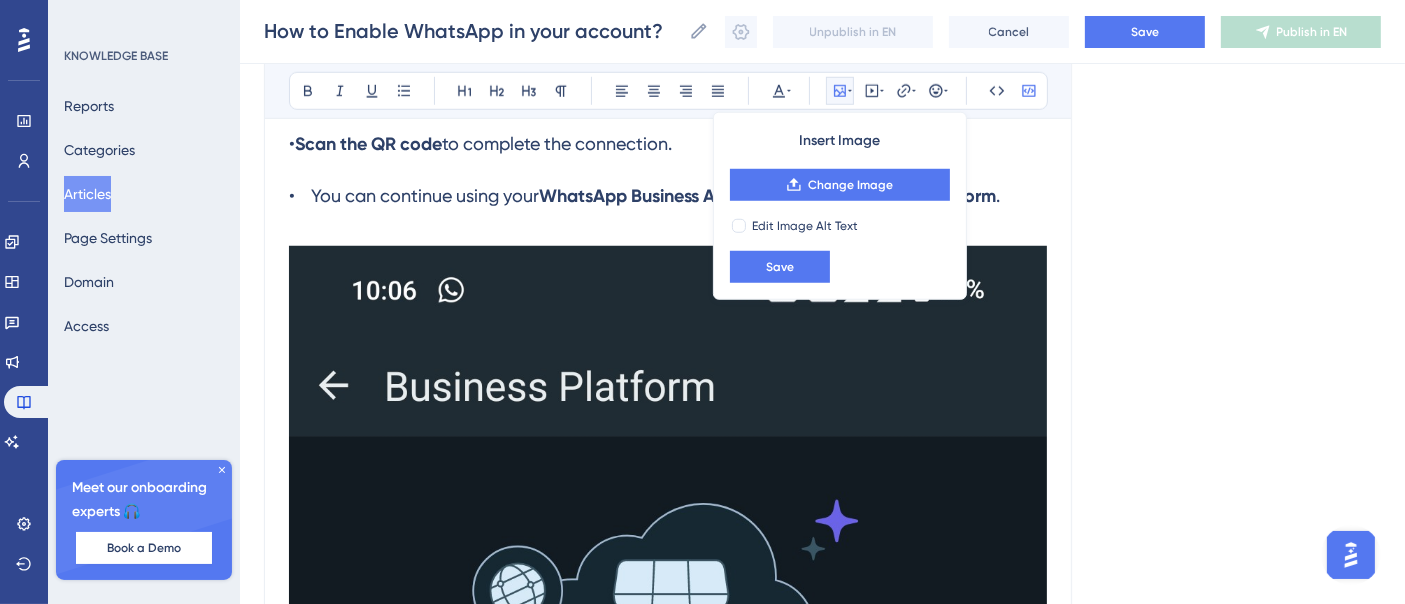 scroll, scrollTop: 24777, scrollLeft: 0, axis: vertical 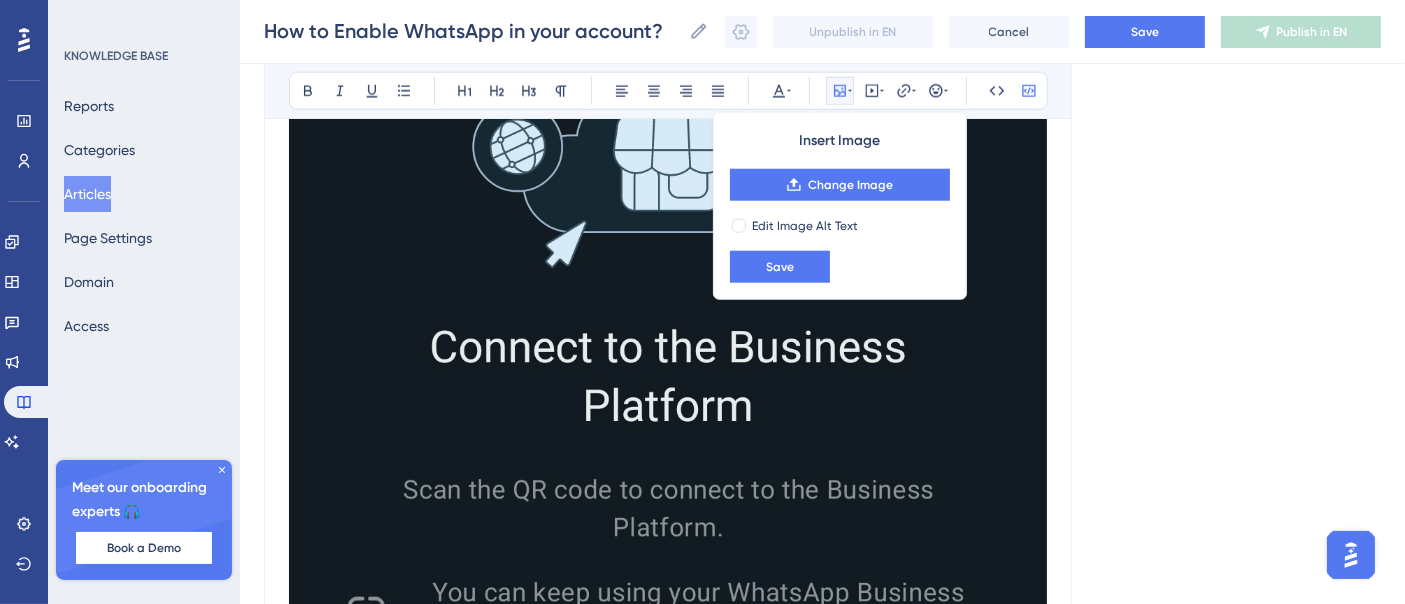 click at bounding box center (668, 645) 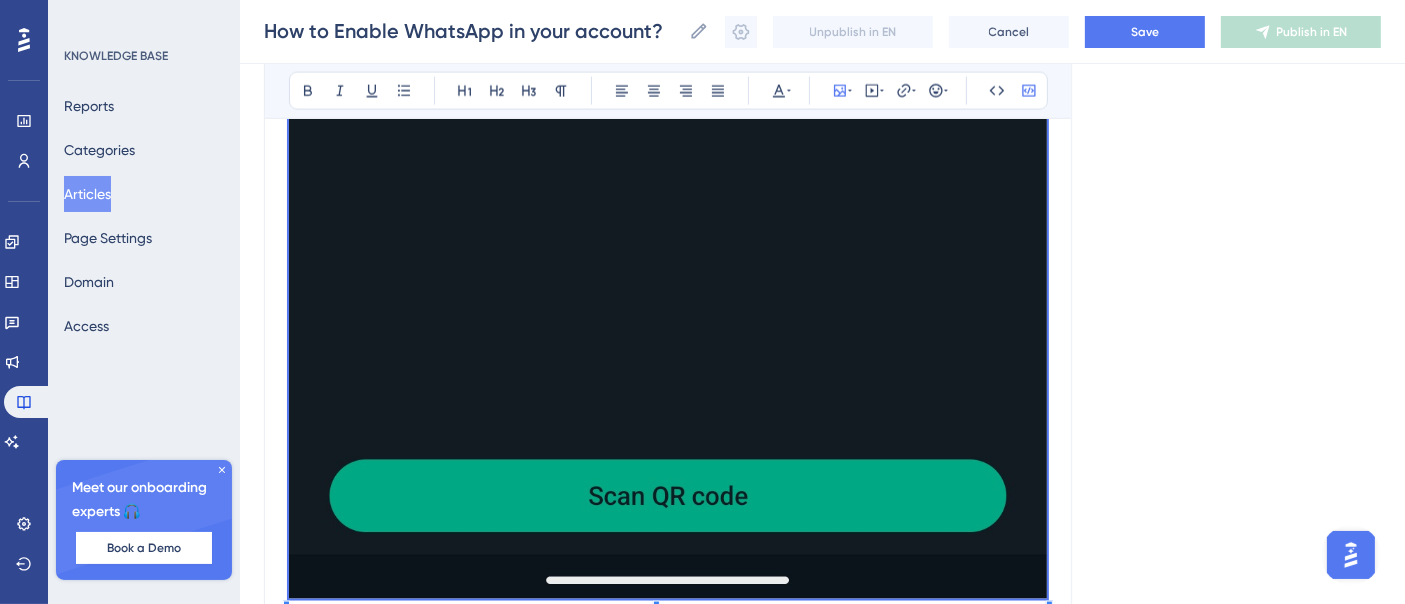 scroll, scrollTop: 25888, scrollLeft: 0, axis: vertical 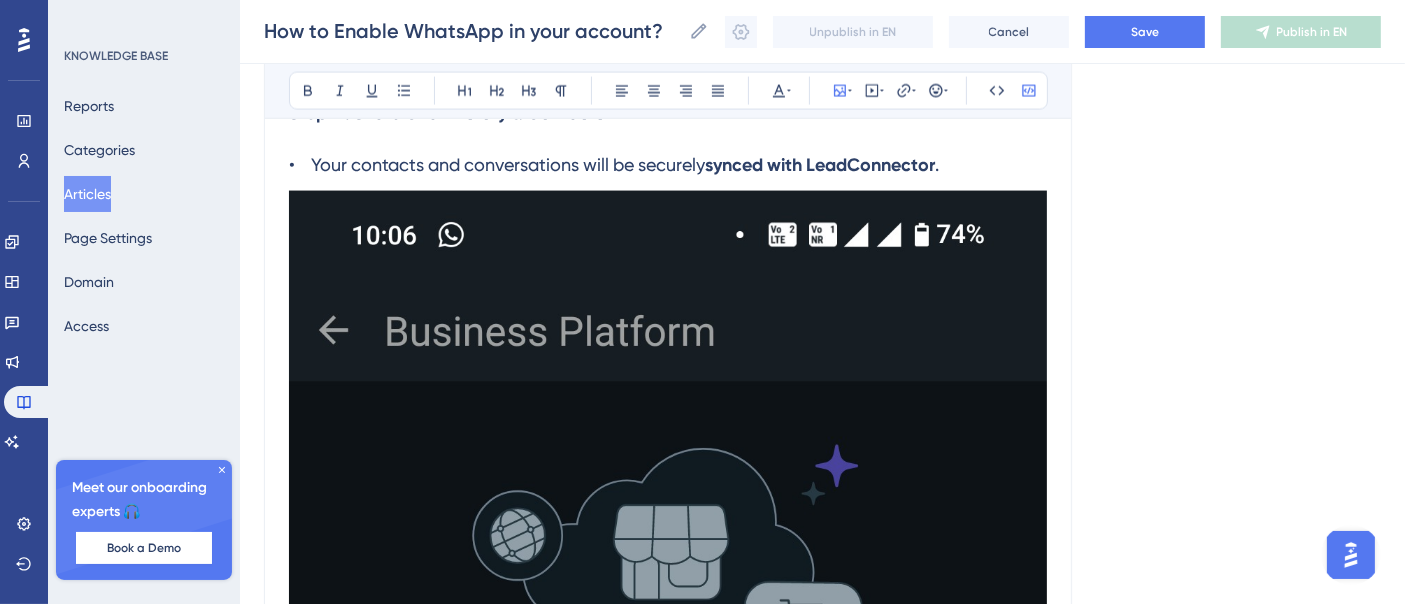 click on "Method 1: Connect a New WhatsApp Business number  How to Sign Up With the New WhatsApp Business App Step 1: Purchase a LeadConnector (LC) Phone Number     •    Buy a  LeadConnector (LC) phone number  and  forward calls  to your primary contact number. Step 2: Start the Signup Process     •    Navigate to  Settings > WhatsApp > Set Up a New WhatsApp Number . Step 3: Continue with Facebook     •    Click  “Continue with your Facebook account”  to proceed Step 4: Begin the Setup     •    Tap  “Get Started”  to initiate the integration process. Step 5: Enter Business Details     •    Fill in the required  business information  and click  “Next” . Step 6: Create a WhatsApp Business Account     •    Select  “Create WhatsApp Business Account” . Step 7: Confirm Your Selection     •    Click  “Next”  to proceed. Step 8: Save & Complete Setup     •    Click  “Save”  to apply your settings. Step 9: Complete the Setup “Finish” ." at bounding box center [668, -10001] 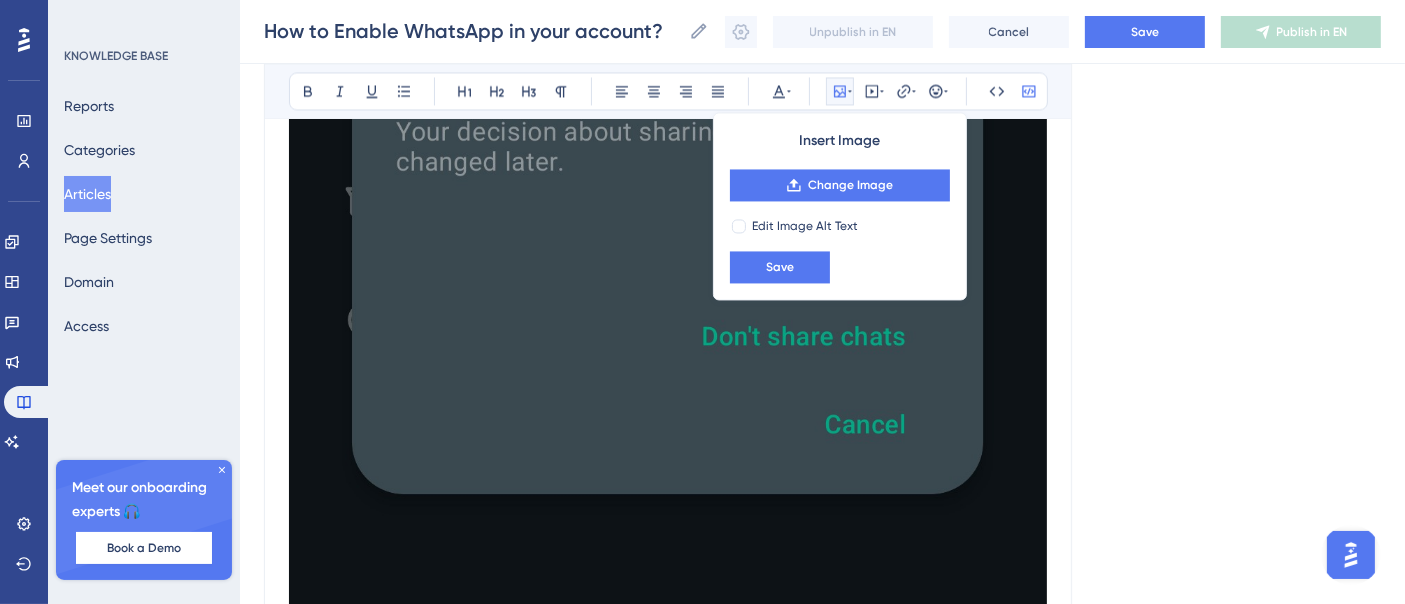 scroll, scrollTop: 27000, scrollLeft: 0, axis: vertical 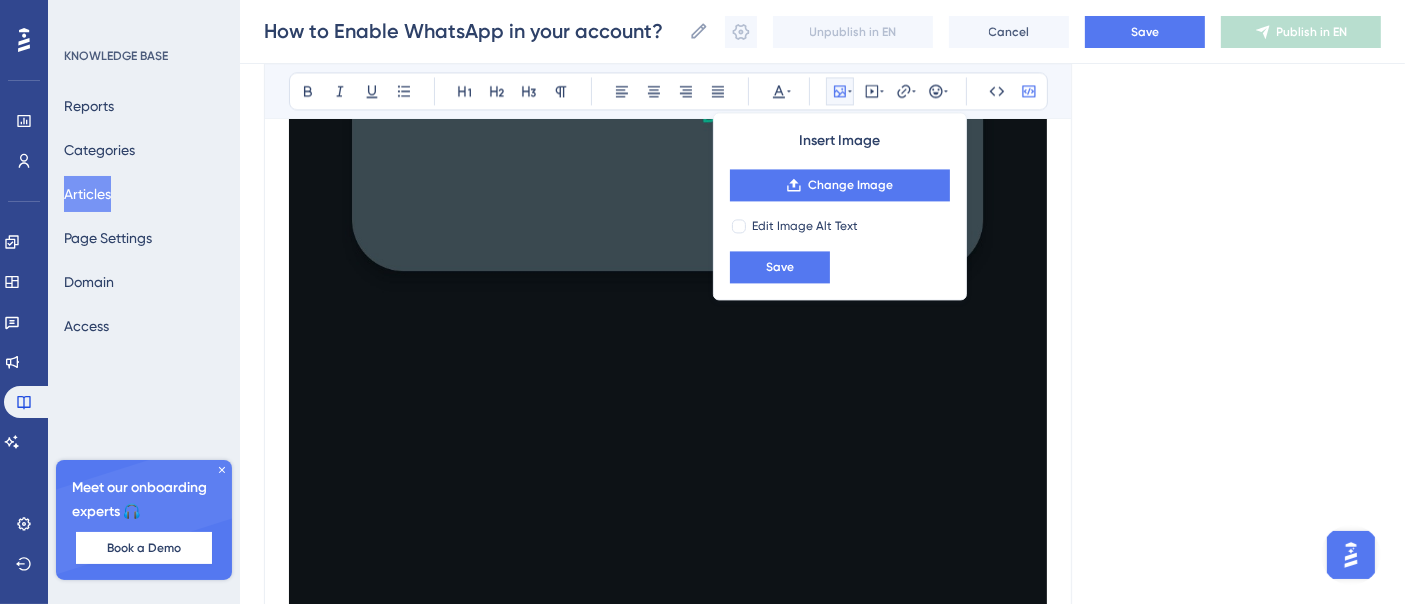click at bounding box center [668, -78] 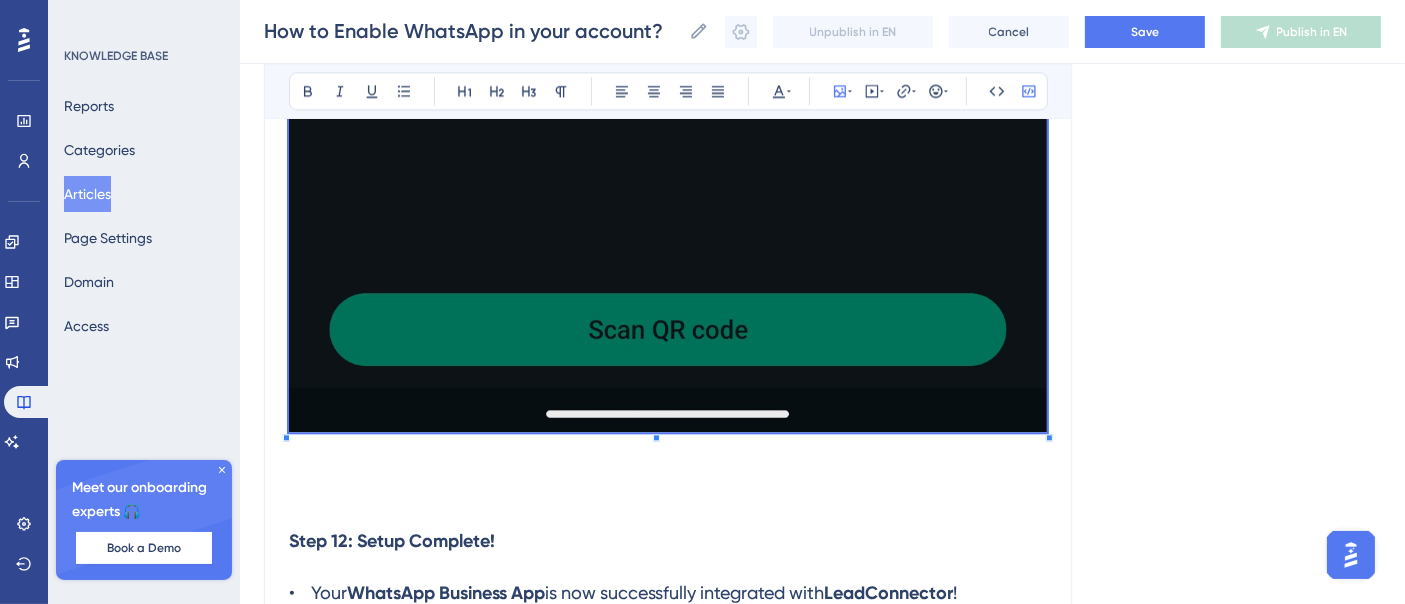 scroll, scrollTop: 27444, scrollLeft: 0, axis: vertical 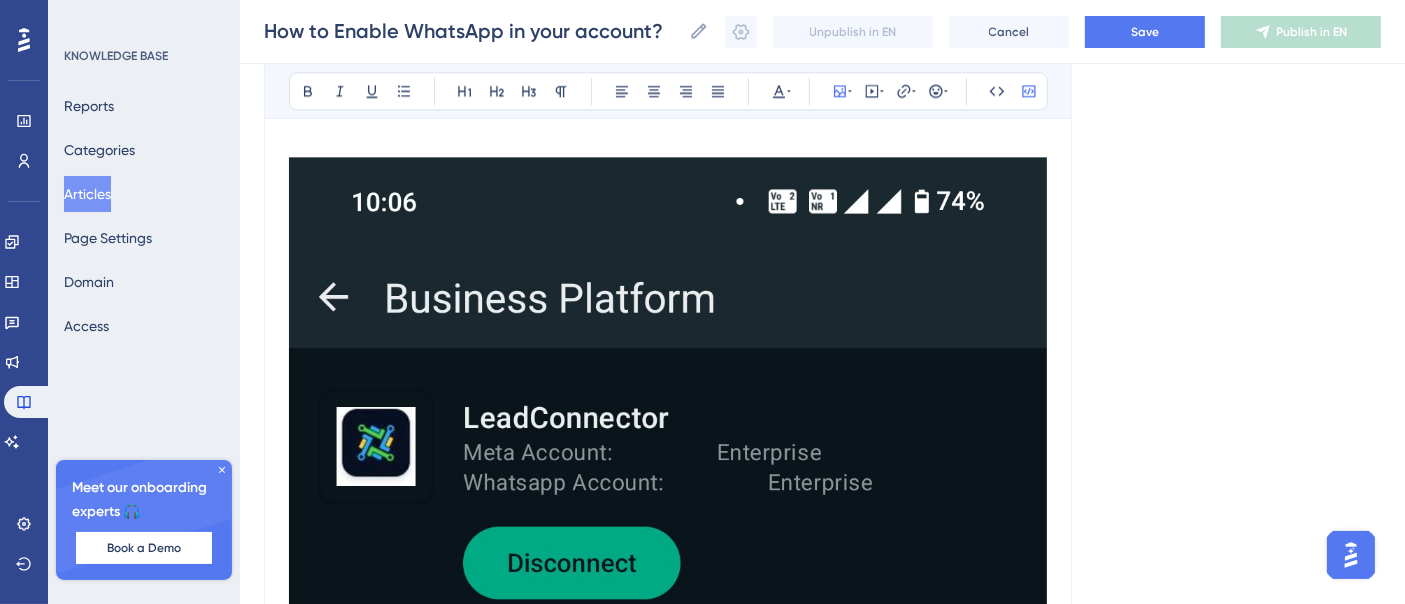 click on "Method 1: Connect a New WhatsApp Business number  How to Sign Up With the New WhatsApp Business App Step 1: Purchase a LeadConnector (LC) Phone Number     •    Buy a  LeadConnector (LC) phone number  and  forward calls  to your primary contact number. Step 2: Start the Signup Process     •    Navigate to  Settings > WhatsApp > Set Up a New WhatsApp Number . Step 3: Continue with Facebook     •    Click  “Continue with your Facebook account”  to proceed Step 4: Begin the Setup     •    Tap  “Get Started”  to initiate the integration process. Step 5: Enter Business Details     •    Fill in the required  business information  and click  “Next” . Step 6: Create a WhatsApp Business Account     •    Select  “Create WhatsApp Business Account” . Step 7: Confirm Your Selection     •    Click  “Next”  to proceed. Step 8: Save & Complete Setup     •    Click  “Save”  to apply your settings. Step 9: Complete the Setup “Finish” ." at bounding box center [668, -11756] 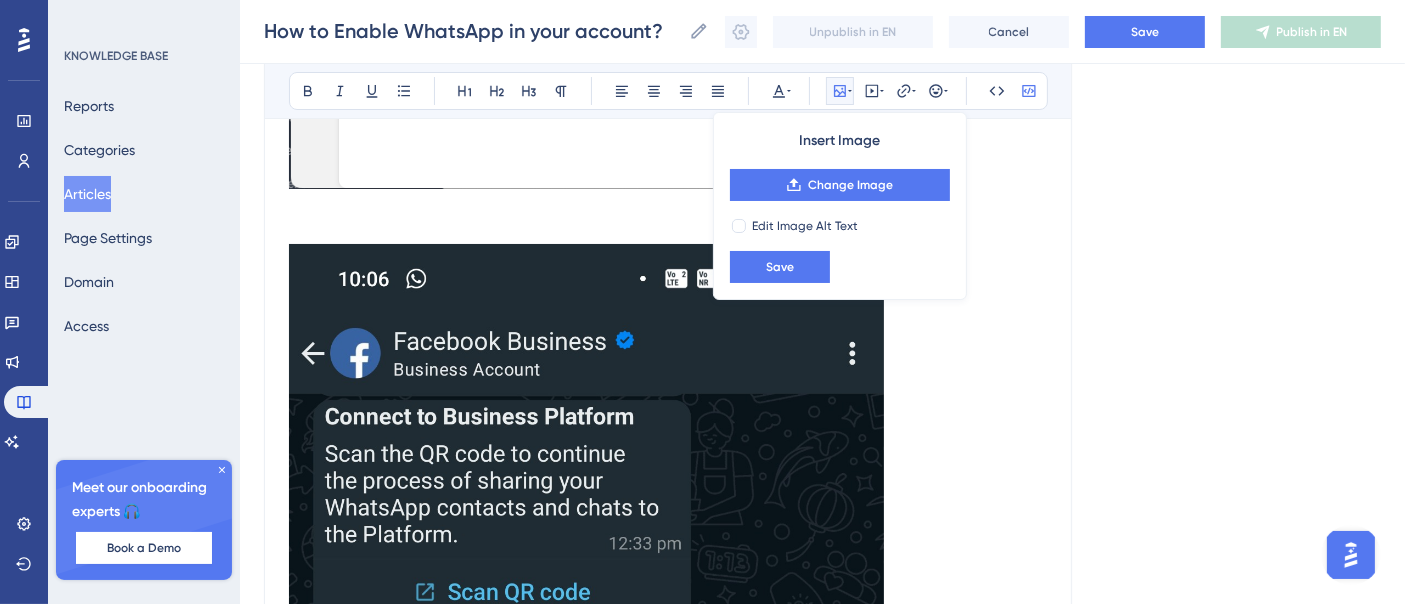 scroll, scrollTop: 23333, scrollLeft: 0, axis: vertical 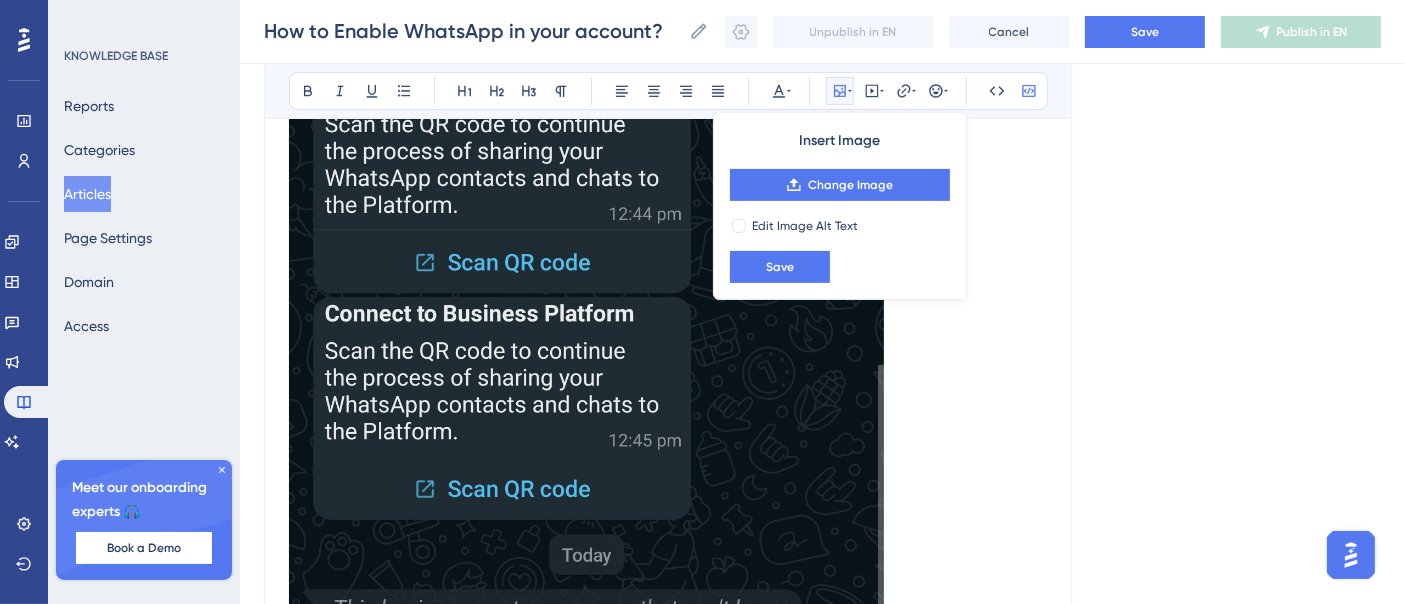 click at bounding box center (586, 349) 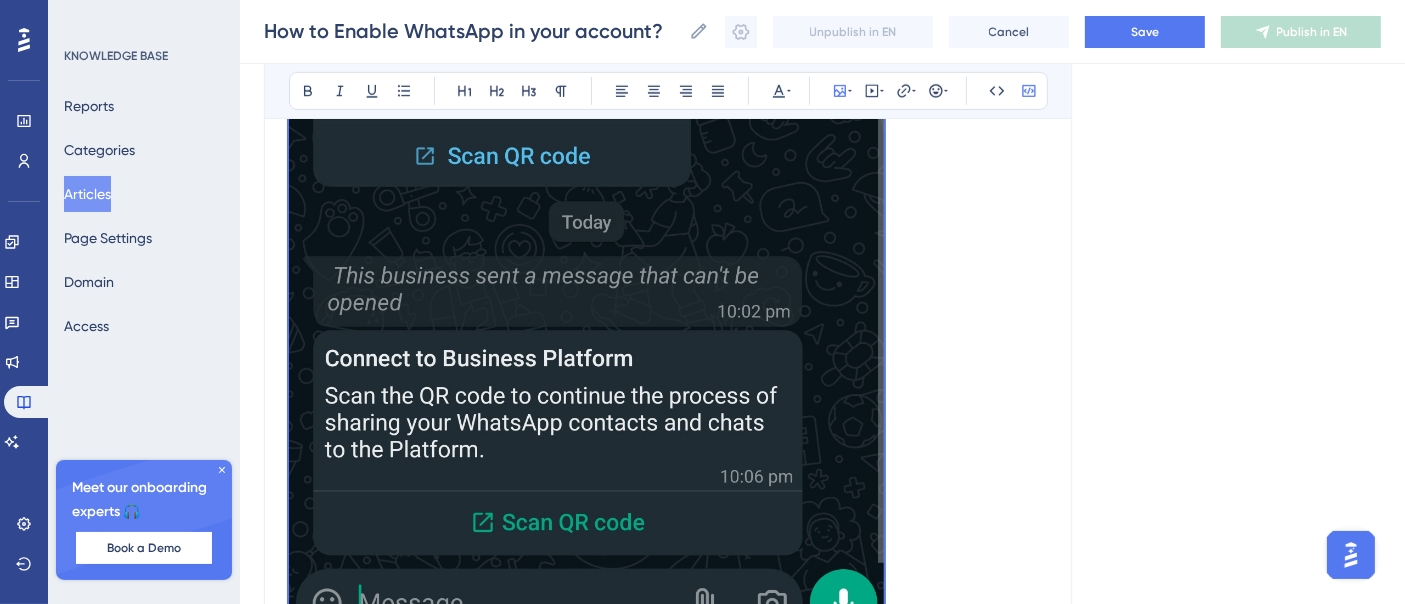 scroll, scrollTop: 24111, scrollLeft: 0, axis: vertical 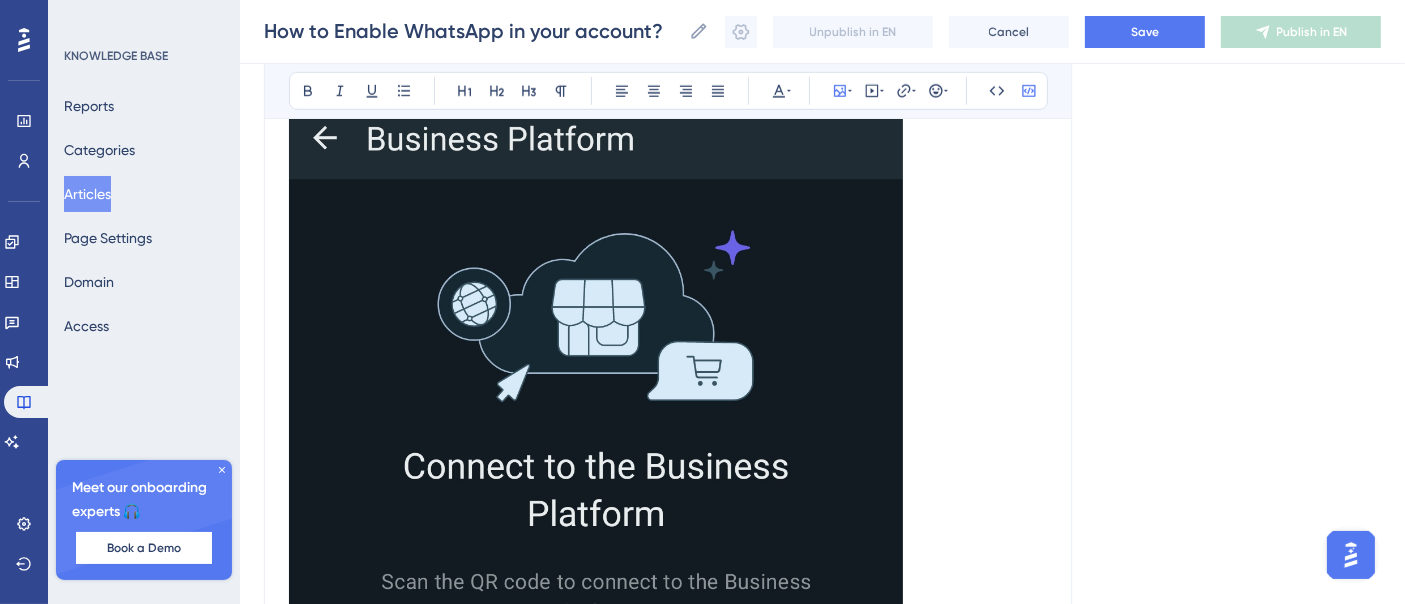 click on "Method 1: Connect a New WhatsApp Business number  How to Sign Up With the New WhatsApp Business App Step 1: Purchase a LeadConnector (LC) Phone Number     •    Buy a  LeadConnector (LC) phone number  and  forward calls  to your primary contact number. Step 2: Start the Signup Process     •    Navigate to  Settings > WhatsApp > Set Up a New WhatsApp Number . Step 3: Continue with Facebook     •    Click  “Continue with your Facebook account”  to proceed Step 4: Begin the Setup     •    Tap  “Get Started”  to initiate the integration process. Step 5: Enter Business Details     •    Fill in the required  business information  and click  “Next” . Step 6: Create a WhatsApp Business Account     •    Select  “Create WhatsApp Business Account” . Step 7: Confirm Your Selection     •    Click  “Next”  to proceed. Step 8: Save & Complete Setup     •    Click  “Save”  to apply your settings. Step 9: Complete the Setup “Finish” ." at bounding box center [668, -8645] 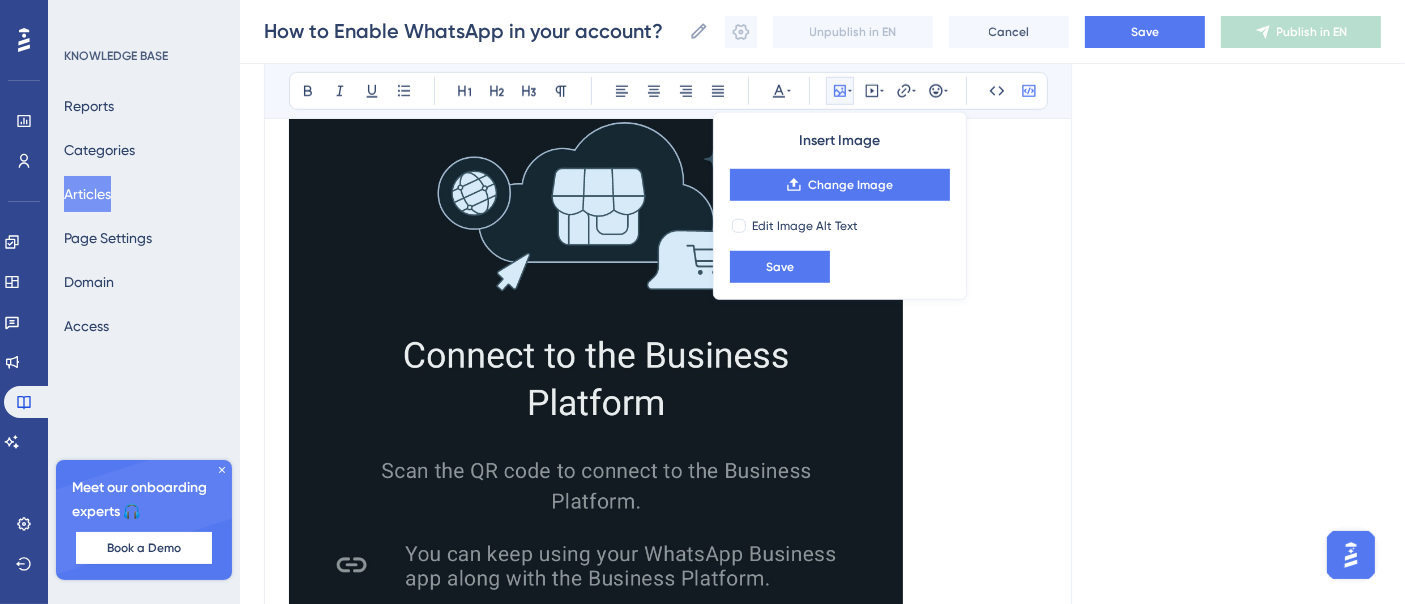 click at bounding box center (596, 596) 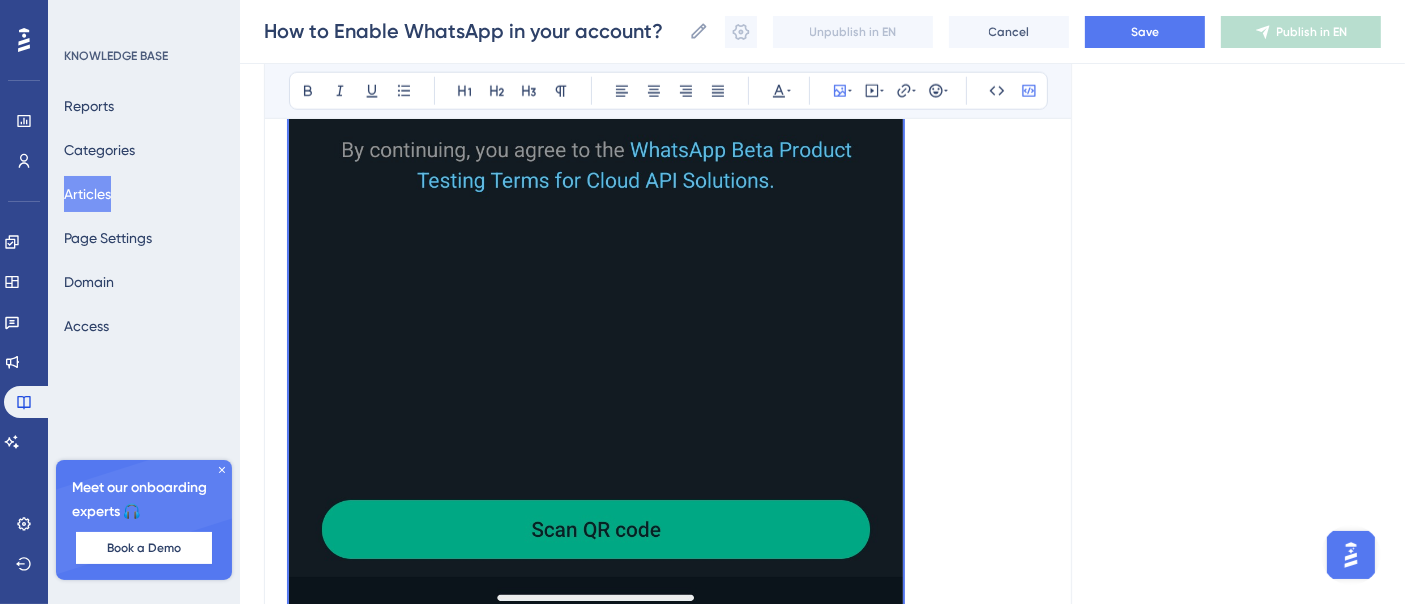 scroll, scrollTop: 25111, scrollLeft: 0, axis: vertical 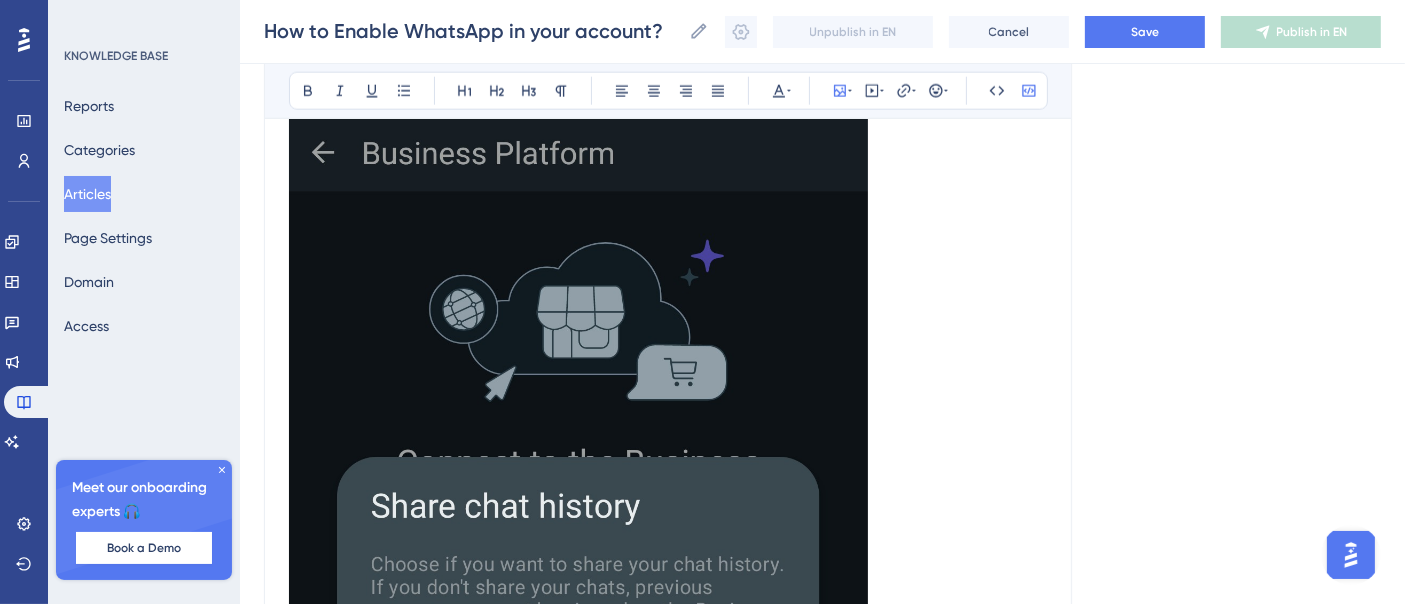click on "Method 1: Connect a New WhatsApp Business number  How to Sign Up With the New WhatsApp Business App Step 1: Purchase a LeadConnector (LC) Phone Number     •    Buy a  LeadConnector (LC) phone number  and  forward calls  to your primary contact number. Step 2: Start the Signup Process     •    Navigate to  Settings > WhatsApp > Set Up a New WhatsApp Number . Step 3: Continue with Facebook     •    Click  “Continue with your Facebook account”  to proceed Step 4: Begin the Setup     •    Tap  “Get Started”  to initiate the integration process. Step 5: Enter Business Details     •    Fill in the required  business information  and click  “Next” . Step 6: Create a WhatsApp Business Account     •    Select  “Create WhatsApp Business Account” . Step 7: Confirm Your Selection     •    Click  “Next”  to proceed. Step 8: Save & Complete Setup     •    Click  “Save”  to apply your settings. Step 9: Complete the Setup “Finish” ." at bounding box center [668, -9884] 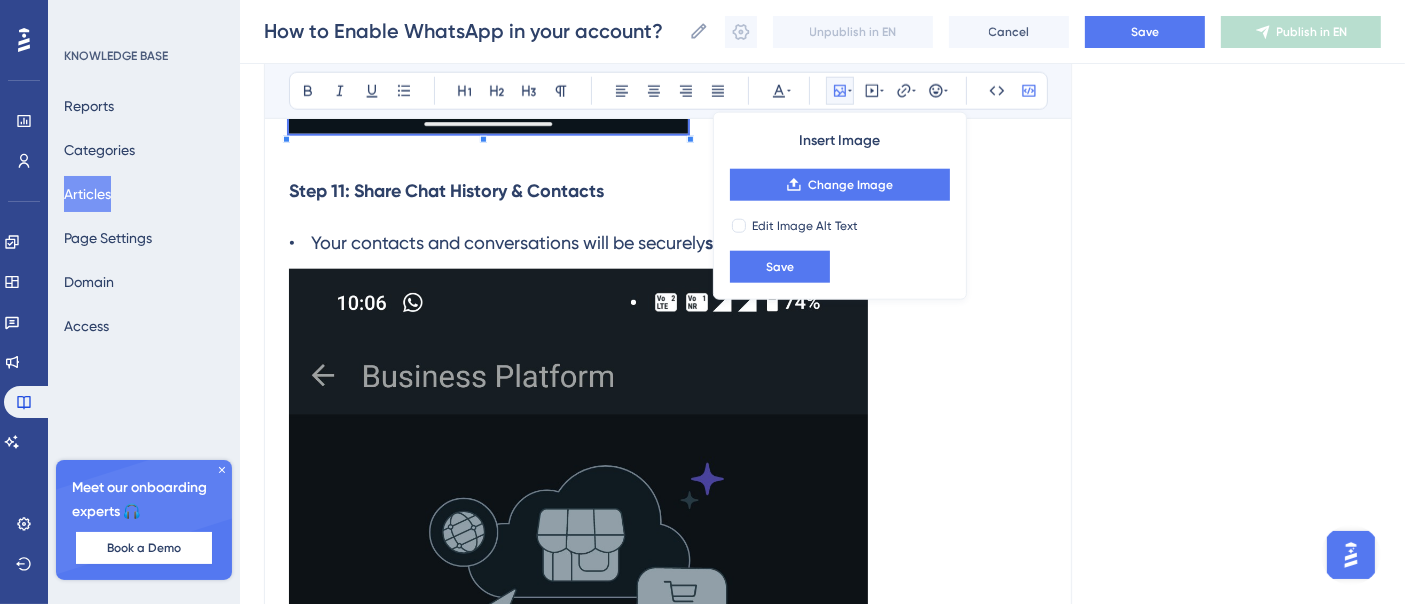 scroll, scrollTop: 24666, scrollLeft: 0, axis: vertical 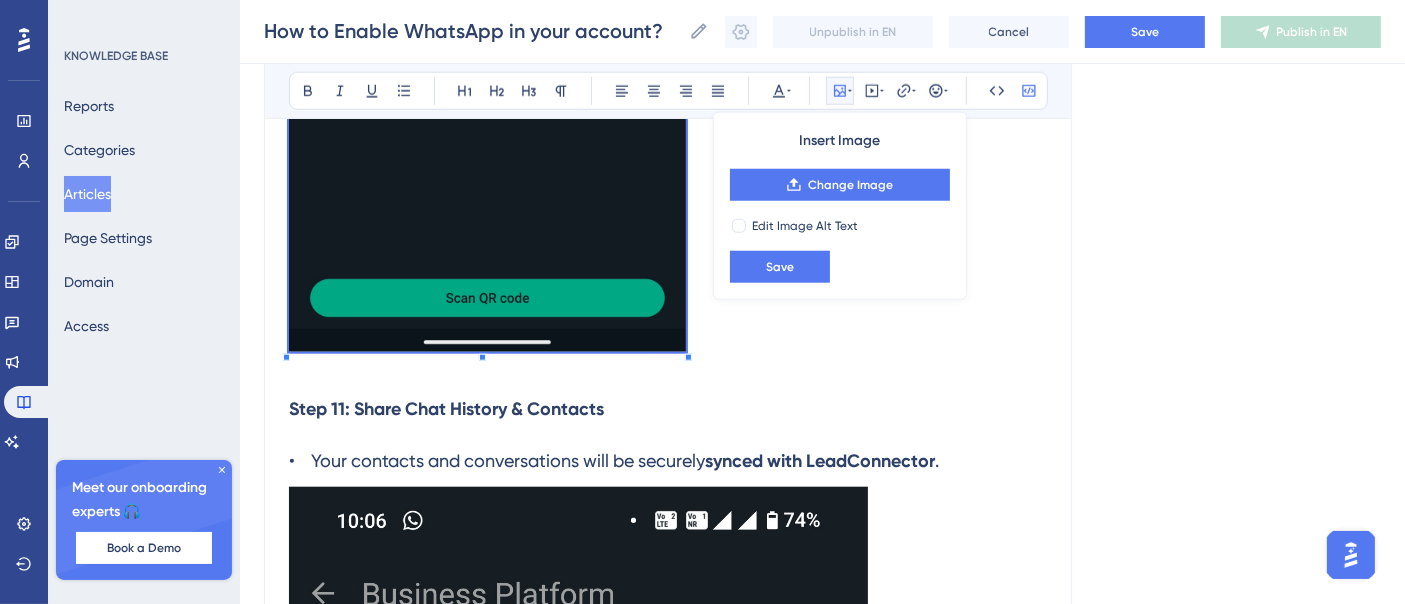 click at bounding box center (688, 357) 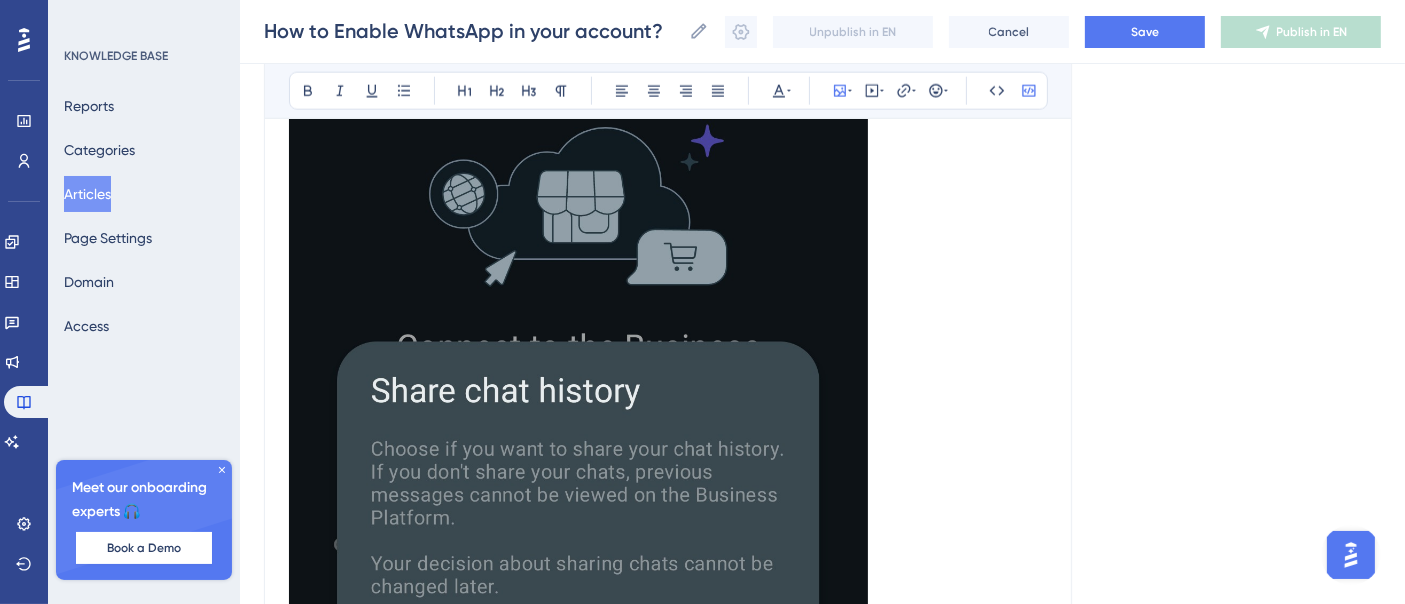 click at bounding box center (578, 574) 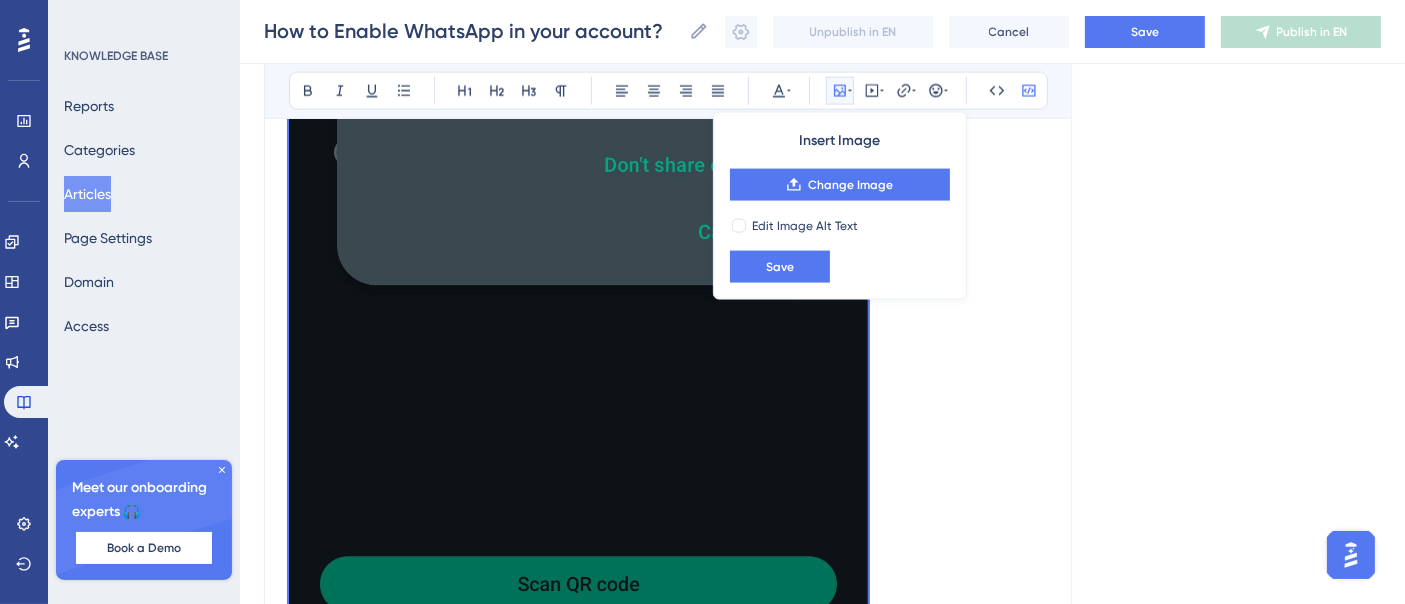 scroll, scrollTop: 26111, scrollLeft: 0, axis: vertical 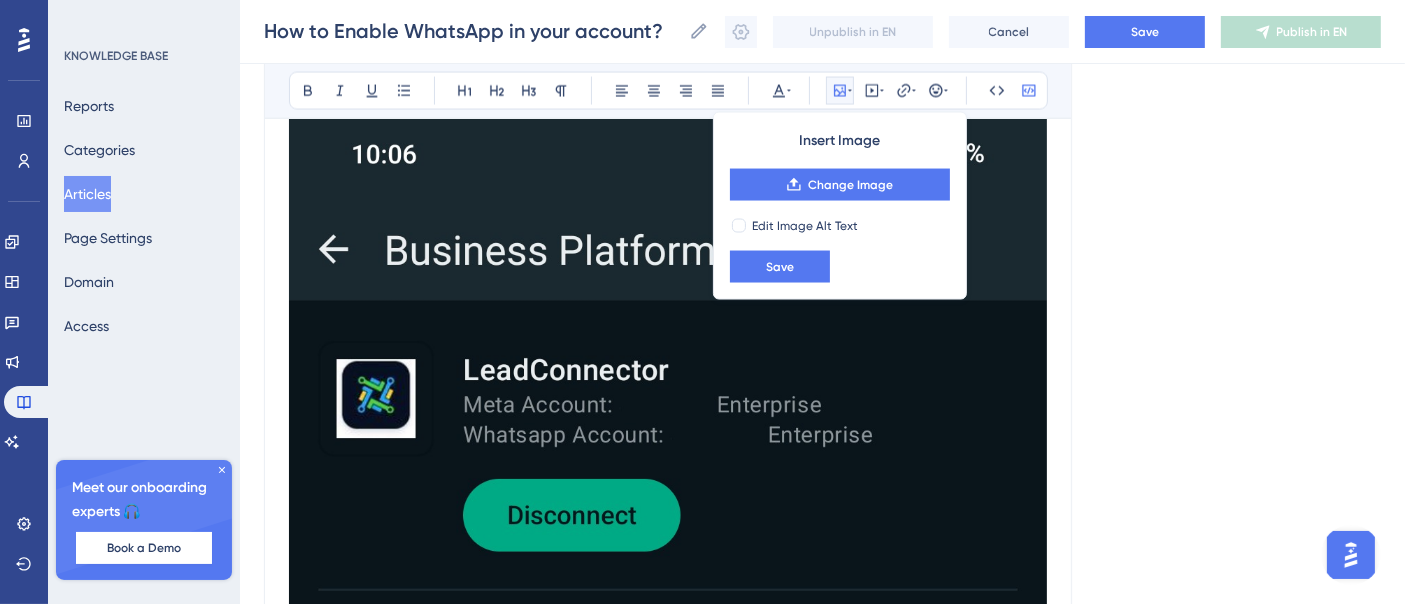 click on "Method 1: Connect a New WhatsApp Business number  How to Sign Up With the New WhatsApp Business App Step 1: Purchase a LeadConnector (LC) Phone Number     •    Buy a  LeadConnector (LC) phone number  and  forward calls  to your primary contact number. Step 2: Start the Signup Process     •    Navigate to  Settings > WhatsApp > Set Up a New WhatsApp Number . Step 3: Continue with Facebook     •    Click  “Continue with your Facebook account”  to proceed Step 4: Begin the Setup     •    Tap  “Get Started”  to initiate the integration process. Step 5: Enter Business Details     •    Fill in the required  business information  and click  “Next” . Step 6: Create a WhatsApp Business Account     •    Select  “Create WhatsApp Business Account” . Step 7: Confirm Your Selection     •    Click  “Next”  to proceed. Step 8: Save & Complete Setup     •    Click  “Save”  to apply your settings. Step 9: Complete the Setup “Finish” ." at bounding box center [668, -11113] 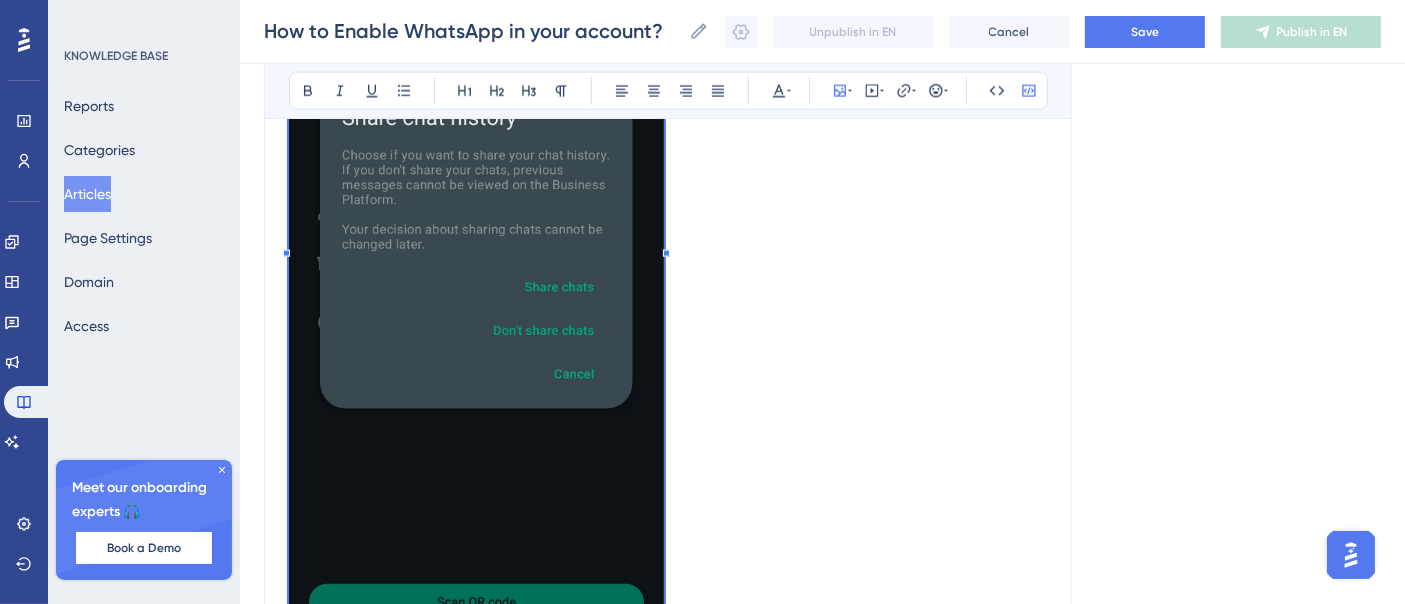 scroll, scrollTop: 25555, scrollLeft: 0, axis: vertical 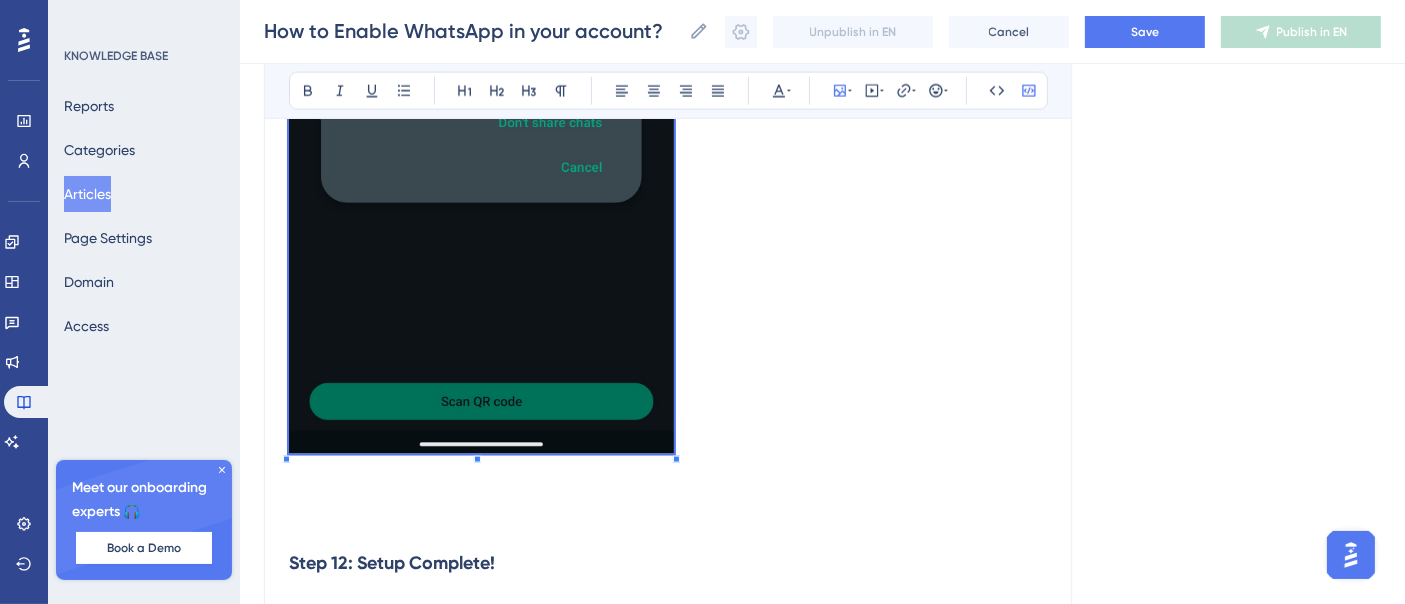 click at bounding box center (481, 29) 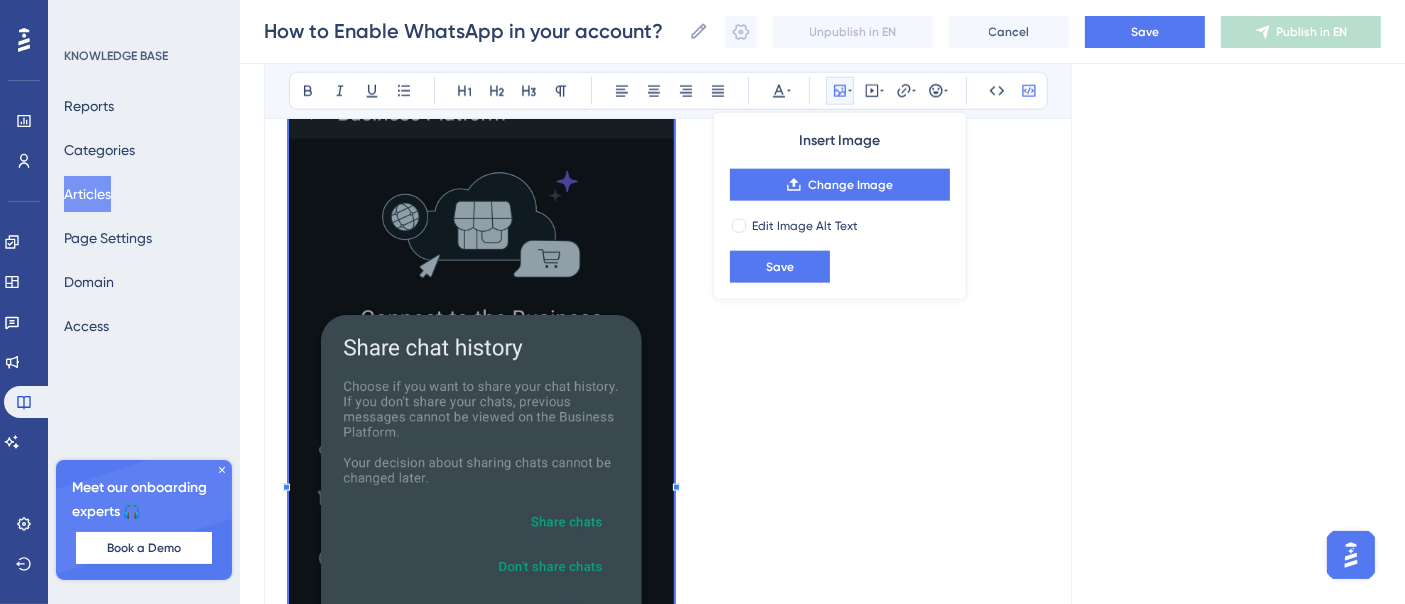 scroll, scrollTop: 24888, scrollLeft: 0, axis: vertical 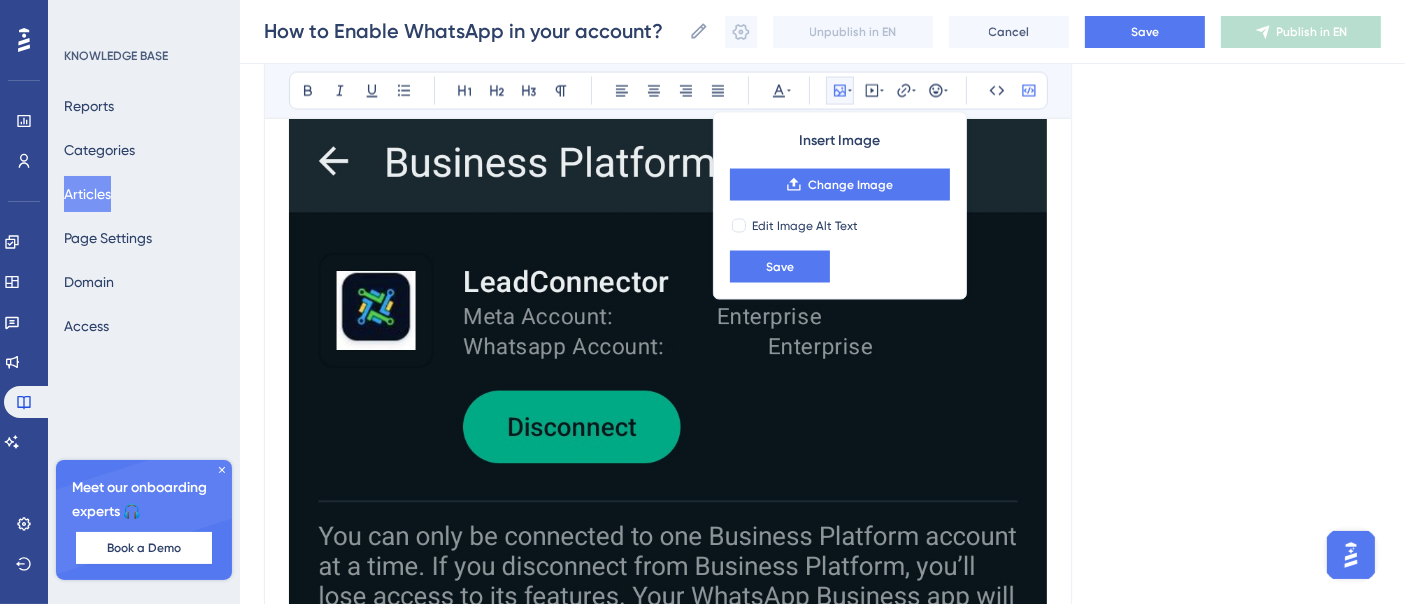 click at bounding box center (668, 865) 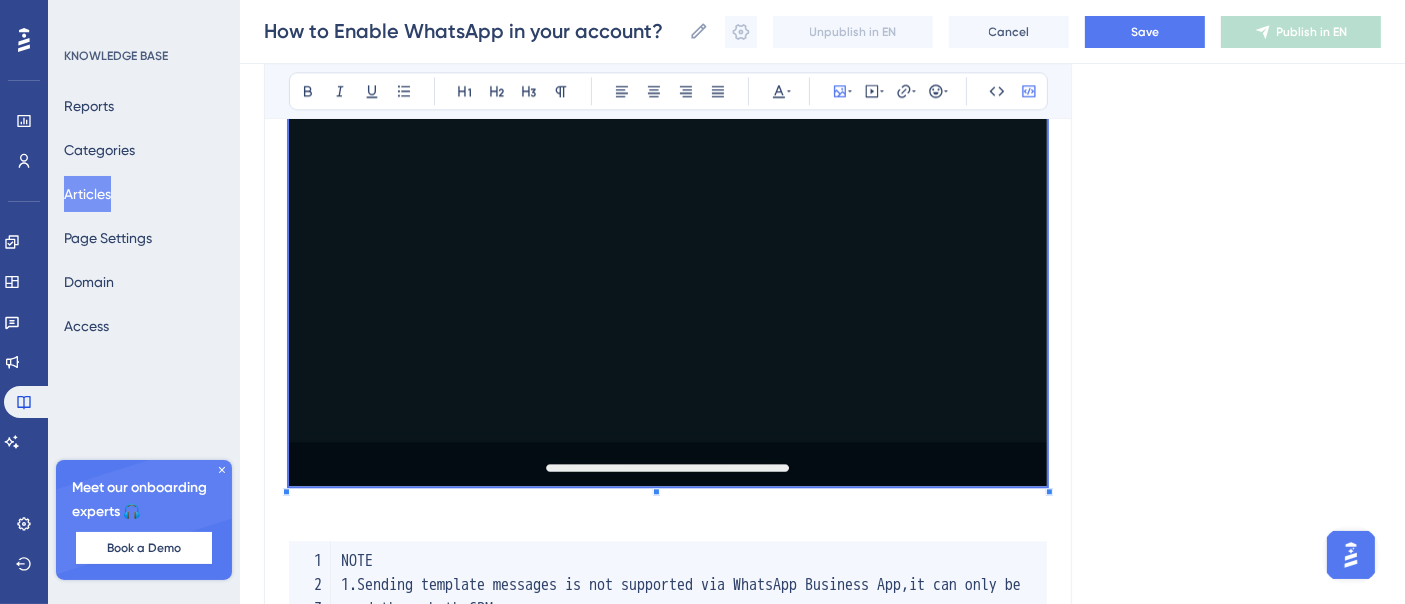 scroll, scrollTop: 27555, scrollLeft: 0, axis: vertical 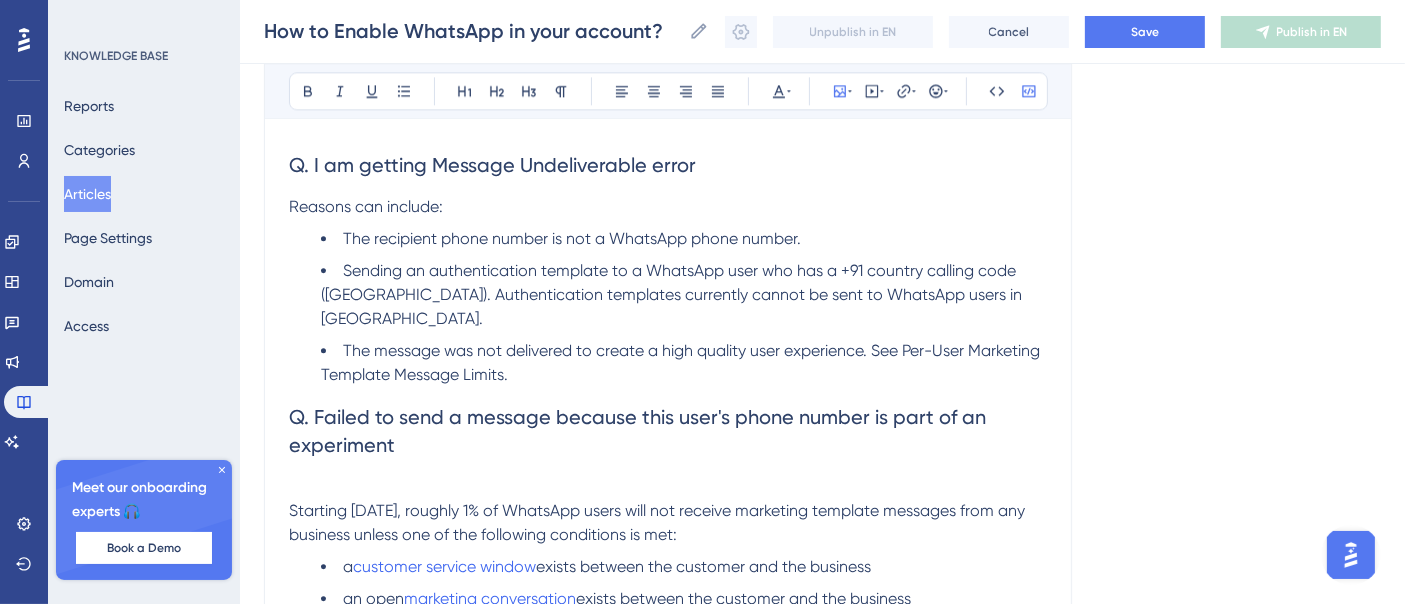 click on "Method 1: Connect a New WhatsApp Business number  How to Sign Up With the New WhatsApp Business App Step 1: Purchase a LeadConnector (LC) Phone Number     •    Buy a  LeadConnector (LC) phone number  and  forward calls  to your primary contact number. Step 2: Start the Signup Process     •    Navigate to  Settings > WhatsApp > Set Up a New WhatsApp Number . Step 3: Continue with Facebook     •    Click  “Continue with your Facebook account”  to proceed Step 4: Begin the Setup     •    Tap  “Get Started”  to initiate the integration process. Step 5: Enter Business Details     •    Fill in the required  business information  and click  “Next” . Step 6: Create a WhatsApp Business Account     •    Select  “Create WhatsApp Business Account” . Step 7: Confirm Your Selection     •    Click  “Next”  to proceed. Step 8: Save & Complete Setup     •    Click  “Save”  to apply your settings. Step 9: Complete the Setup “Finish” ." at bounding box center [668, -12874] 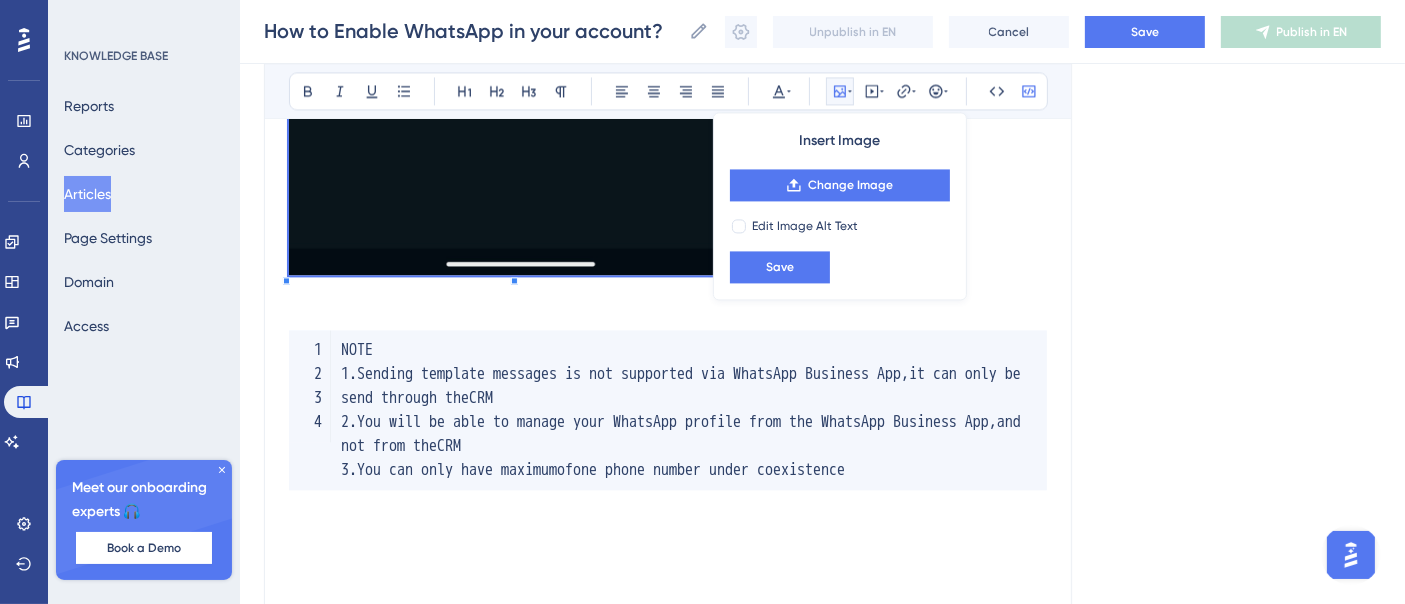 scroll, scrollTop: 26777, scrollLeft: 0, axis: vertical 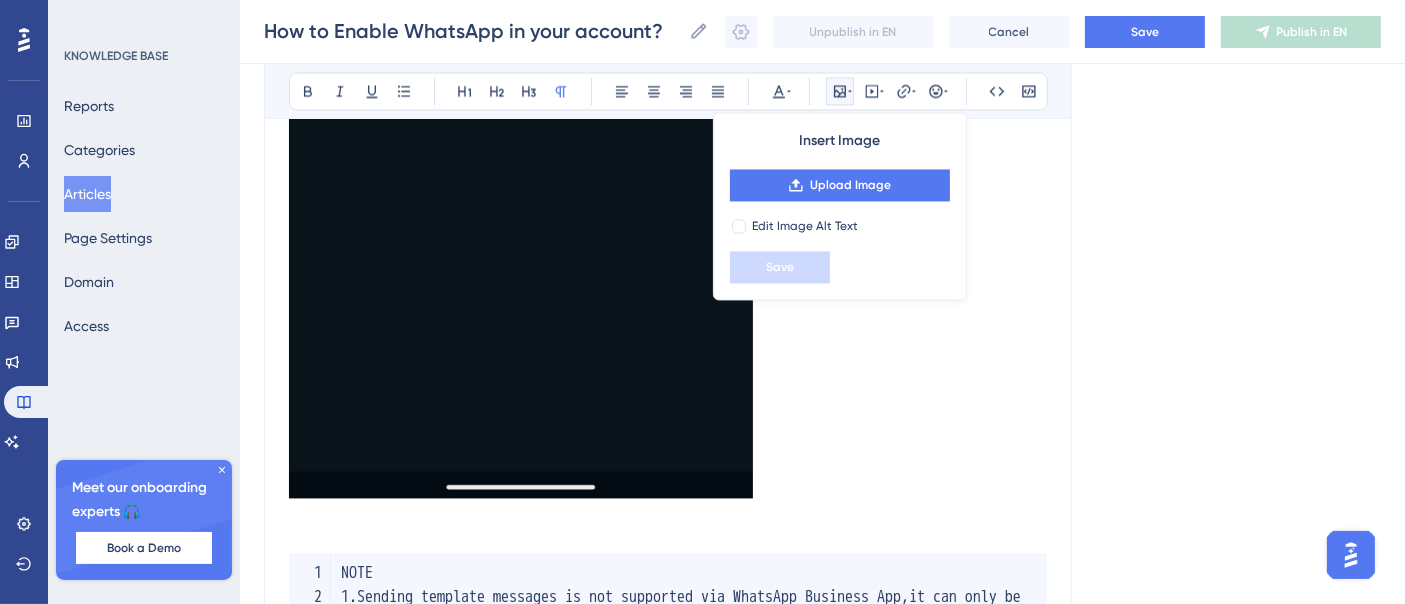 click at bounding box center (668, 517) 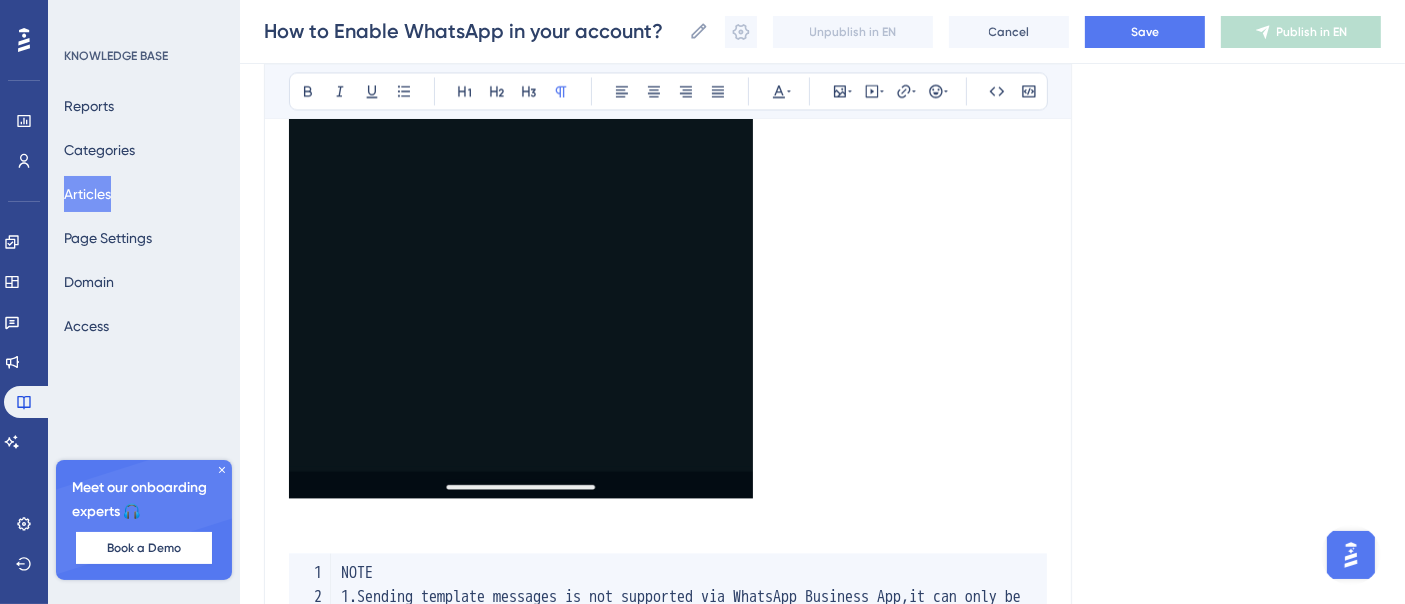 click at bounding box center (521, -18) 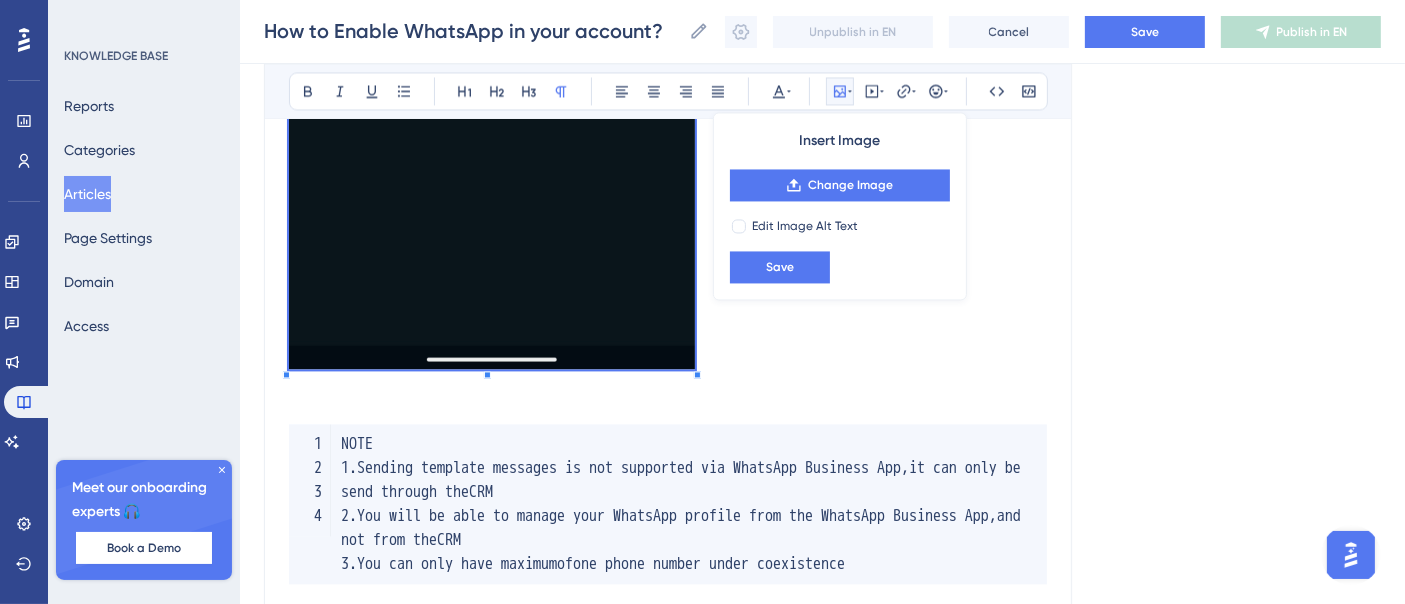 click on "Method 1: Connect a New WhatsApp Business number  How to Sign Up With the New WhatsApp Business App Step 1: Purchase a LeadConnector (LC) Phone Number     •    Buy a  LeadConnector (LC) phone number  and  forward calls  to your primary contact number. Step 2: Start the Signup Process     •    Navigate to  Settings > WhatsApp > Set Up a New WhatsApp Number . Step 3: Continue with Facebook     •    Click  “Continue with your Facebook account”  to proceed Step 4: Begin the Setup     •    Tap  “Get Started”  to initiate the integration process. Step 5: Enter Business Details     •    Fill in the required  business information  and click  “Next” . Step 6: Create a WhatsApp Business Account     •    Select  “Create WhatsApp Business Account” . Step 7: Confirm Your Selection     •    Click  “Next”  to proceed. Step 8: Save & Complete Setup     •    Click  “Save”  to apply your settings. Step 9: Complete the Setup “Finish” ." at bounding box center [668, -12160] 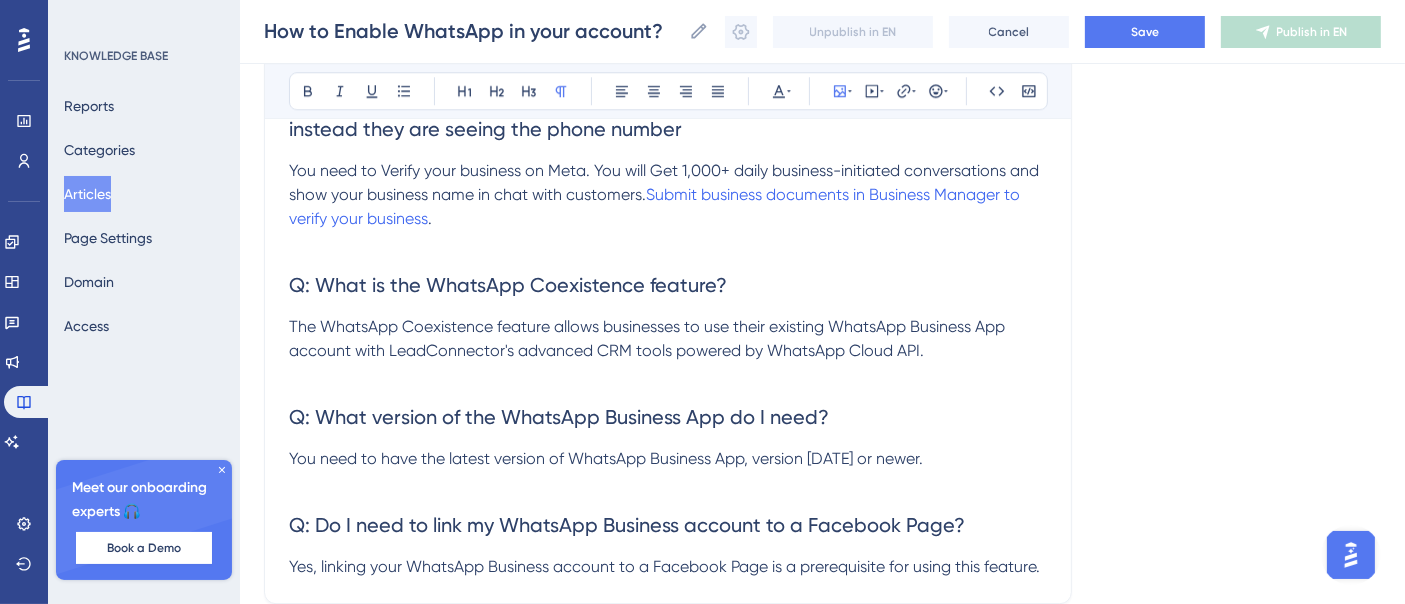 scroll, scrollTop: 28005, scrollLeft: 0, axis: vertical 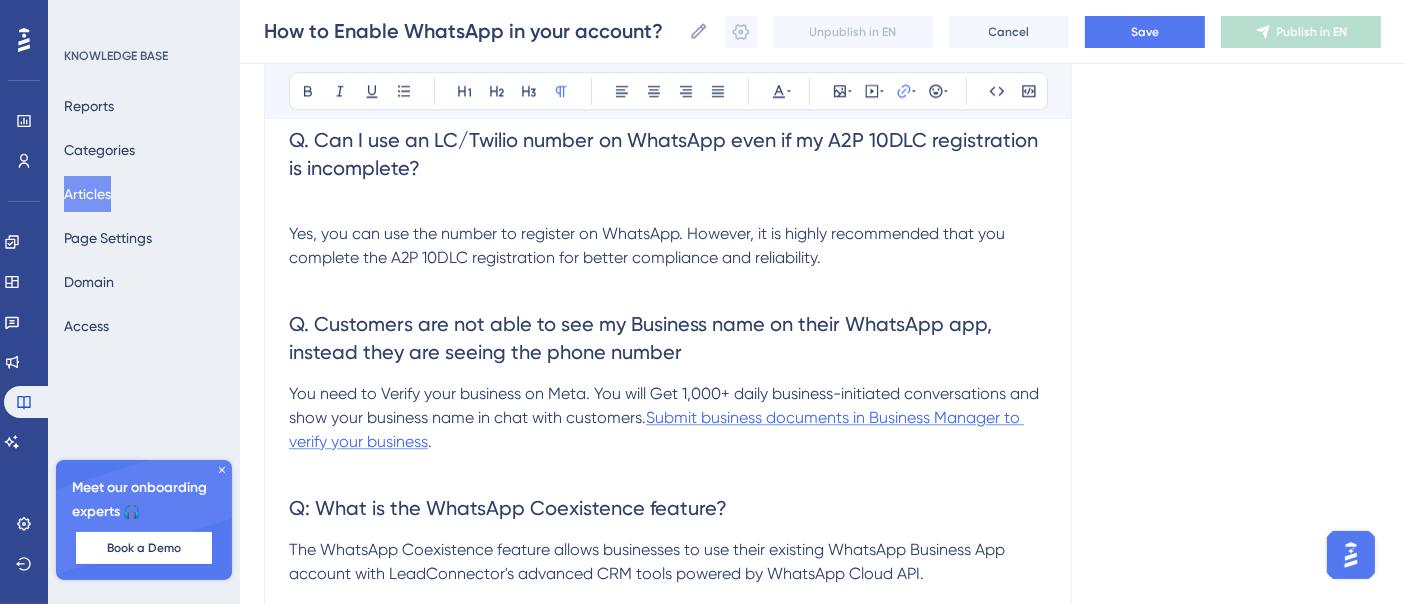 click on "Submit business documents in Business Manager to verify your business" at bounding box center (656, 429) 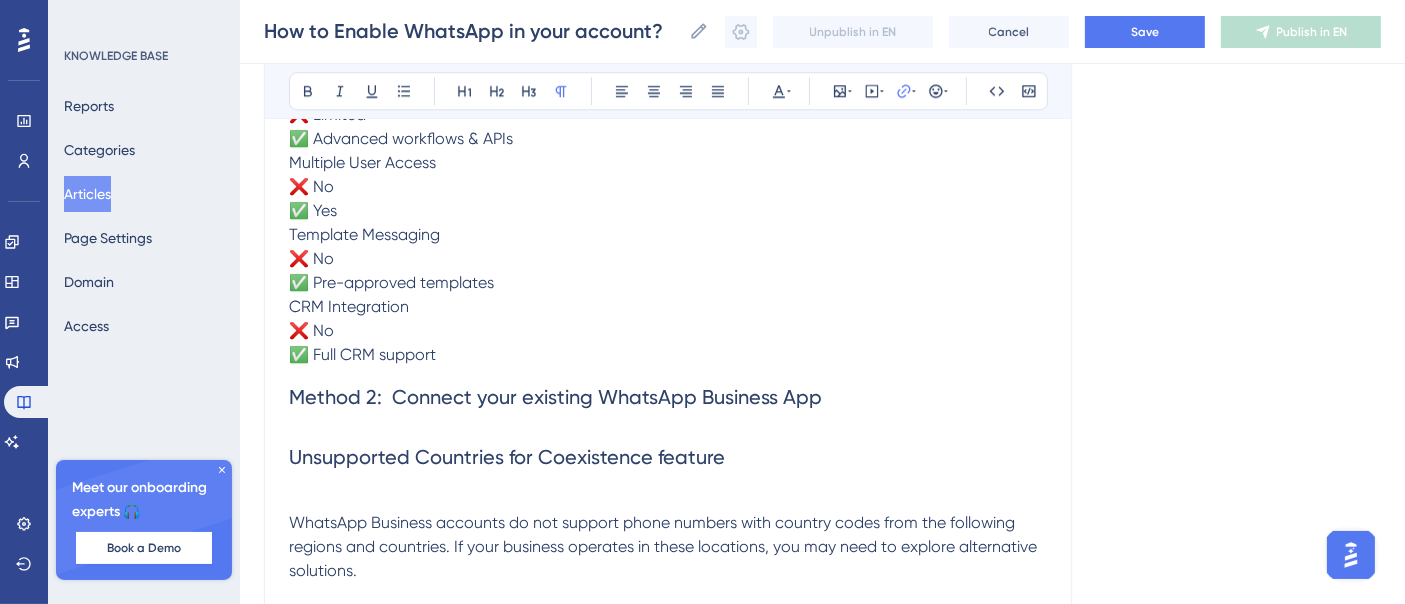scroll, scrollTop: 12672, scrollLeft: 0, axis: vertical 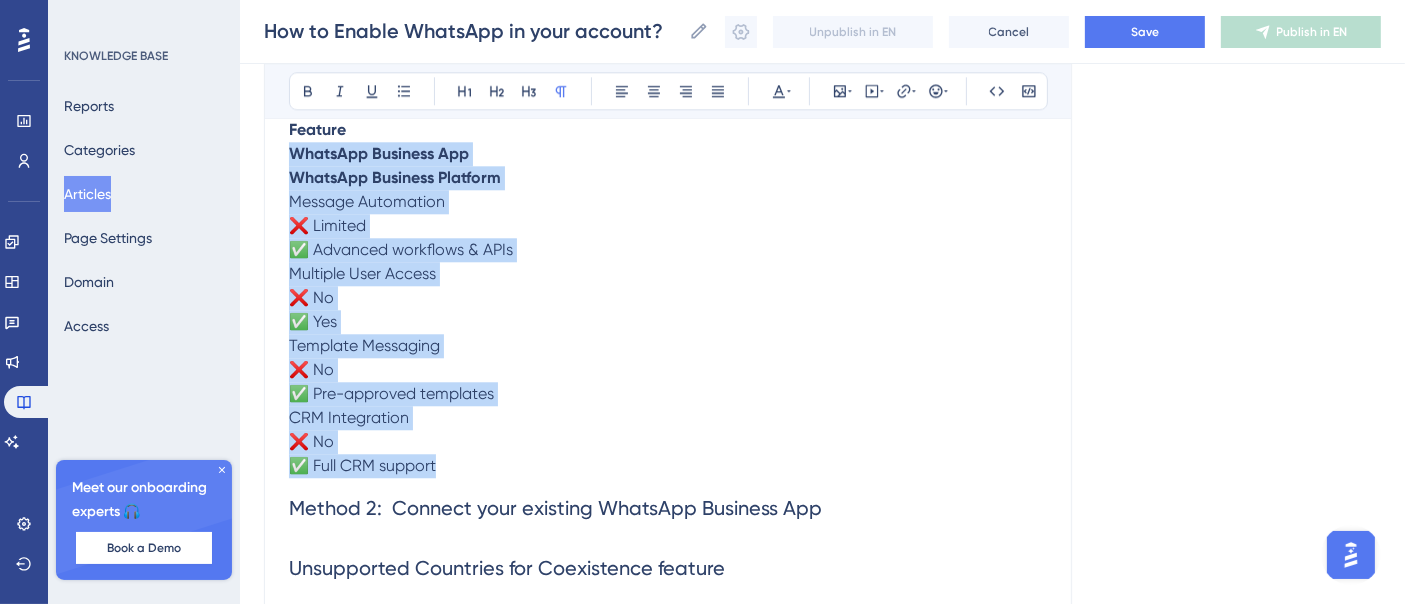 drag, startPoint x: 450, startPoint y: 499, endPoint x: 297, endPoint y: 192, distance: 343.01312 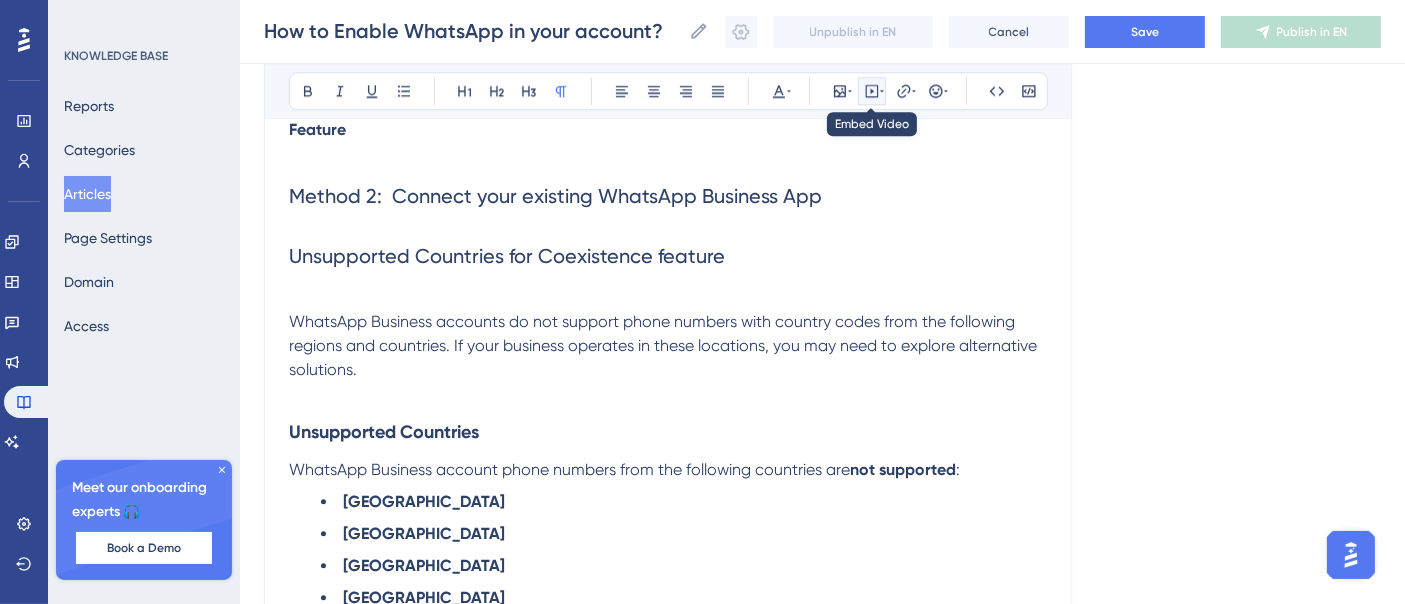 click at bounding box center [872, 91] 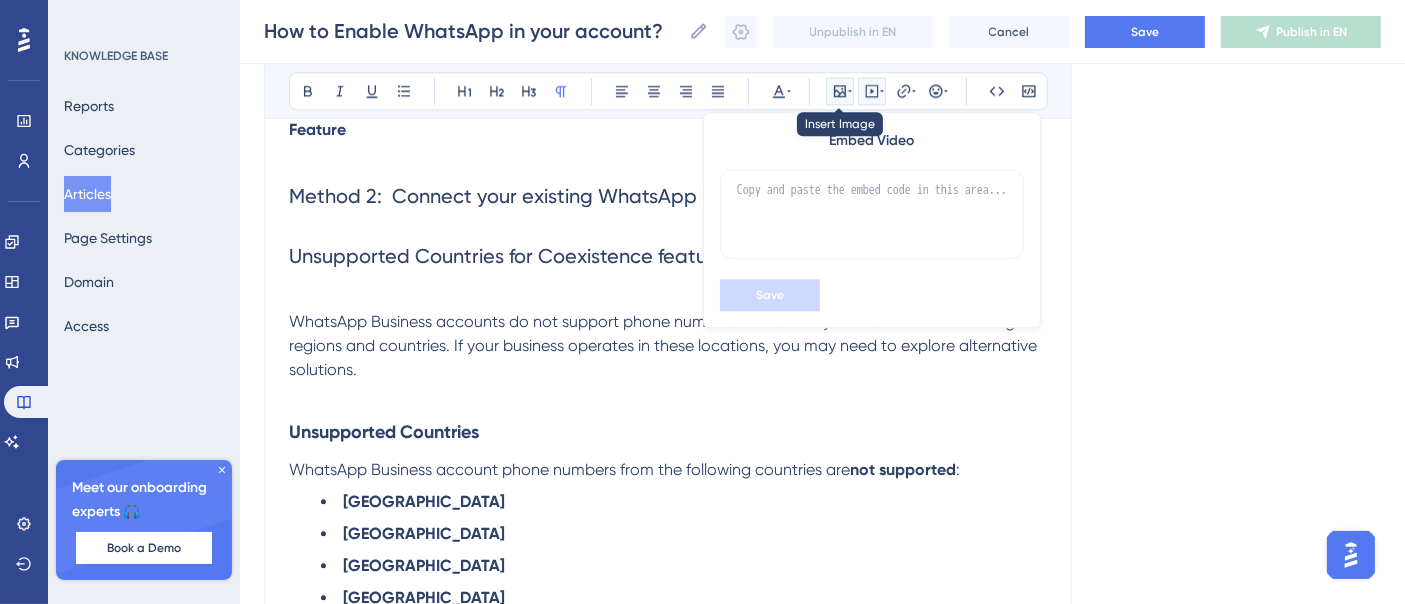 click 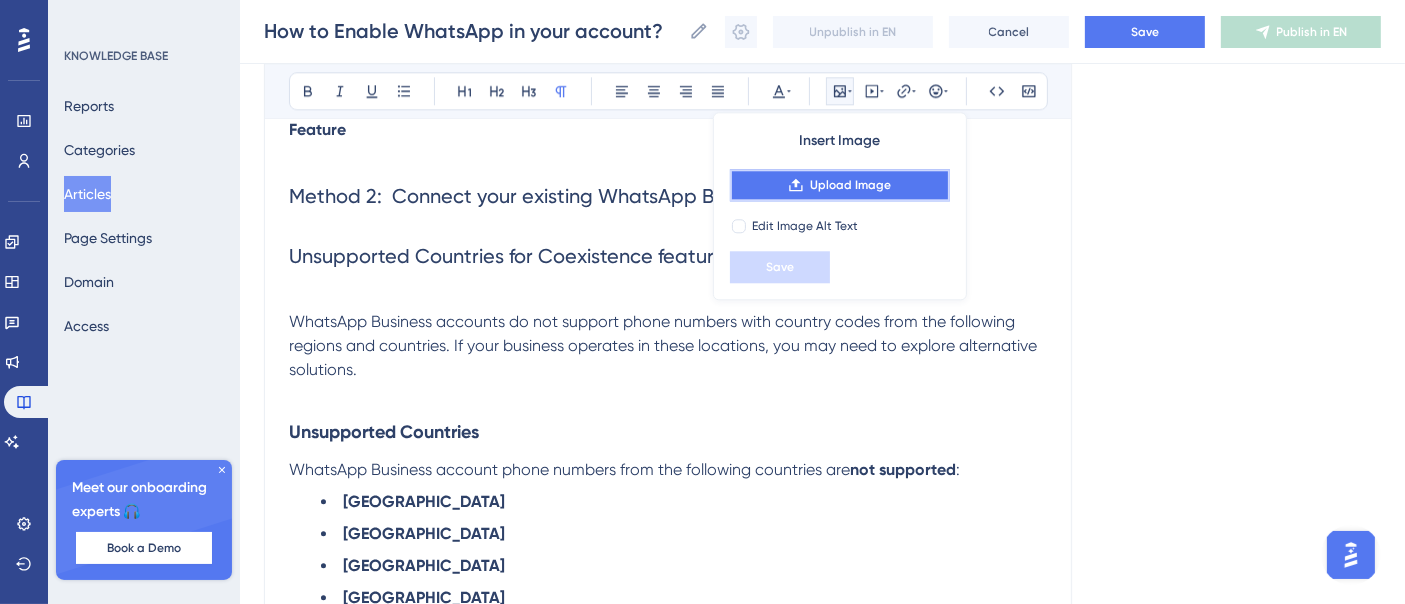 click on "Upload Image" at bounding box center [850, 185] 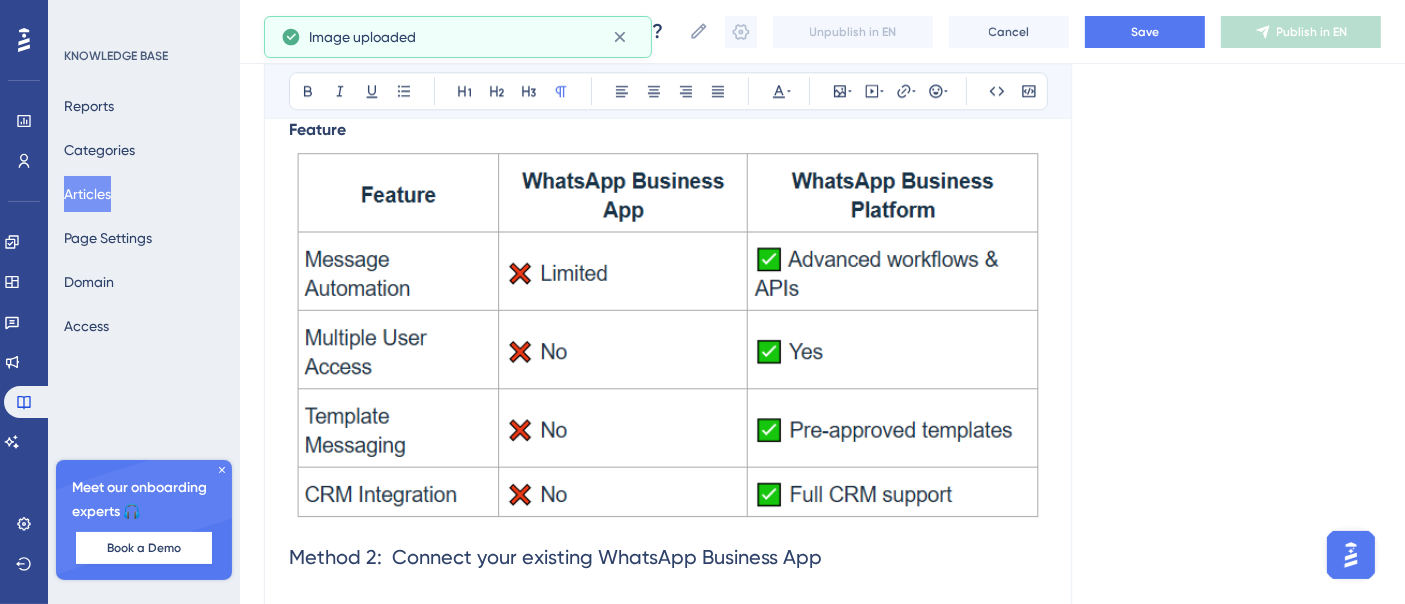 click on "Feature" at bounding box center (317, 129) 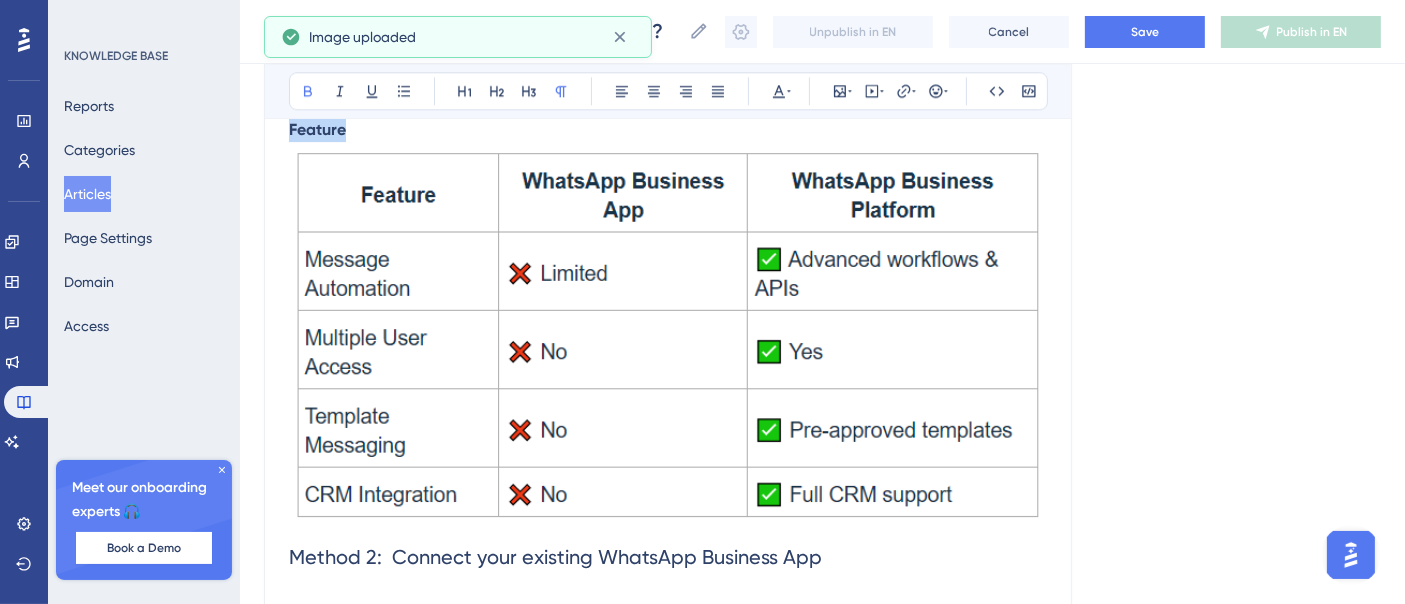 click on "Feature" at bounding box center [317, 129] 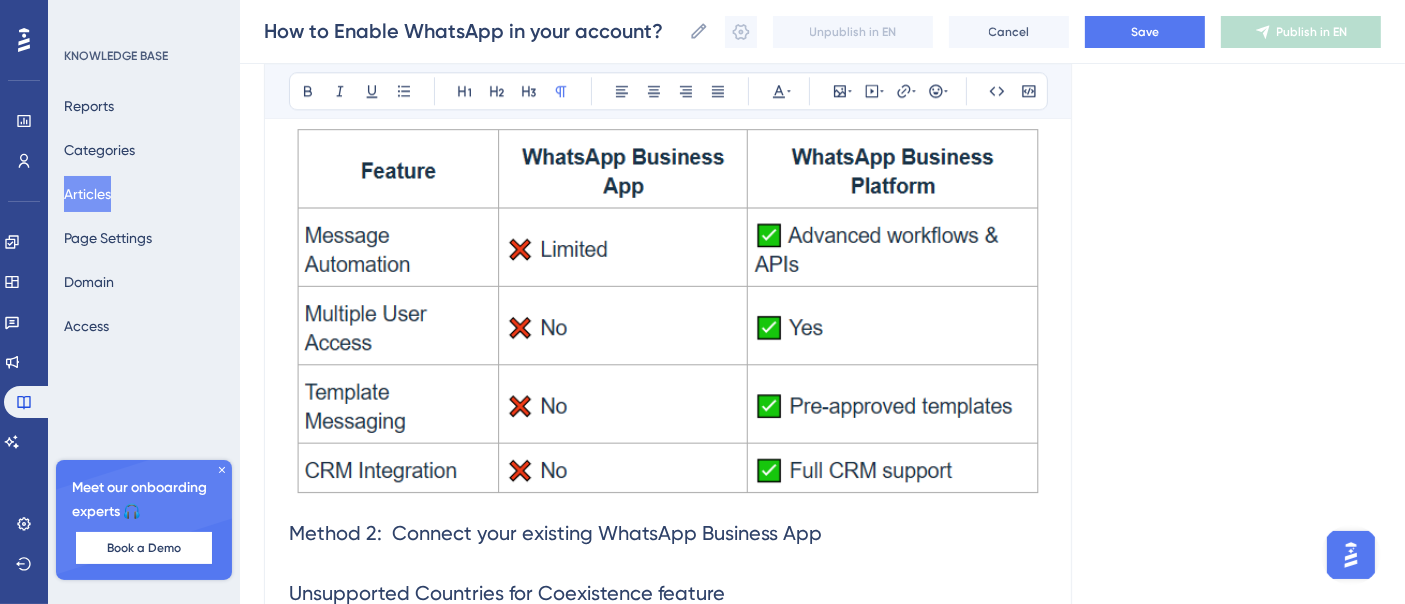 scroll, scrollTop: 12450, scrollLeft: 0, axis: vertical 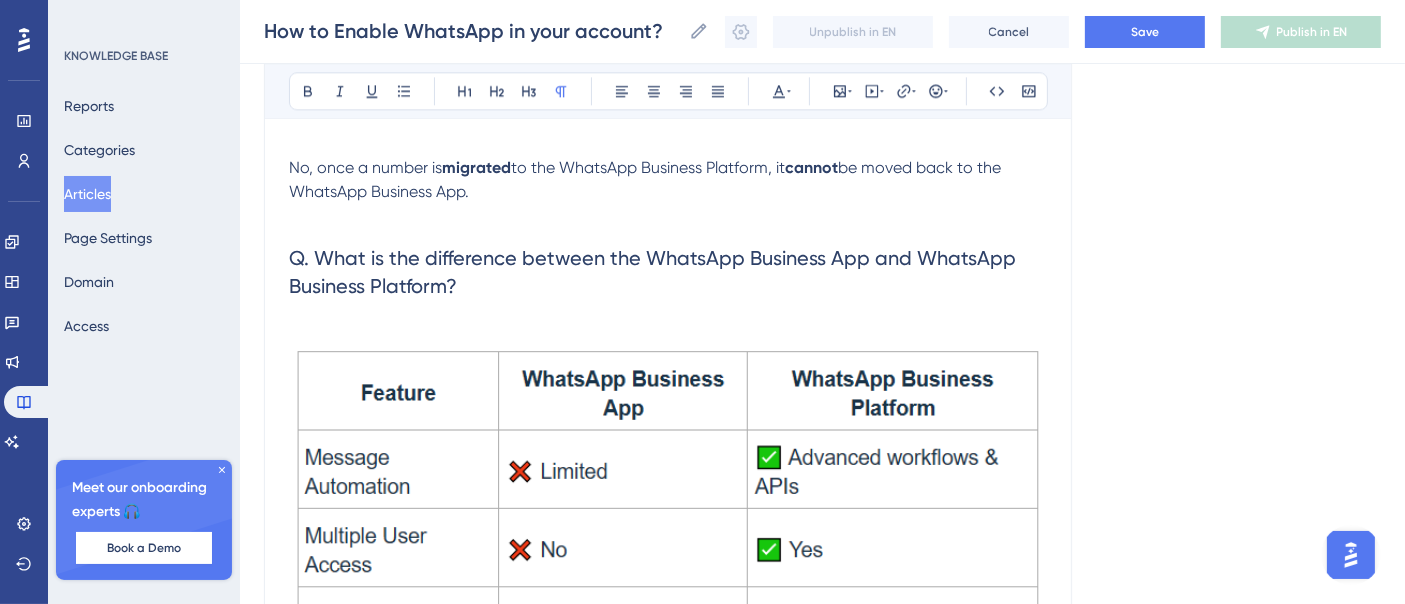 click at bounding box center [668, 328] 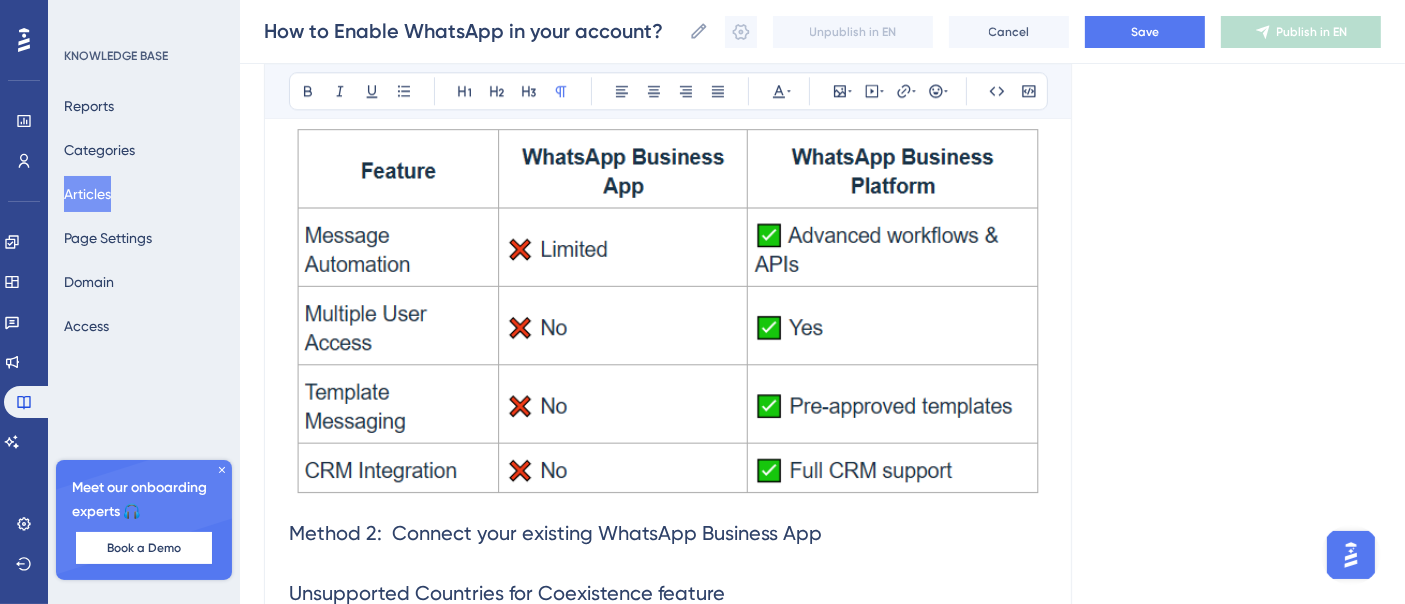 scroll, scrollTop: 12783, scrollLeft: 0, axis: vertical 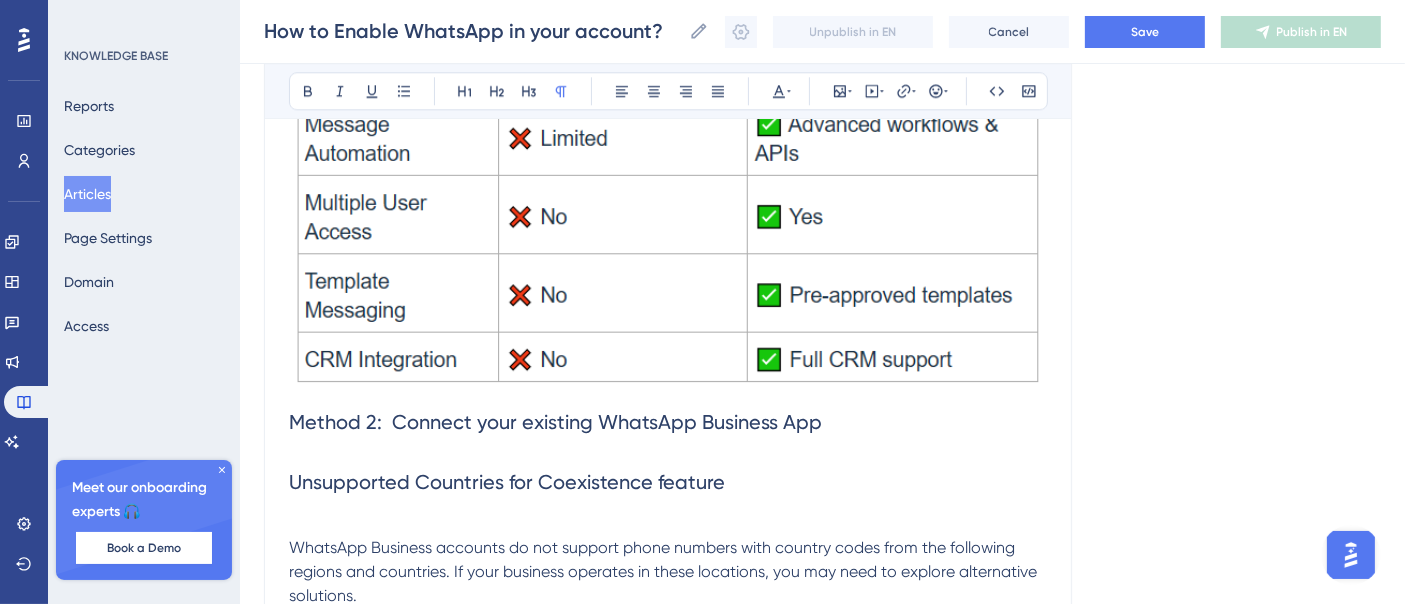 click at bounding box center (668, 195) 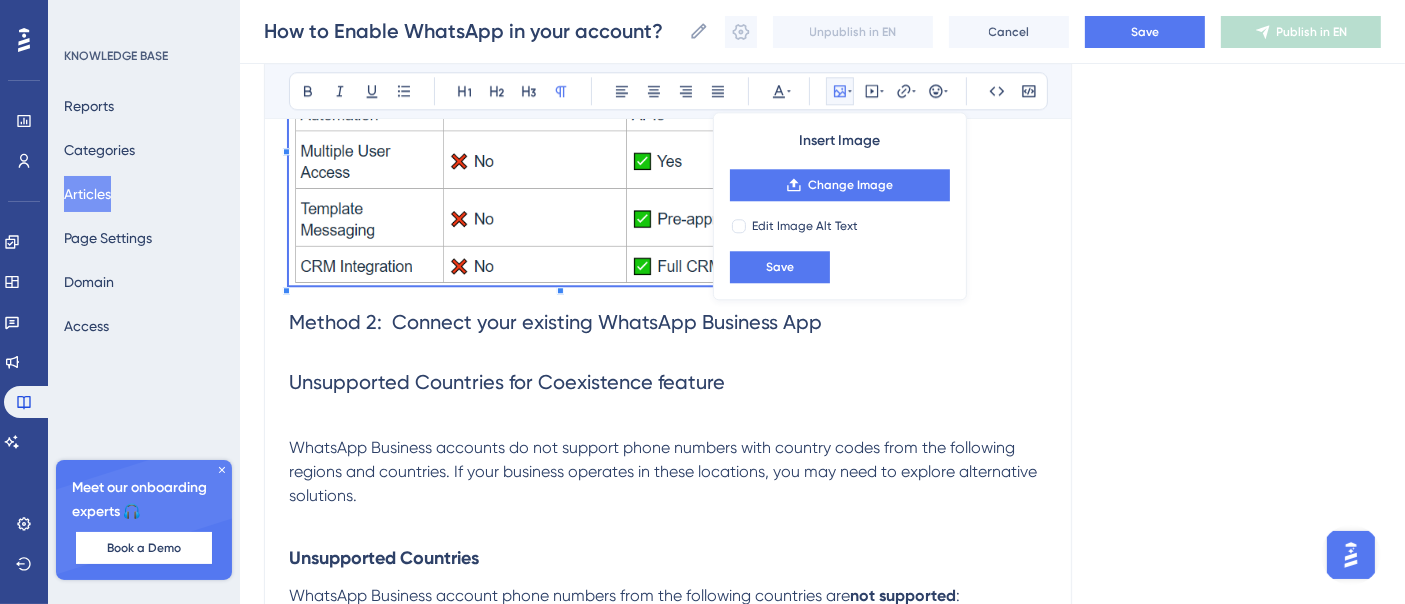 click on "Bold Italic Underline Bullet Point Heading 1 Heading 2 Heading 3 Normal Align Left Align Center Align Right Align Justify Text Color Insert Image Change Image Edit Image Alt Text Save Embed Video Hyperlink Emojis Code Code Block Method 1: Connect a New WhatsApp Business number  How to Sign Up With the New WhatsApp Business App Step 1: Purchase a LeadConnector (LC) Phone Number     •    Buy a  LeadConnector (LC) phone number  and  forward calls  to your primary contact number. Step 2: Start the Signup Process     •    Navigate to  Settings > WhatsApp > Set Up a New WhatsApp Number . Step 3: Continue with Facebook     •    Click  “Continue with your Facebook account”  to proceed Step 4: Begin the Setup     •    Tap  “Get Started”  to initiate the integration process. Step 5: Enter Business Details     •    Fill in the required  business information  and click  “Next” . Step 6: Create a WhatsApp Business Account     •    Select  . “Next” —your" at bounding box center [668, 1755] 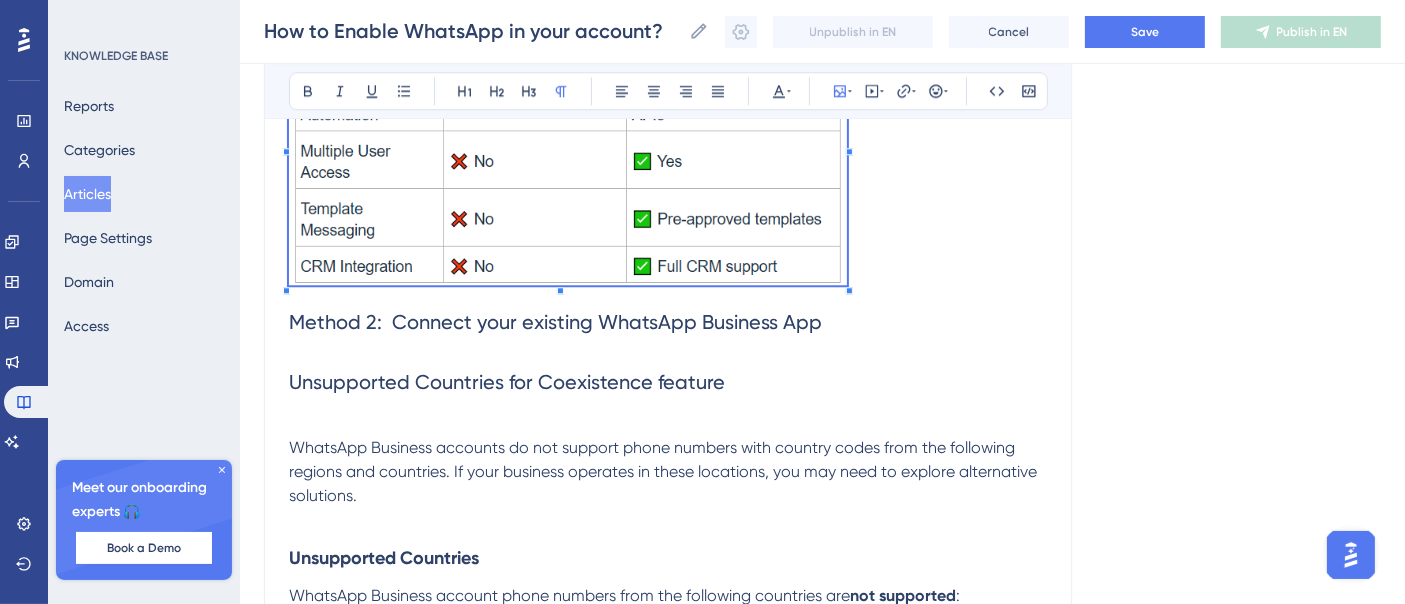 scroll, scrollTop: 12561, scrollLeft: 0, axis: vertical 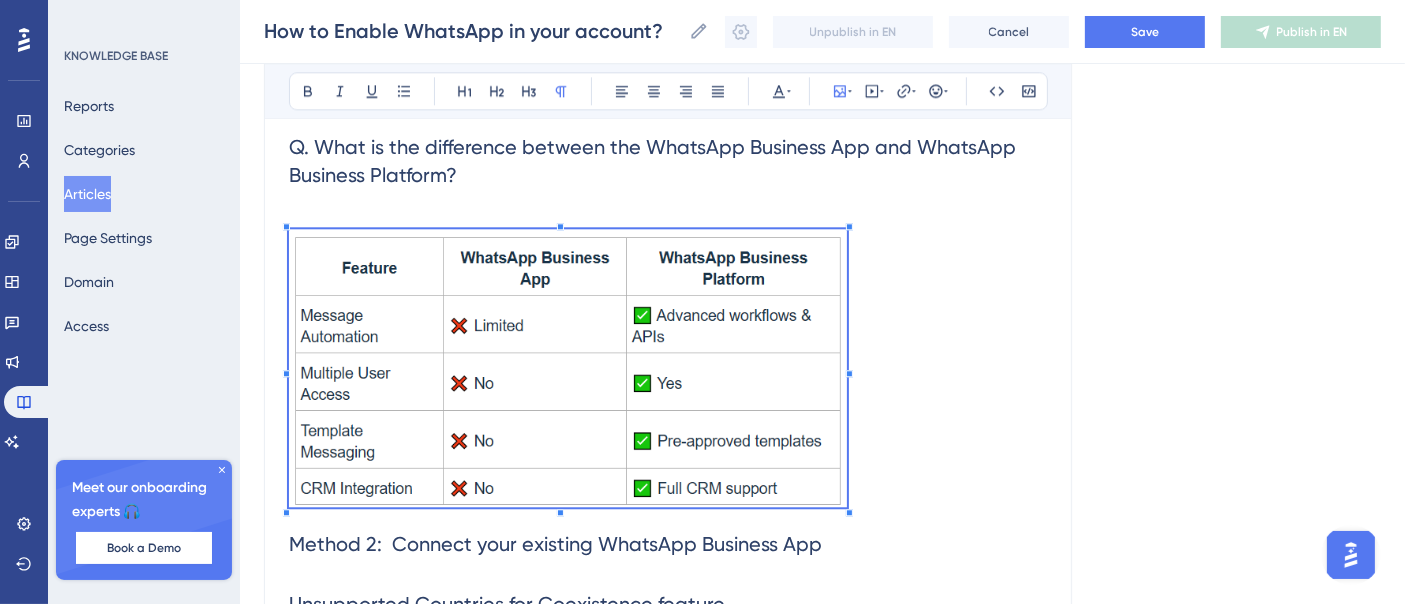 click at bounding box center [668, 371] 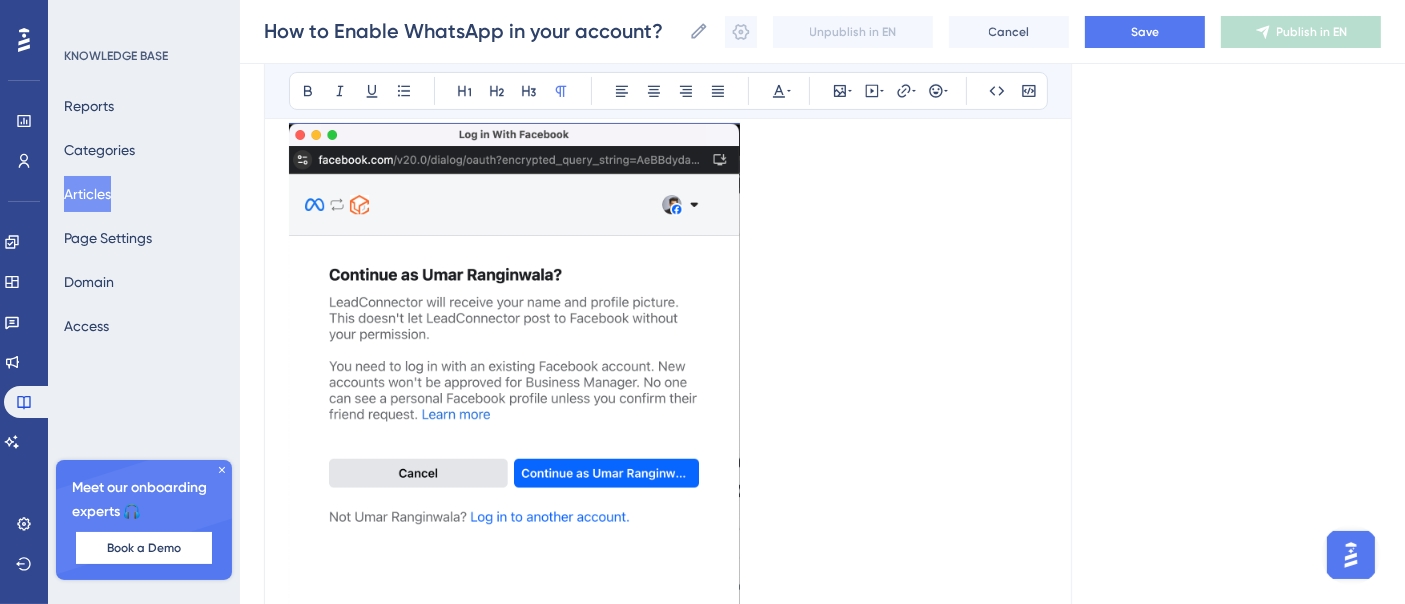 scroll, scrollTop: 16117, scrollLeft: 0, axis: vertical 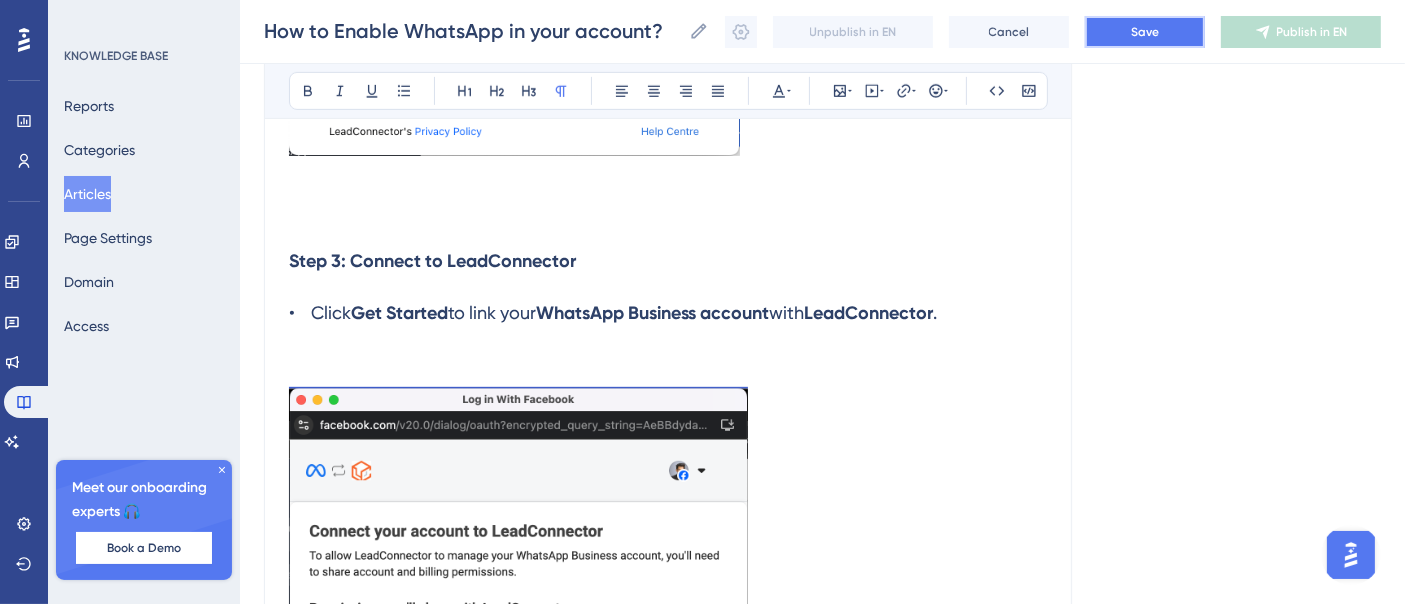 click on "Save" at bounding box center [1145, 32] 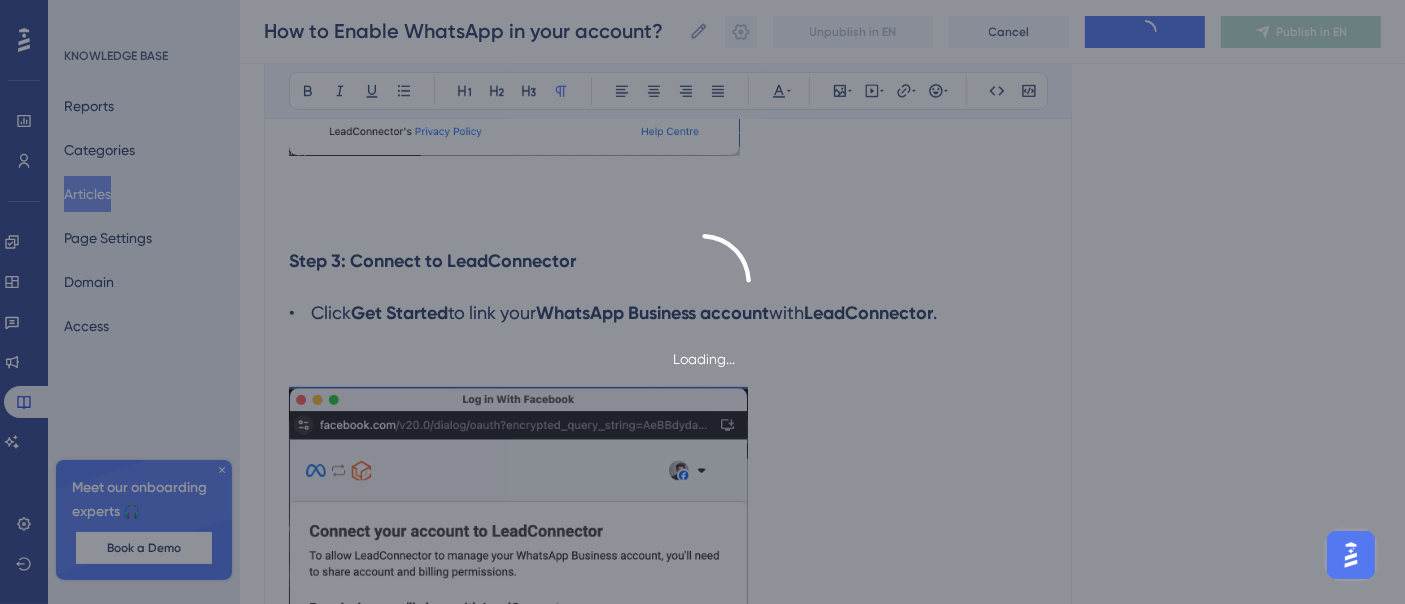 scroll, scrollTop: 12521, scrollLeft: 0, axis: vertical 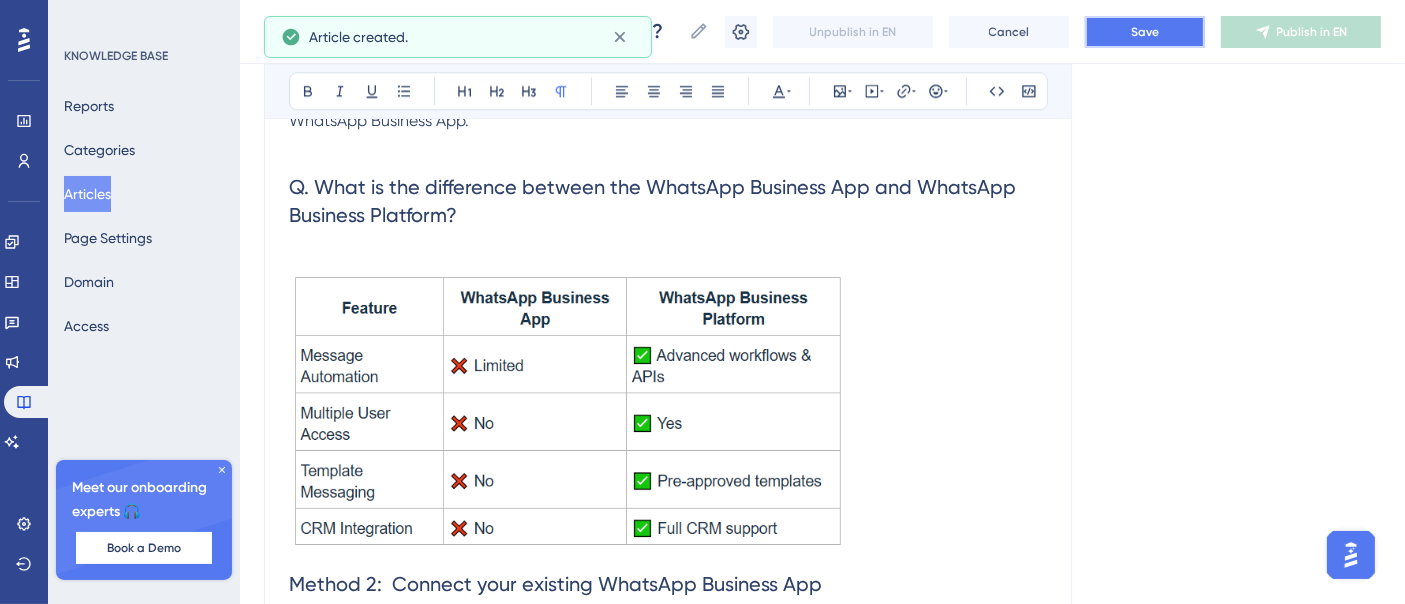 click on "Save" at bounding box center (1145, 32) 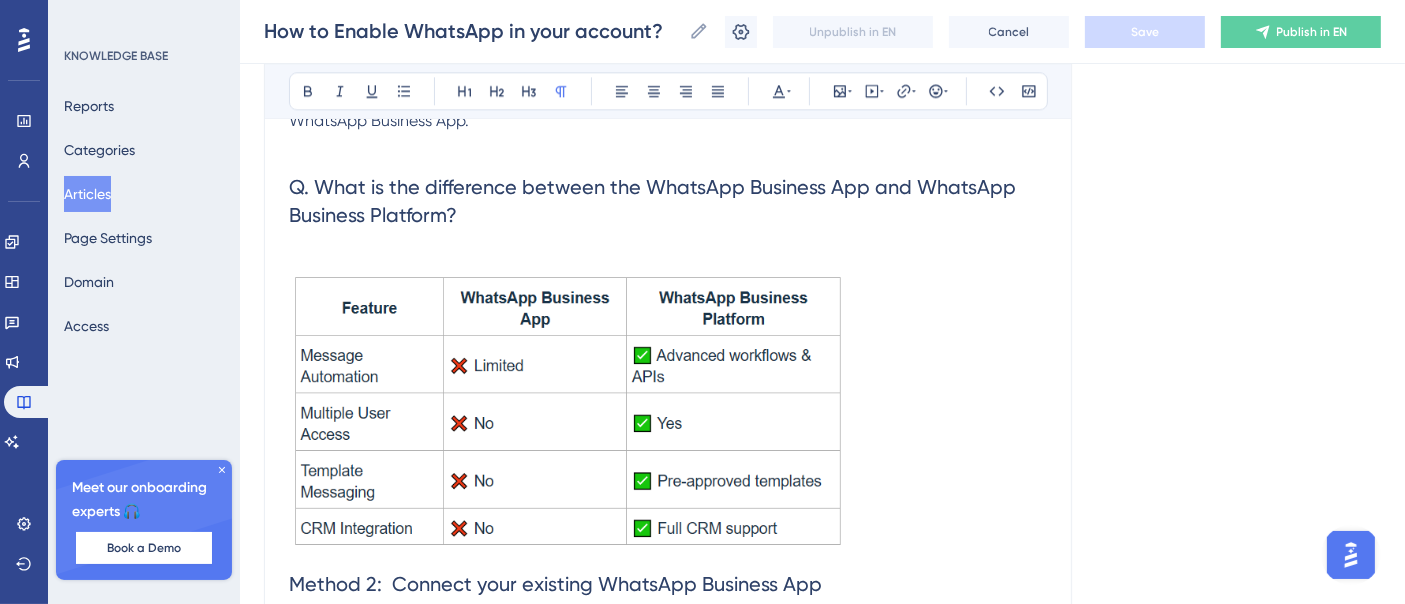 click on "Q. What is the difference between the WhatsApp Business App and WhatsApp Business Platform?" at bounding box center [668, 201] 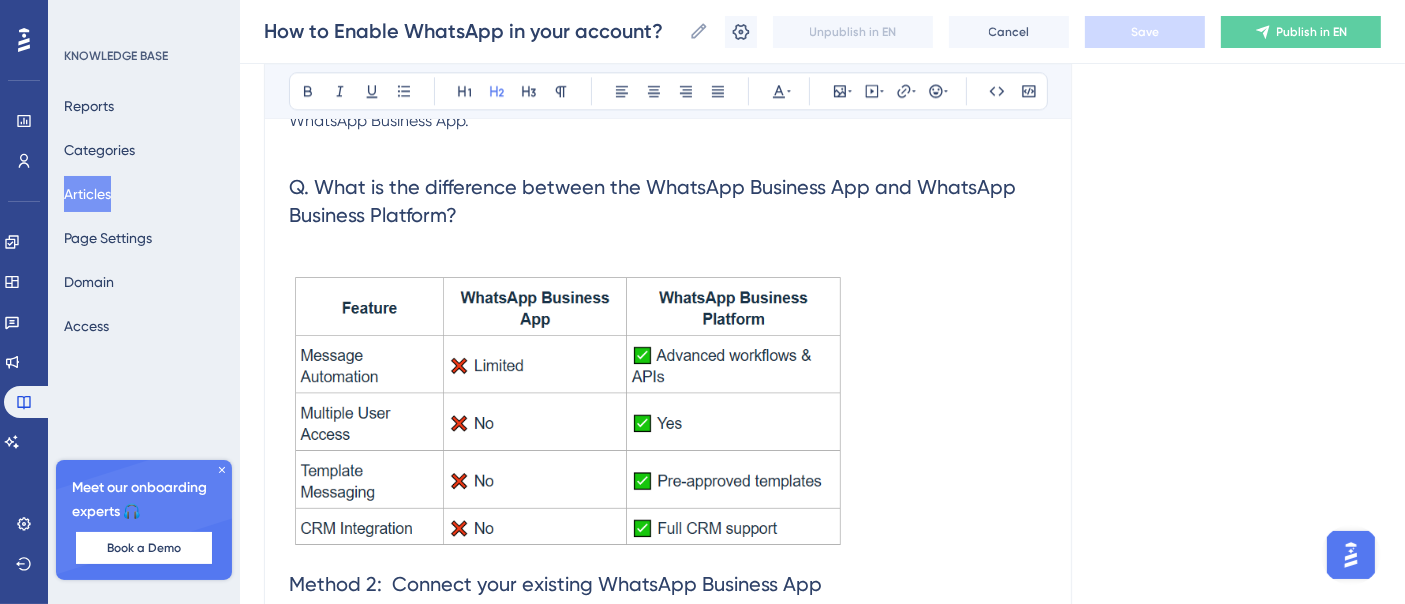 click on "Language English (Default) How to Enable WhatsApp in your account? Bold Italic Underline Bullet Point Heading 1 Heading 2 Heading 3 Normal Align Left Align Center Align Right Align Justify Text Color Insert Image Embed Video Hyperlink Emojis Code Code Block Method 1: Connect a New WhatsApp Business number  How to Sign Up With the New WhatsApp Business App Step 1: Purchase a LeadConnector (LC) Phone Number     •    Buy a  LeadConnector (LC) phone number  and  forward calls  to your primary contact number. Step 2: Start the Signup Process     •    Navigate to  Settings > WhatsApp > Set Up a New WhatsApp Number . Step 3: Continue with Facebook     •    Click  “Continue with your Facebook account”  to proceed Step 4: Begin the Setup     •    Tap  “Get Started”  to initiate the integration process. Step 5: Enter Business Details     •    Fill in the required  business information  and click  “Next” . Step 6: Create a WhatsApp Business Account . “Next”   ." at bounding box center (822, 1981) 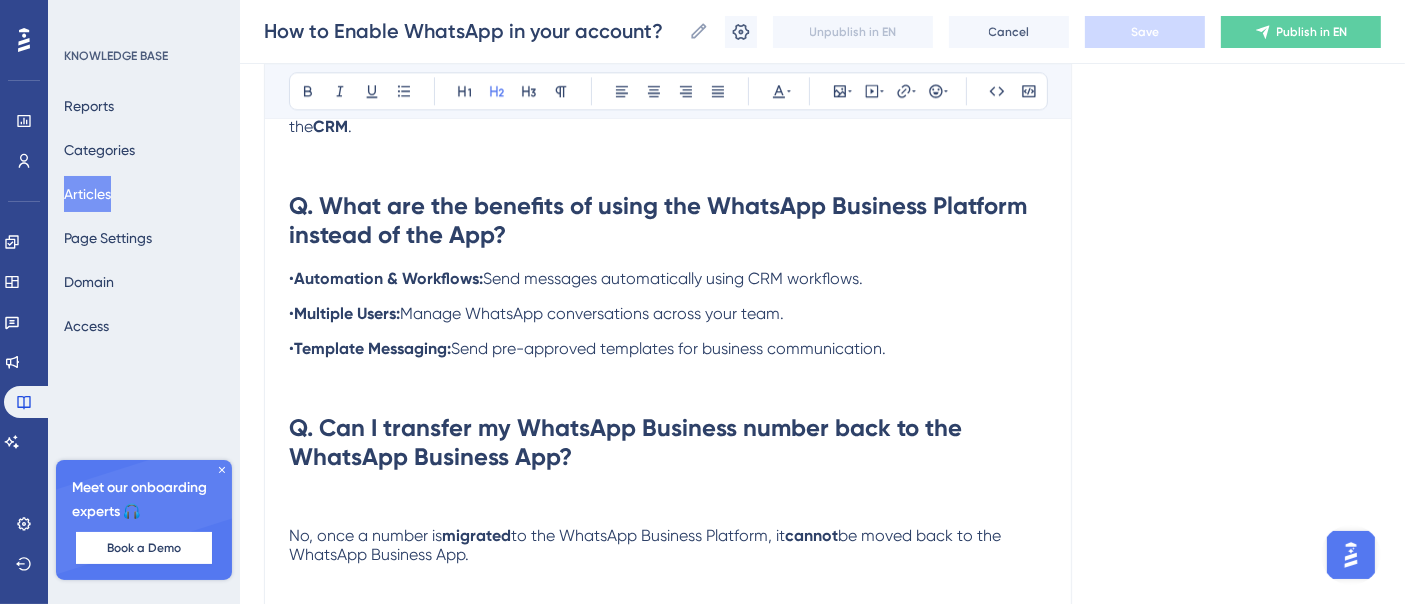 click on "Articles" at bounding box center (87, 194) 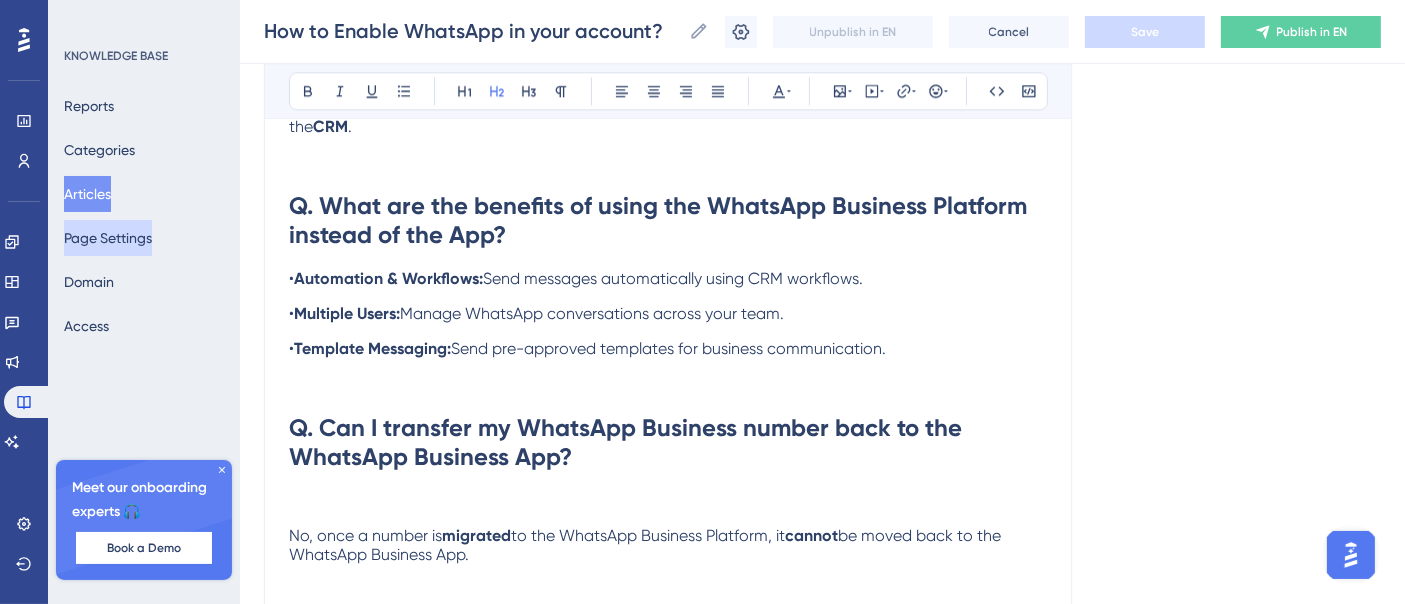 click on "Page Settings" at bounding box center (108, 238) 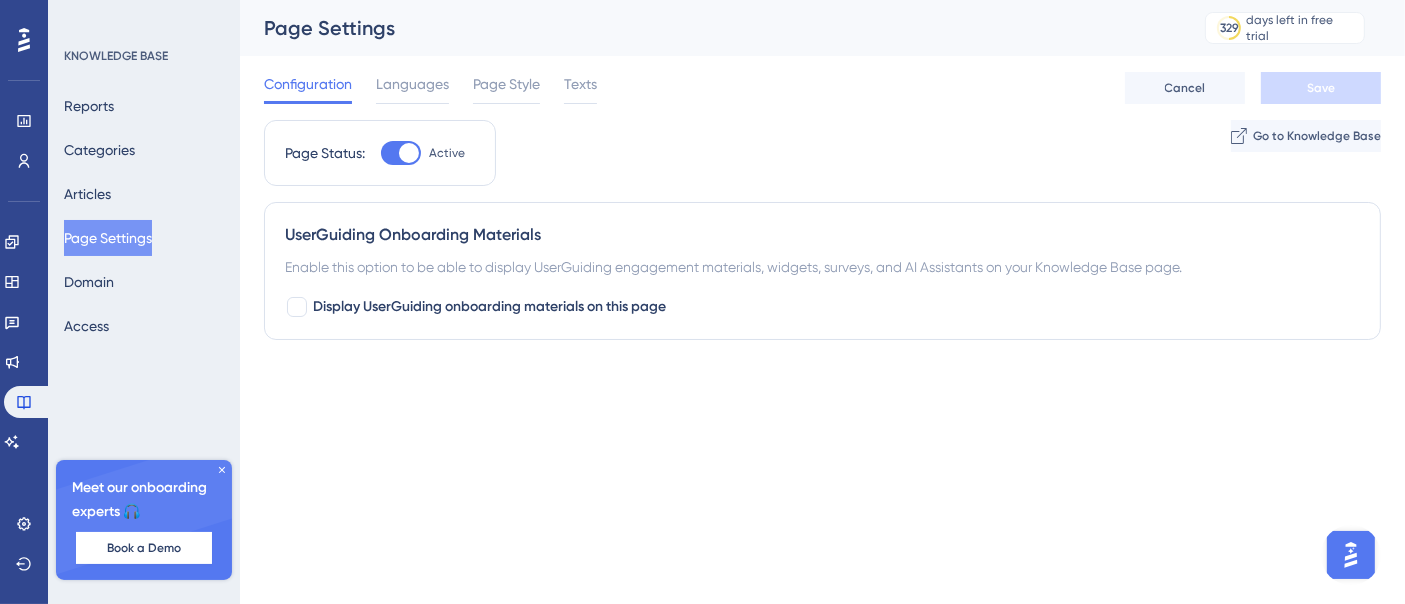scroll, scrollTop: 0, scrollLeft: 0, axis: both 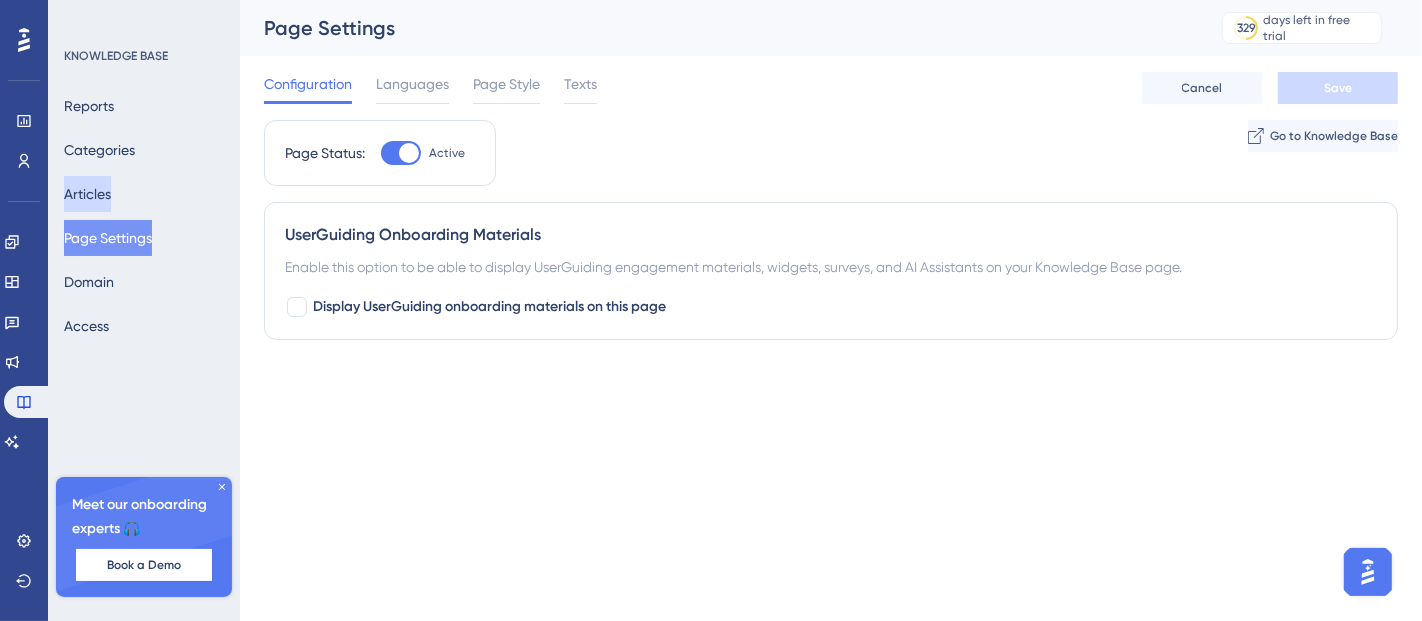 click on "Articles" at bounding box center (87, 194) 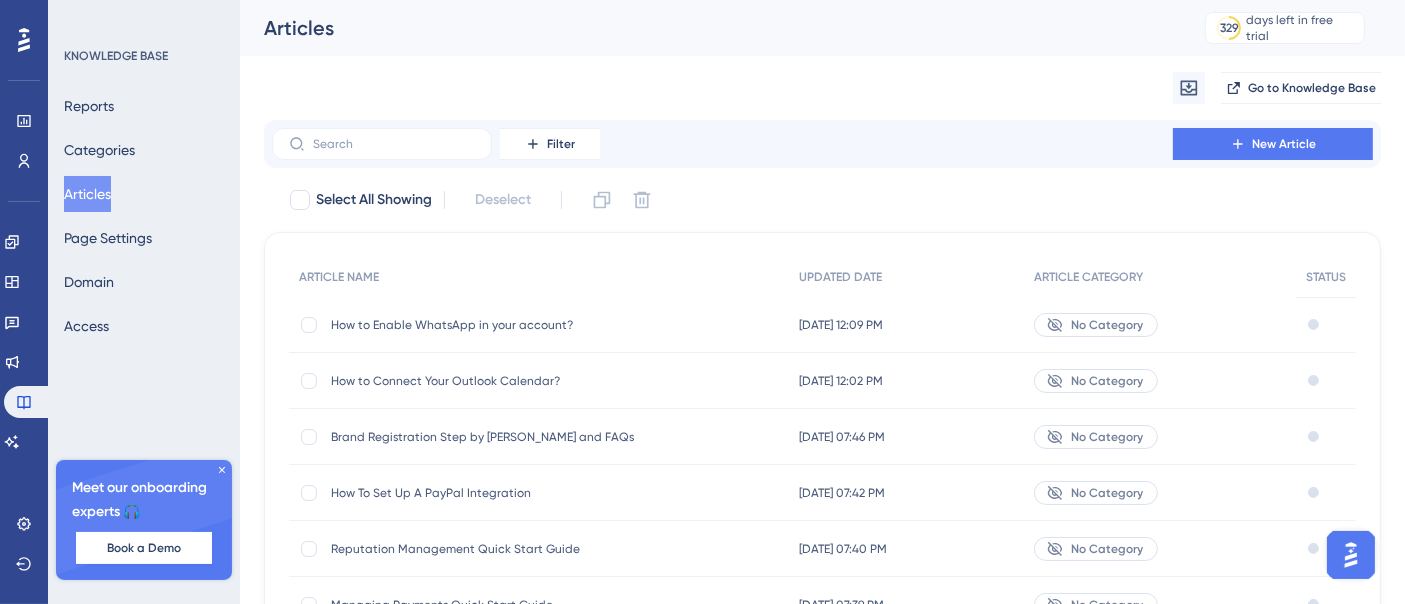 type 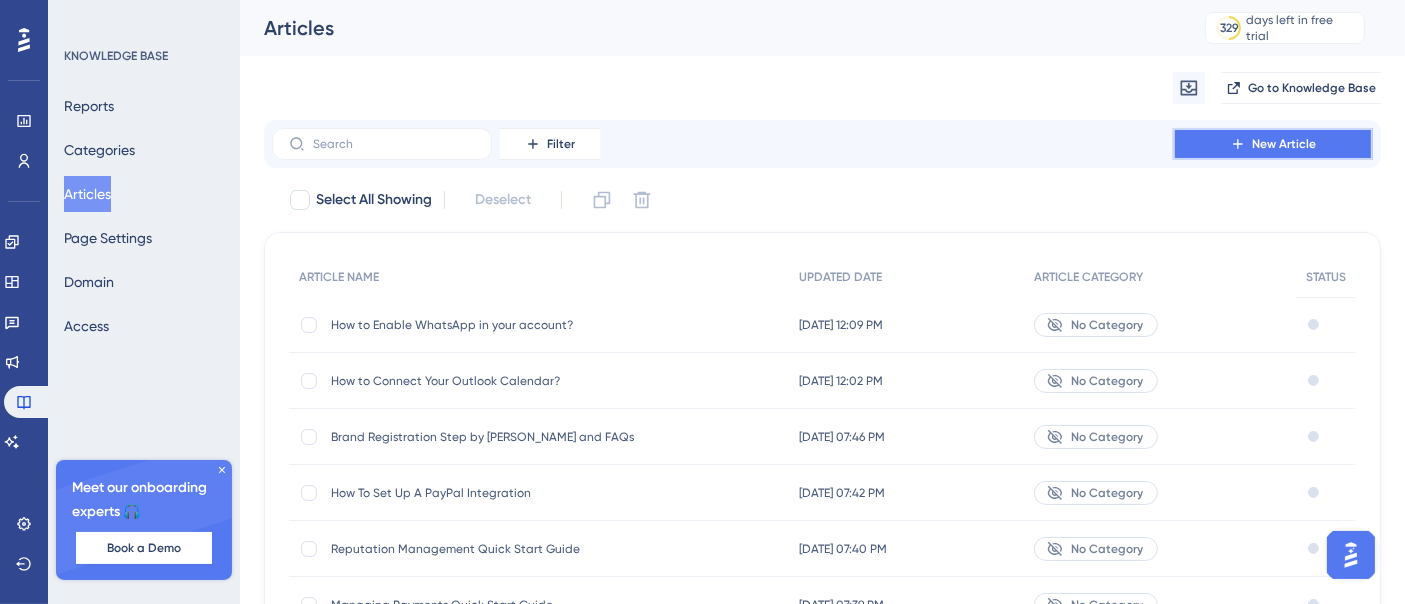 click on "New Article" at bounding box center (1284, 144) 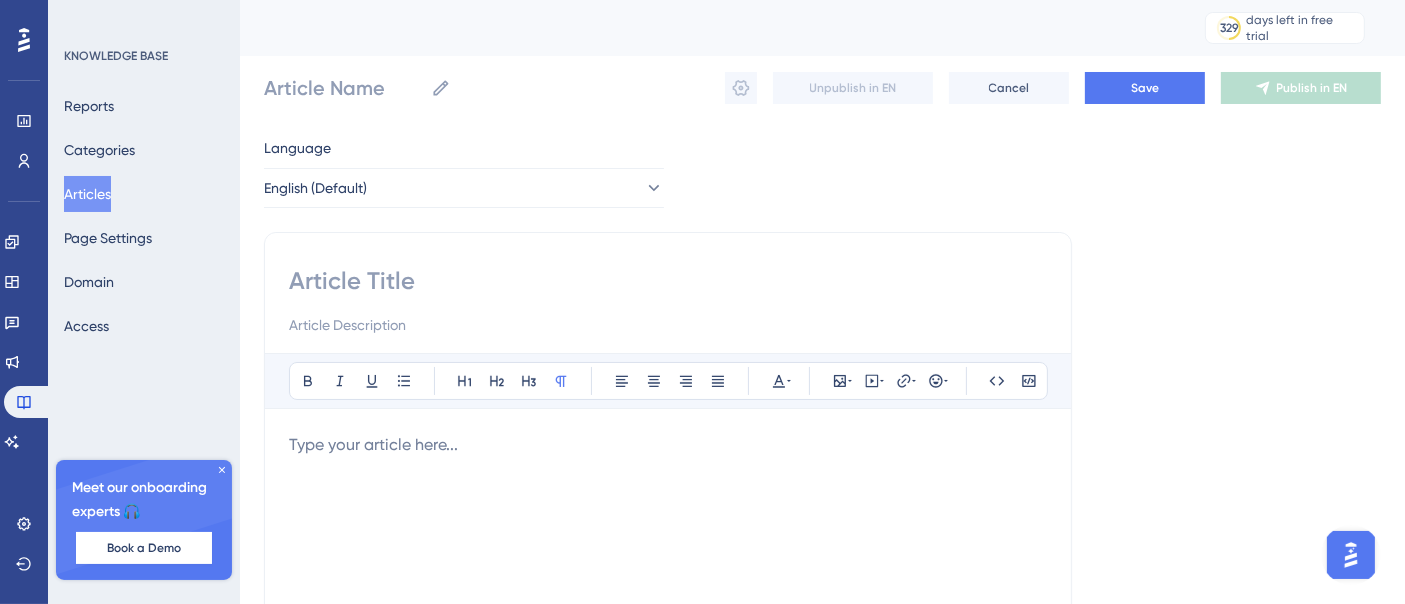 click at bounding box center (668, 281) 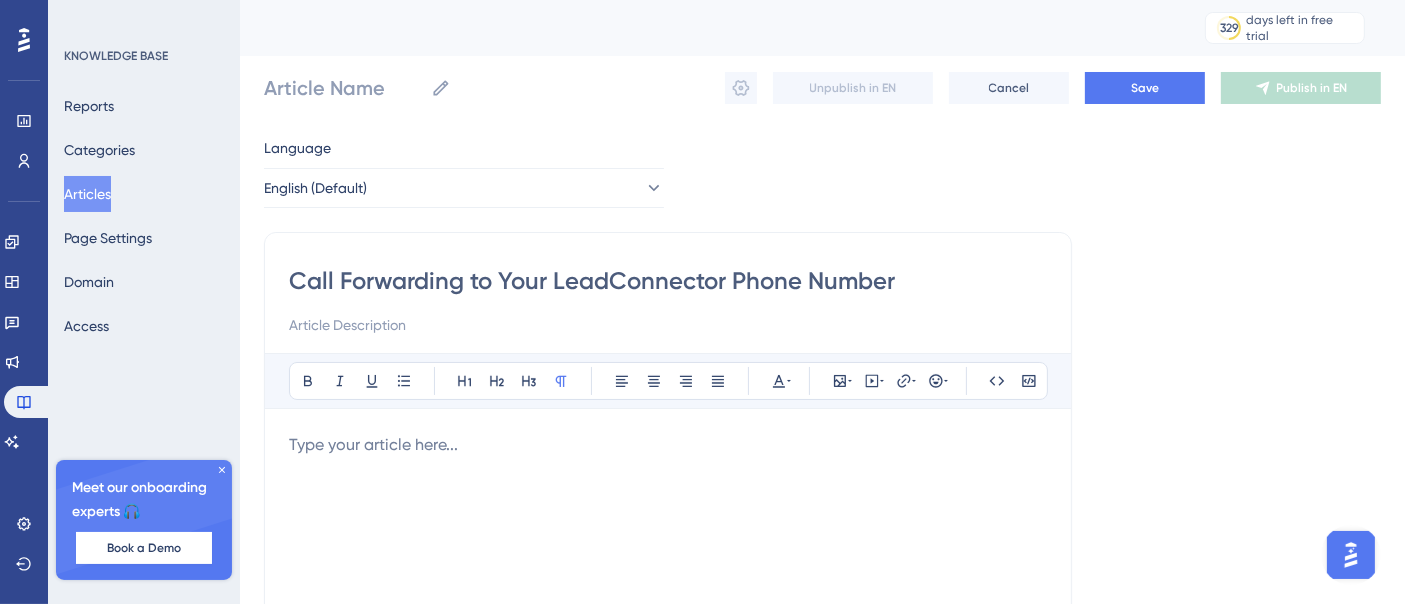 type on "Call Forwarding to Your LeadConnector Phone Number" 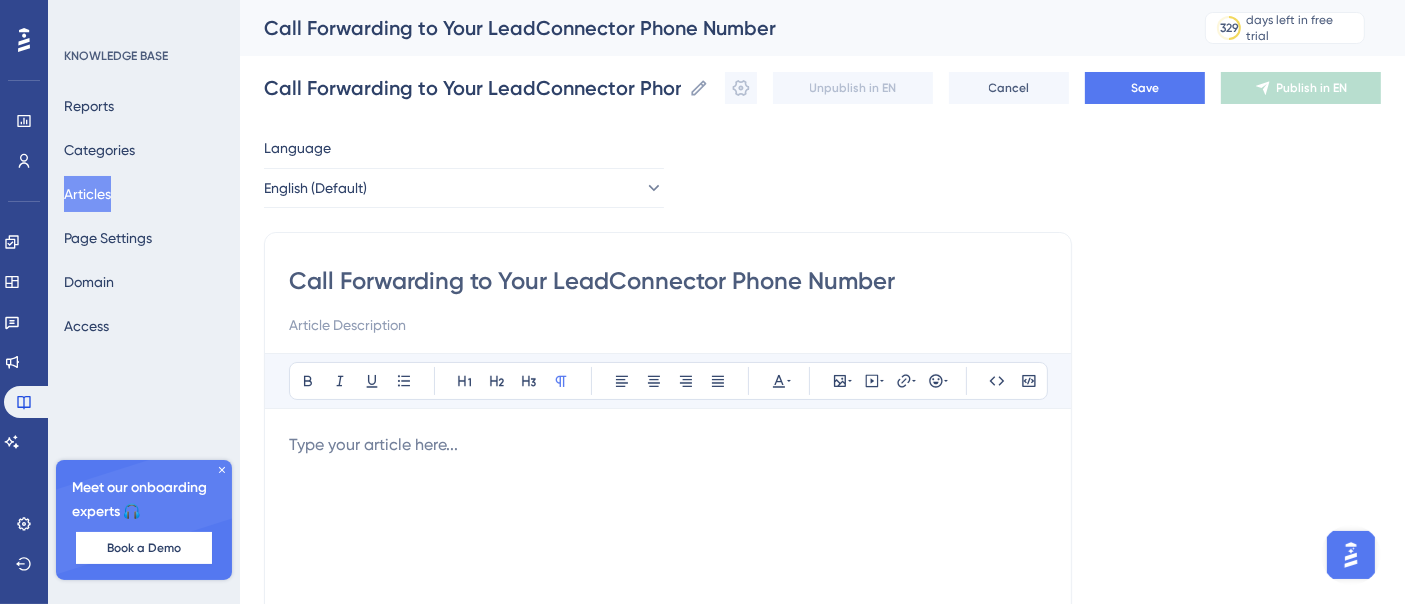 type on "Call Forwarding to Your LeadConnector Phone Number" 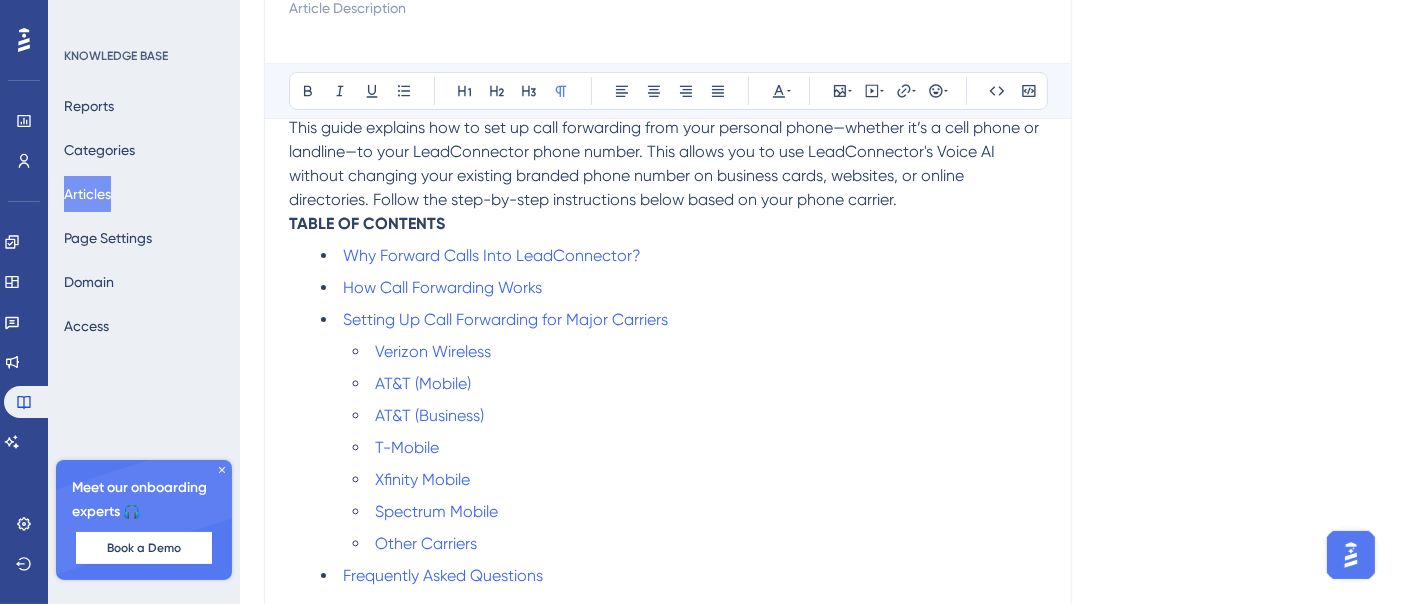 scroll, scrollTop: 0, scrollLeft: 0, axis: both 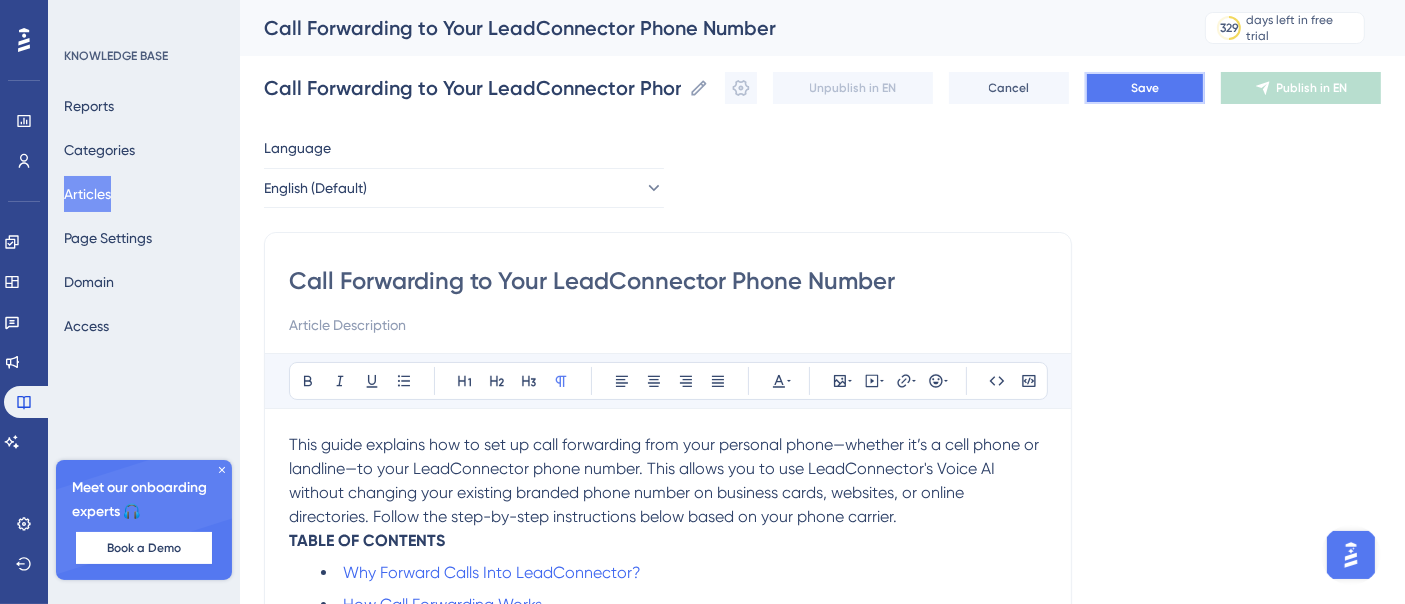 click on "Save" at bounding box center (1145, 88) 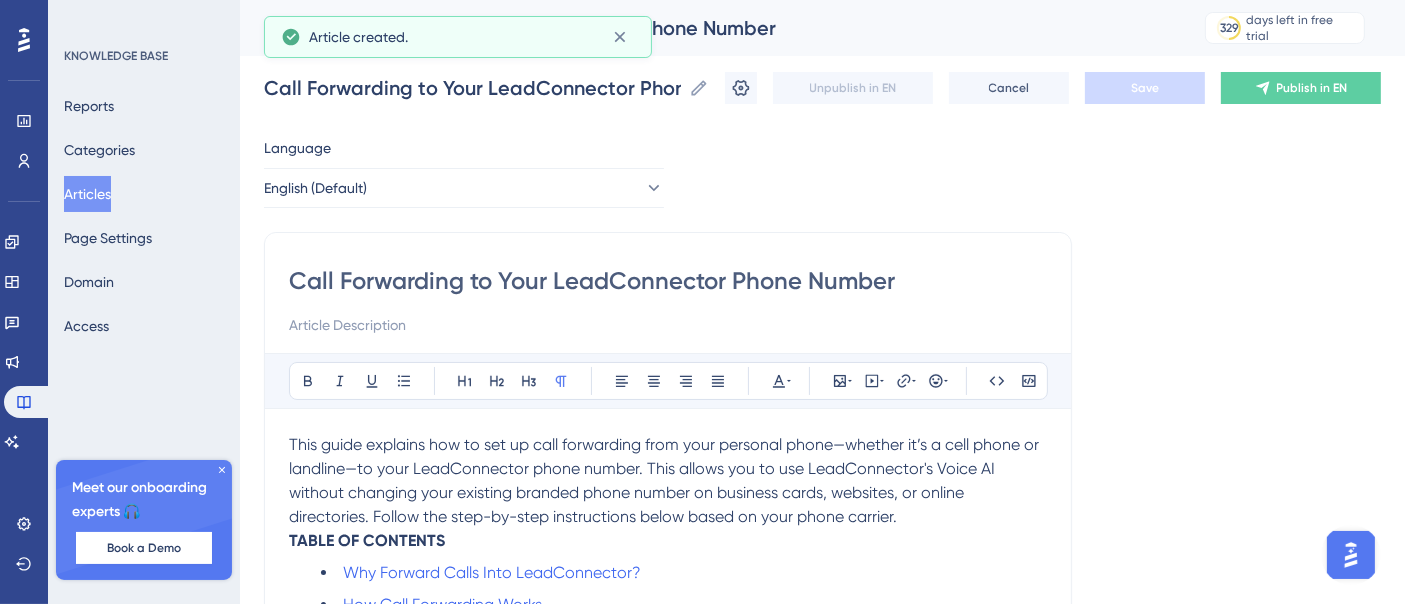 scroll, scrollTop: 4317, scrollLeft: 0, axis: vertical 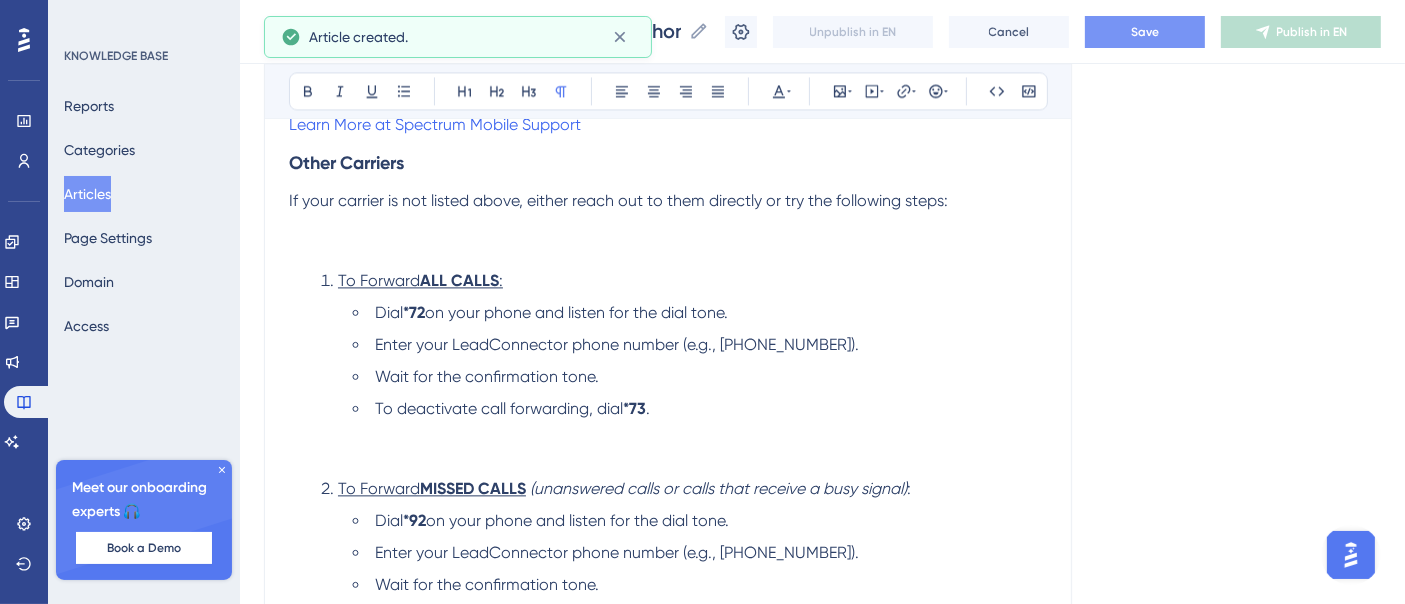 click on "Save" at bounding box center [1145, 32] 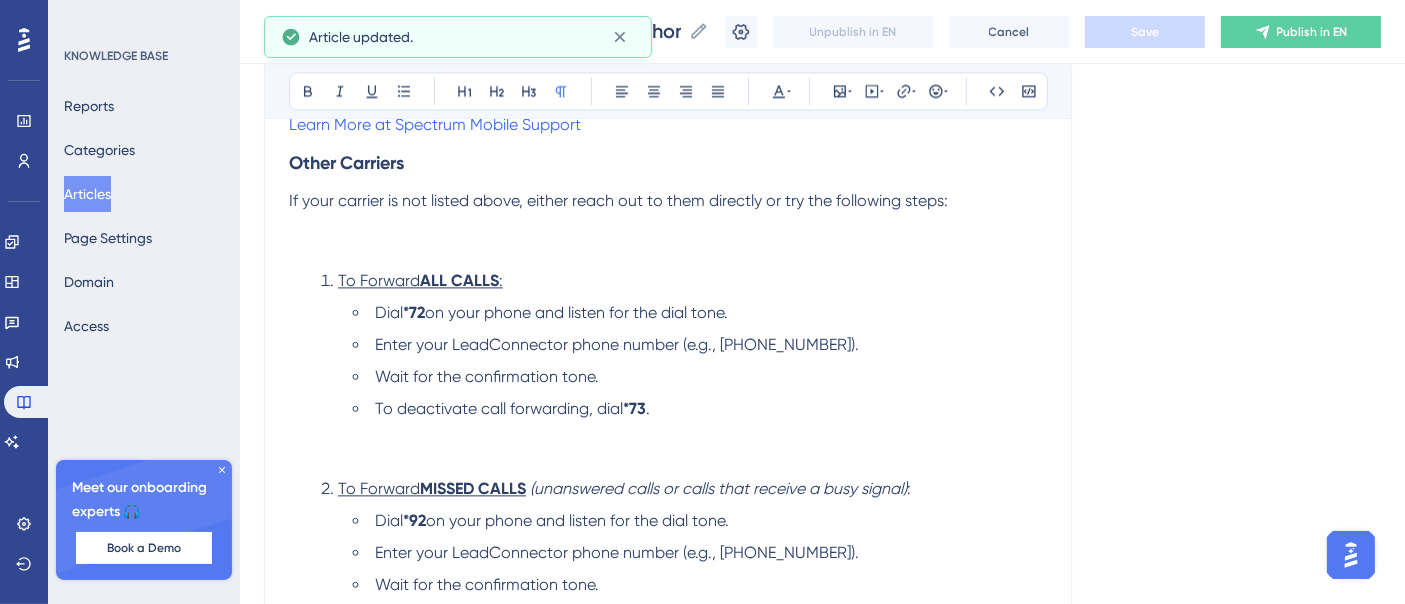click on "Articles" at bounding box center [87, 194] 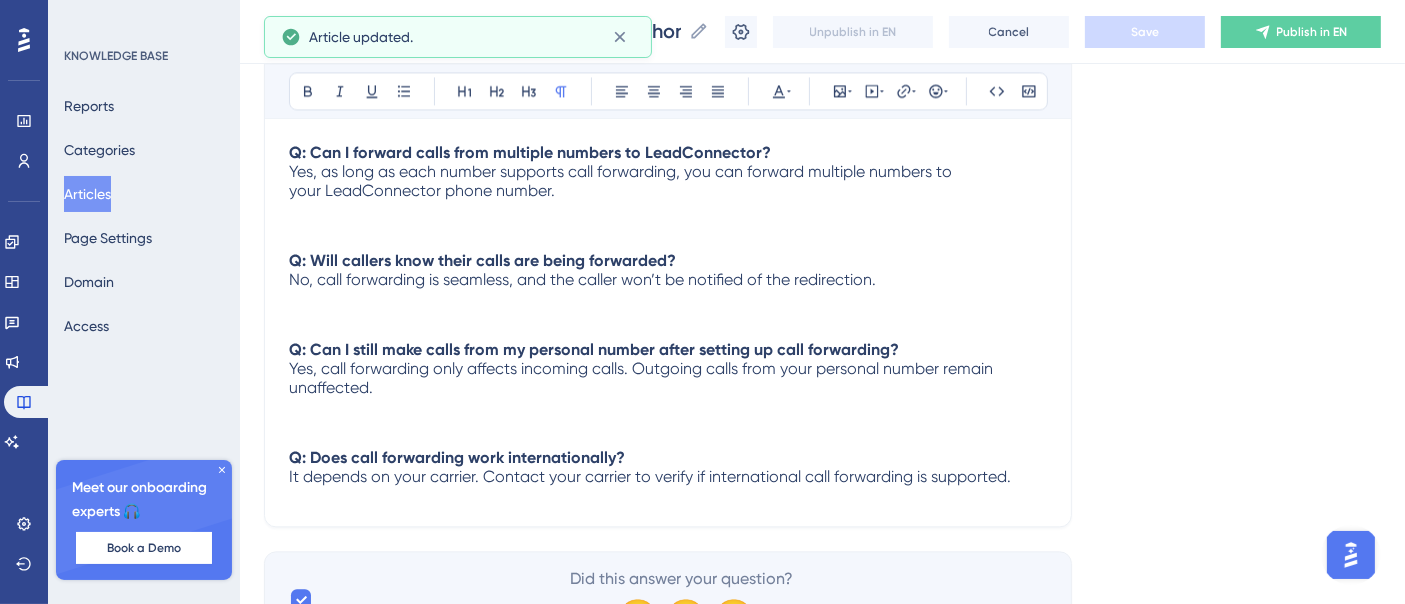 scroll, scrollTop: 0, scrollLeft: 0, axis: both 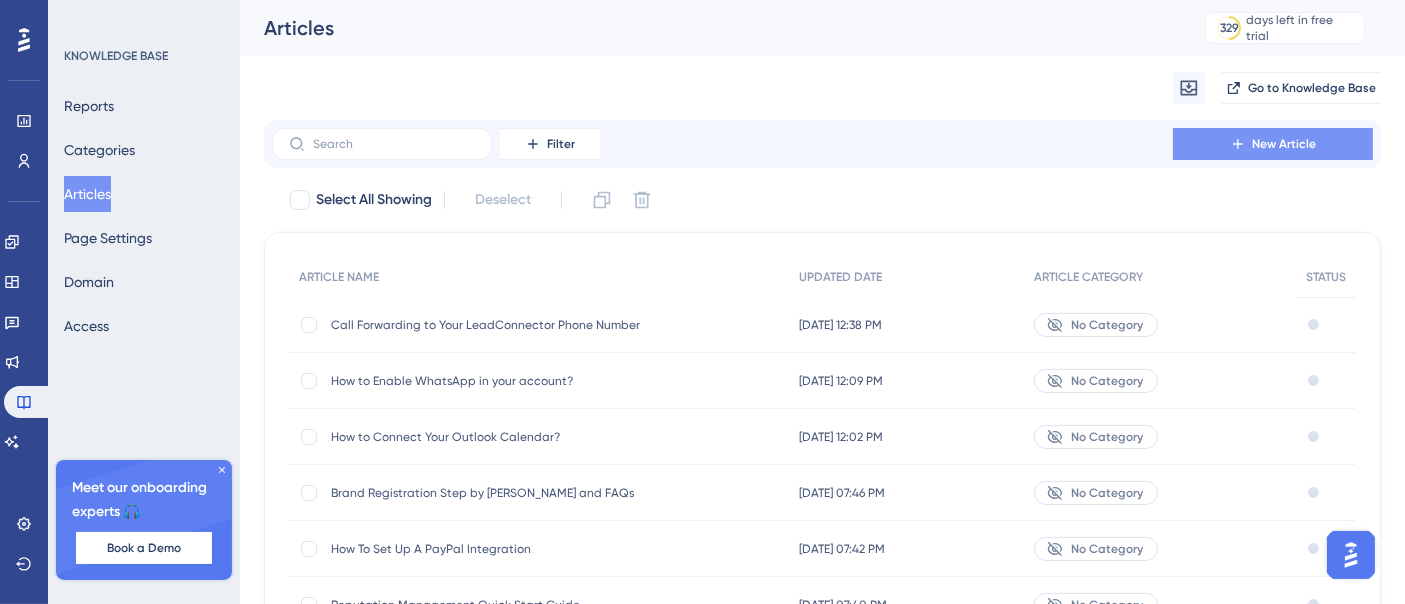 click on "New Article" at bounding box center [1273, 144] 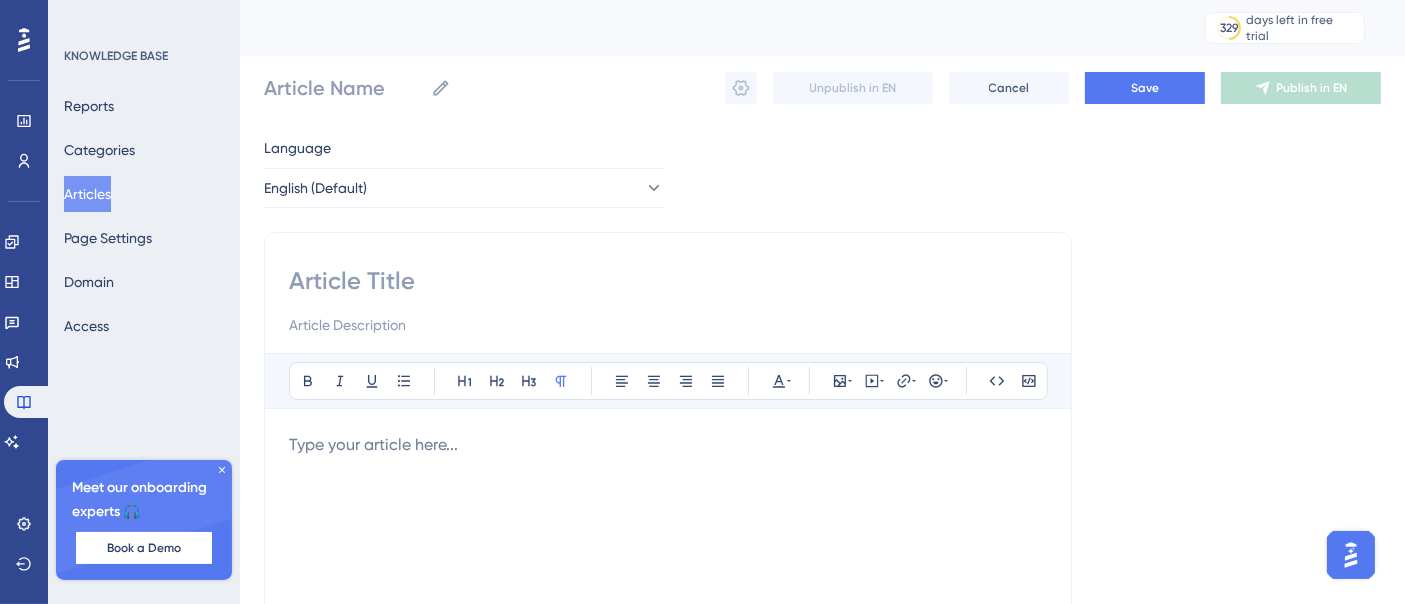 click at bounding box center [668, 281] 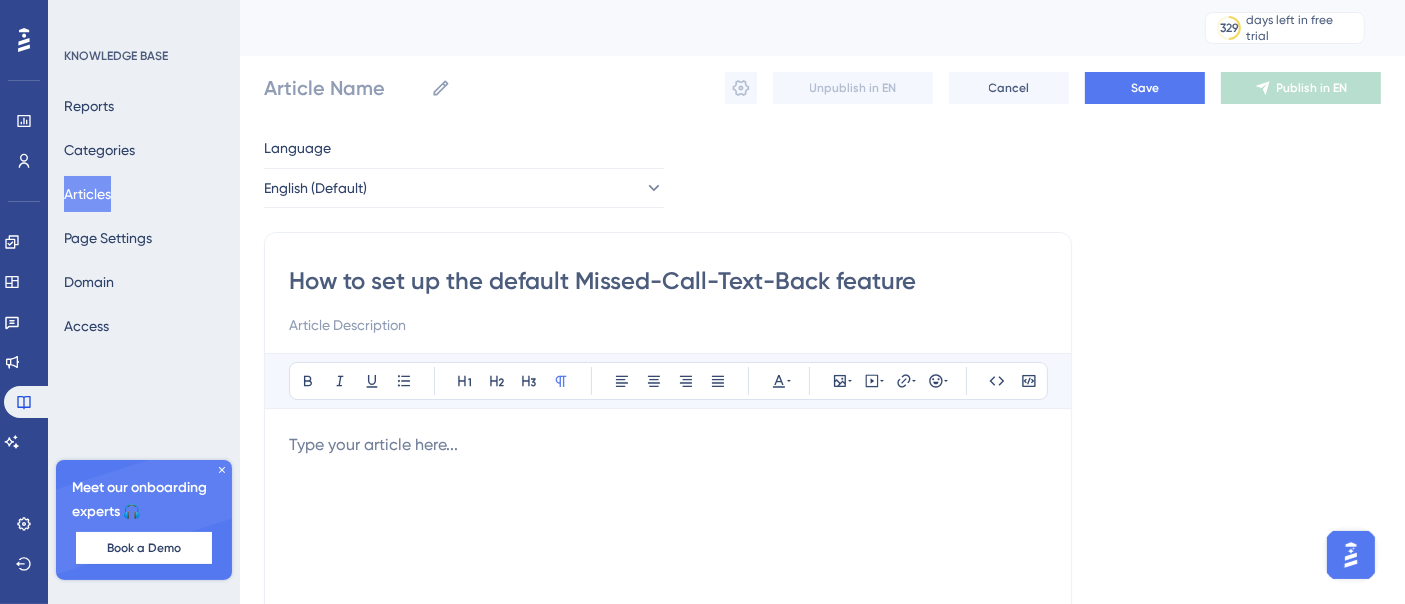 paste on "How to set up the default Missed-Call-Text-Back feature" 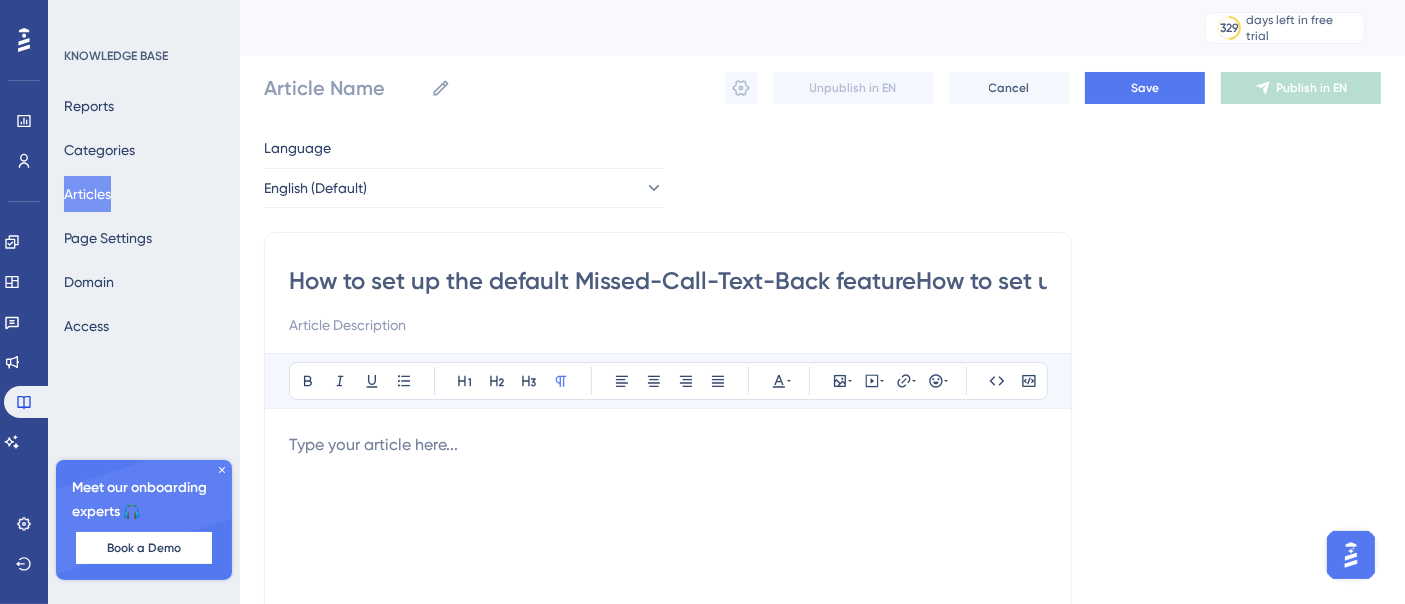 scroll, scrollTop: 0, scrollLeft: 496, axis: horizontal 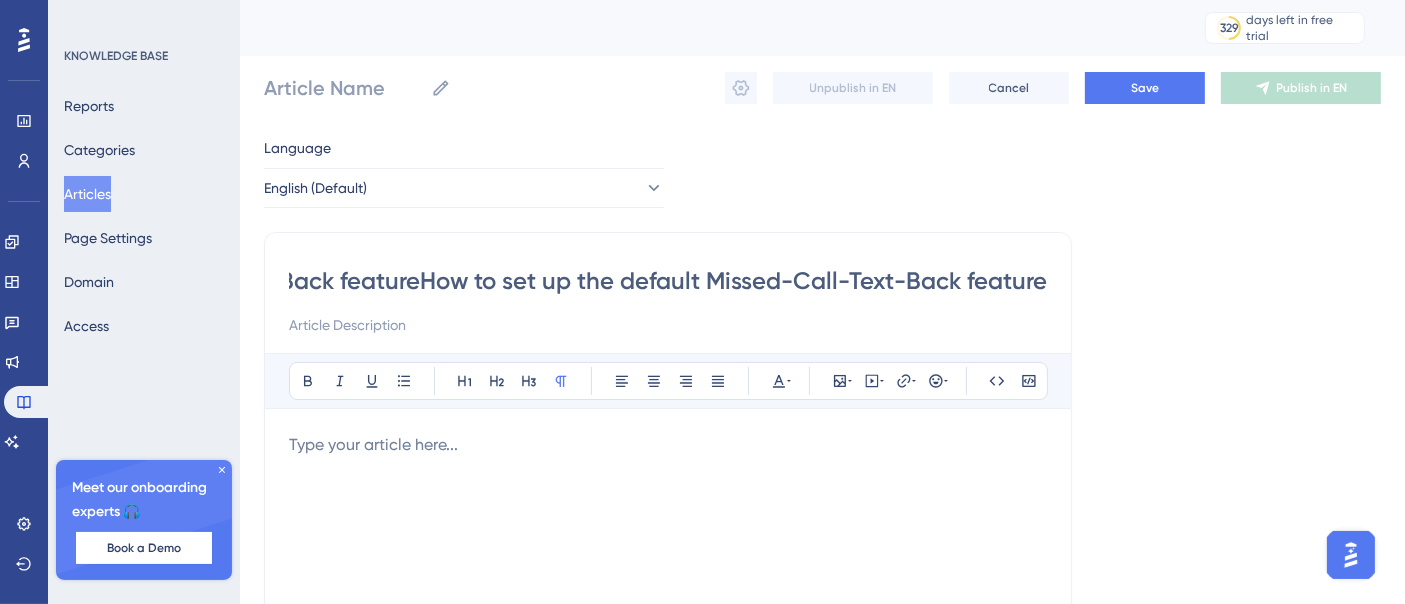 type on "How to set up the default Missed-Call-Text-Back featureHow to set up the default Missed-Call-Text-Back feature" 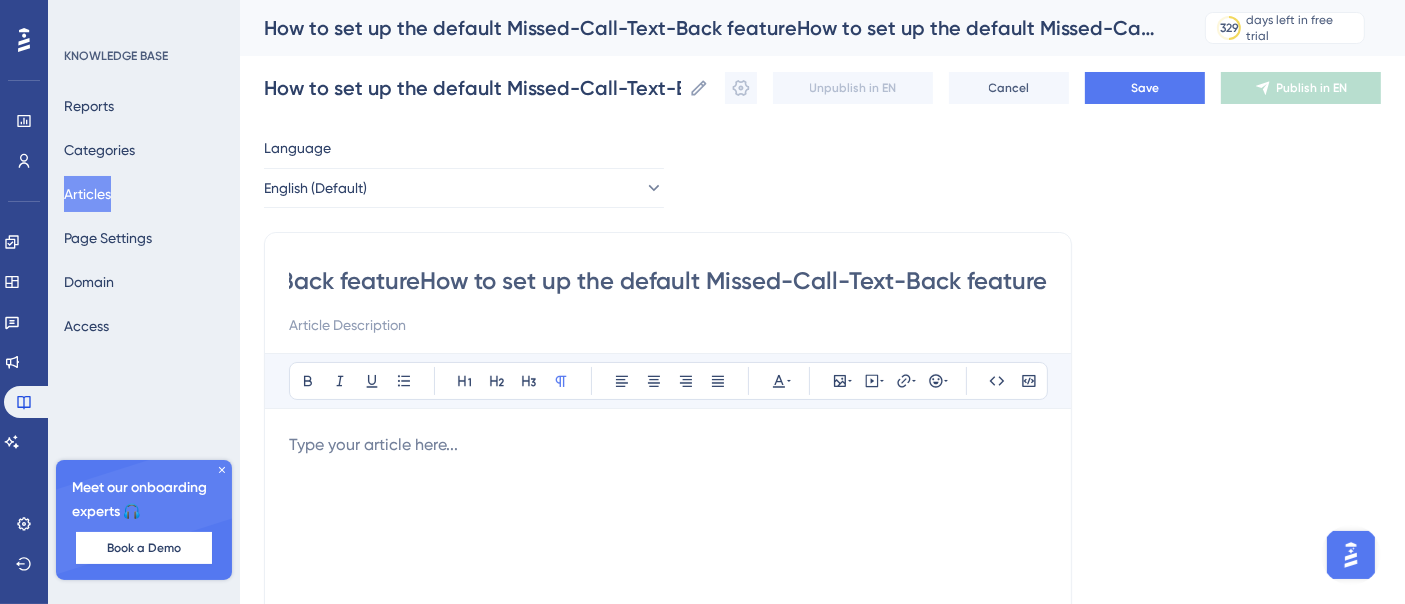paste 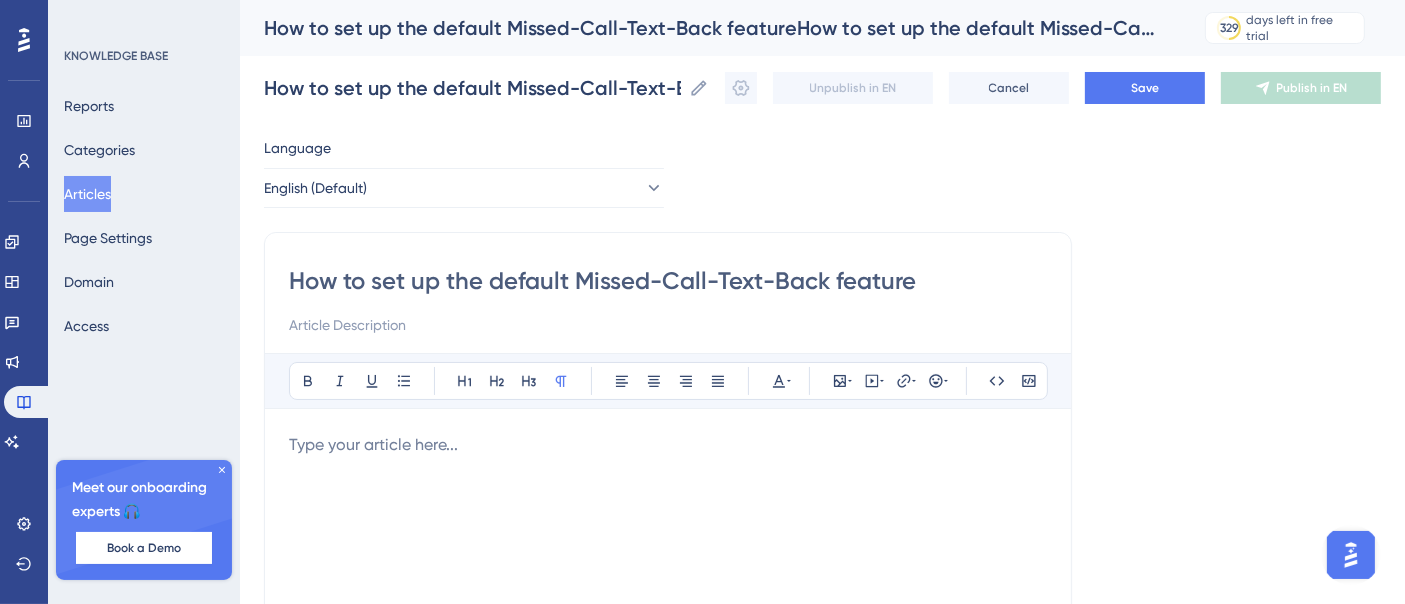 scroll, scrollTop: 0, scrollLeft: 0, axis: both 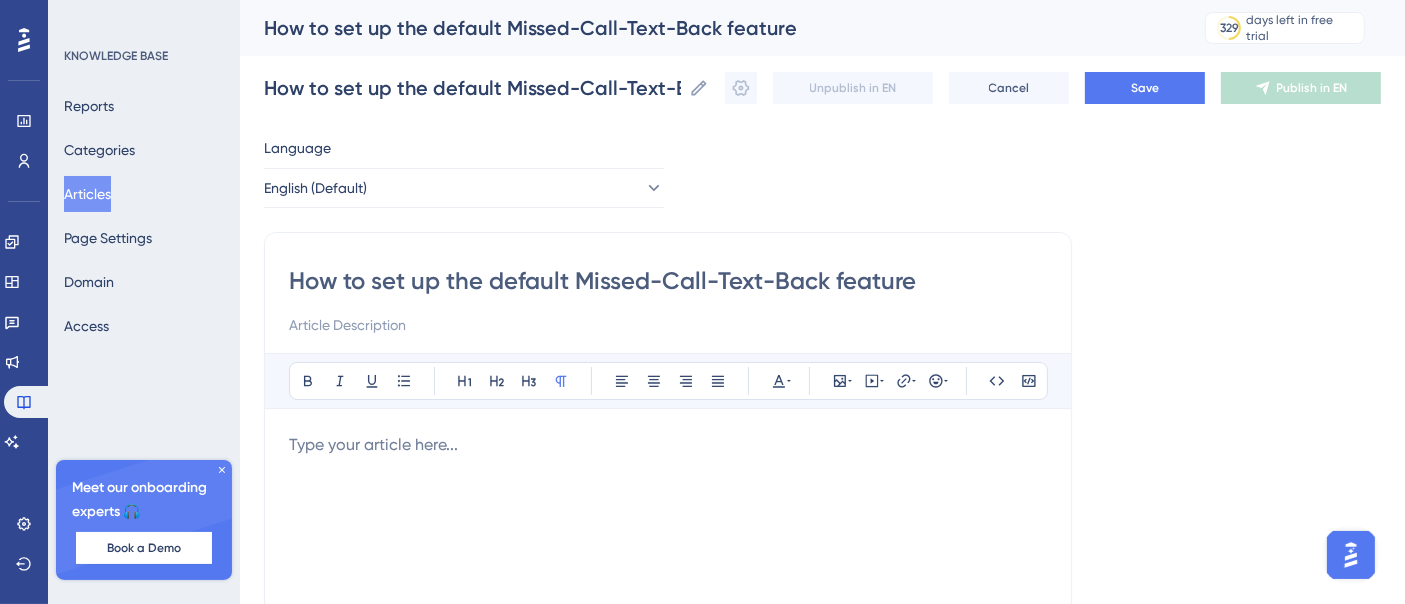 click at bounding box center [668, 653] 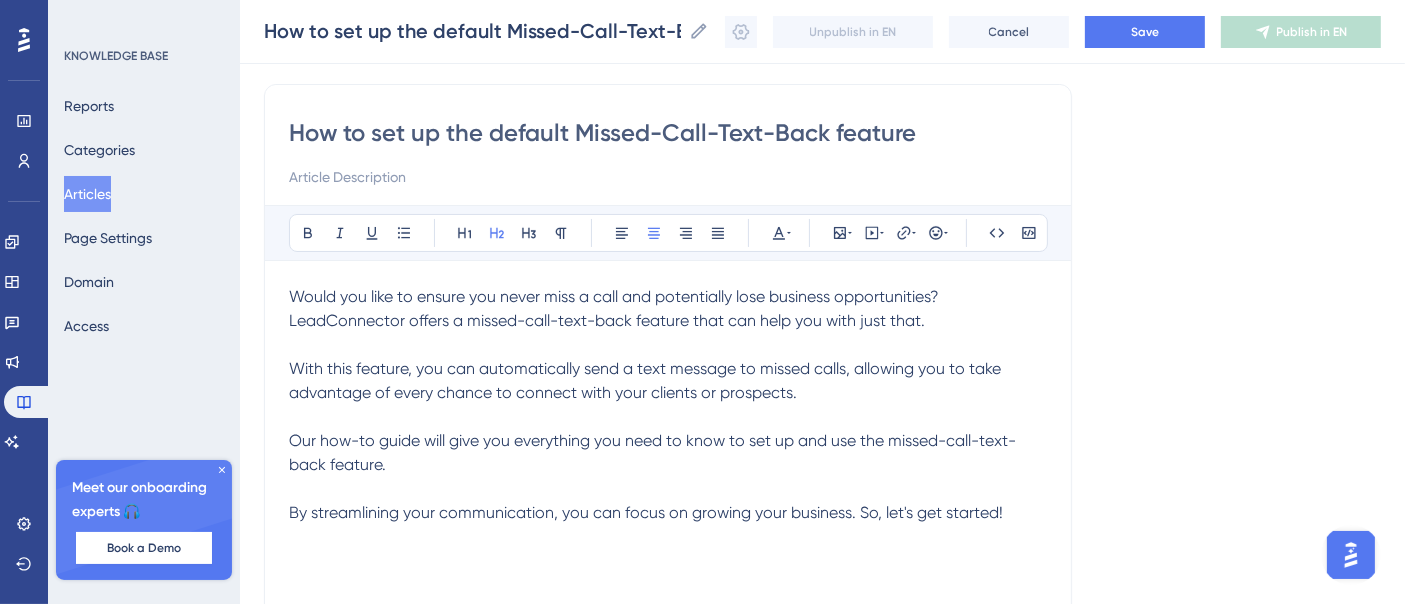 scroll, scrollTop: 362, scrollLeft: 0, axis: vertical 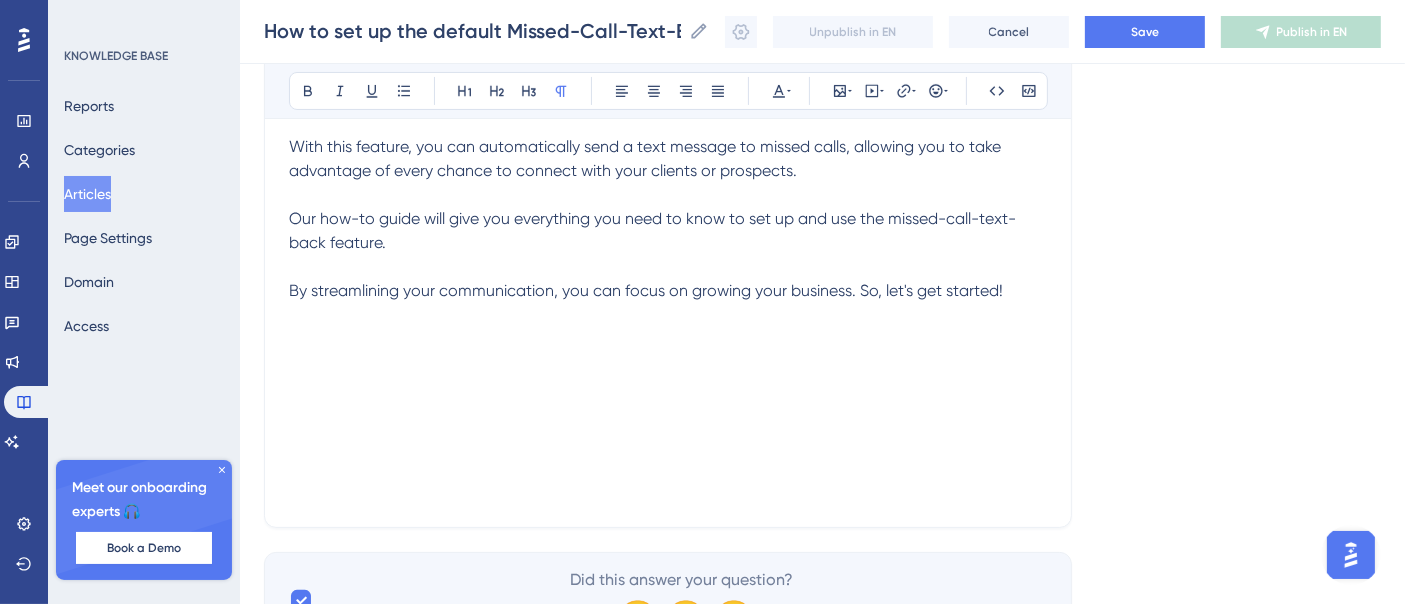 click on "Would you like to ensure you never miss a call and potentially lose business opportunities? LeadConnector offers a missed-call-text-back feature that can help you with just that. With this feature, you can automatically send a text message to missed calls, allowing you to take advantage of every chance to connect with your clients or prospects.  Our how-to guide will give you everything you need to know to set up and use the missed-call-text-back feature. By streamlining your communication, you can focus on growing your business. So, let's get started!" at bounding box center (668, 283) 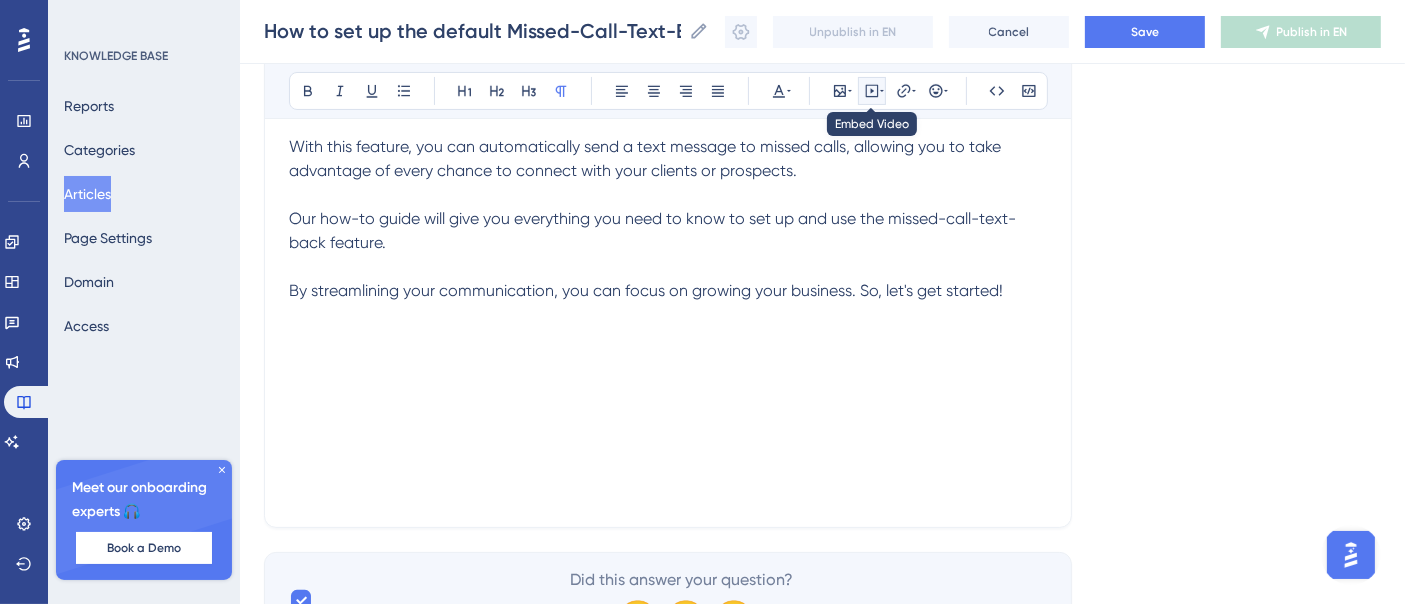 click 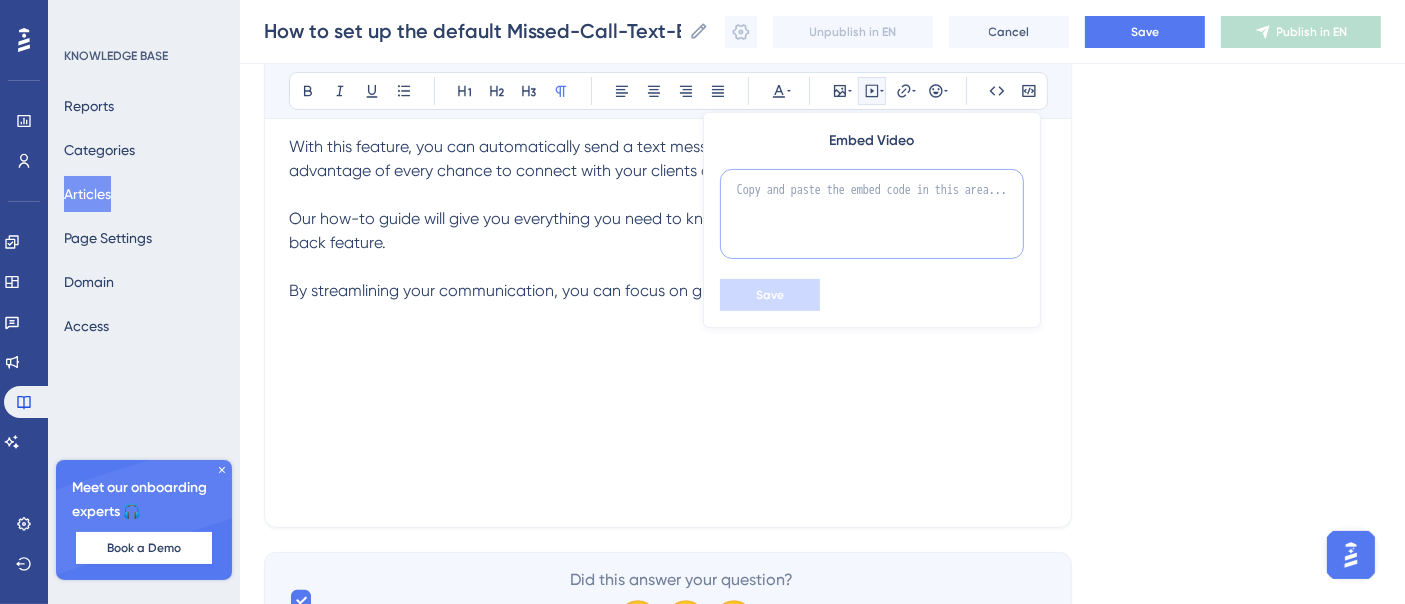 click at bounding box center (872, 214) 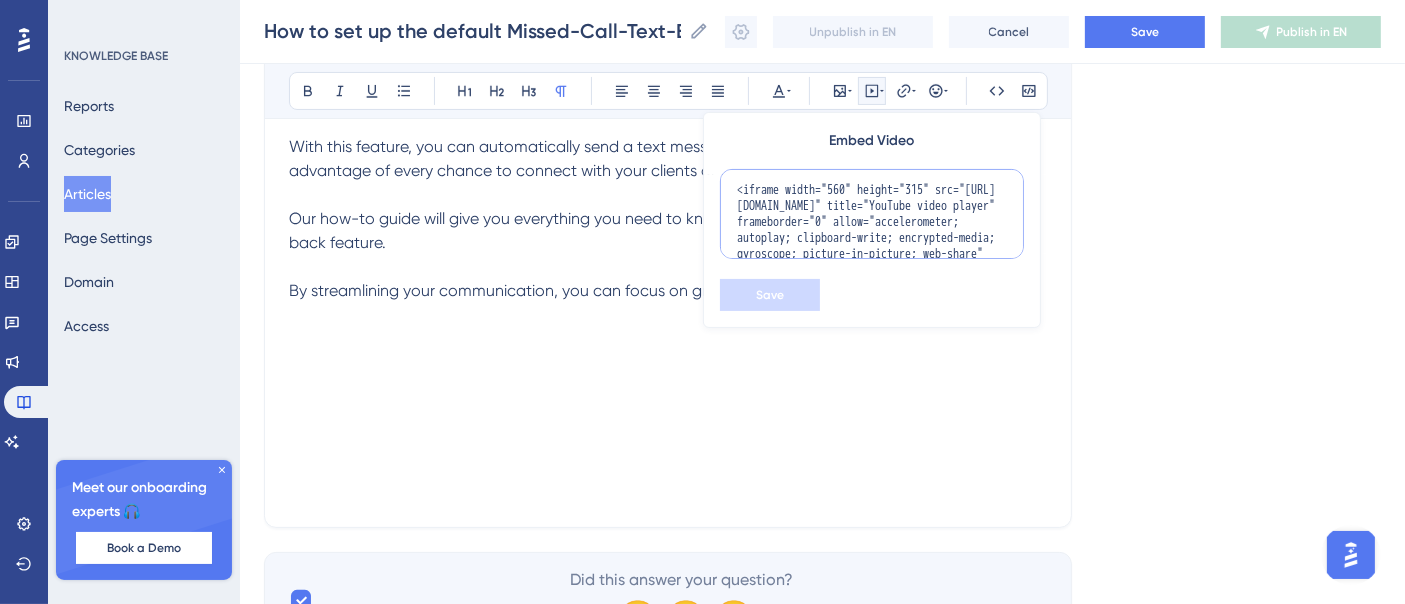 scroll, scrollTop: 82, scrollLeft: 0, axis: vertical 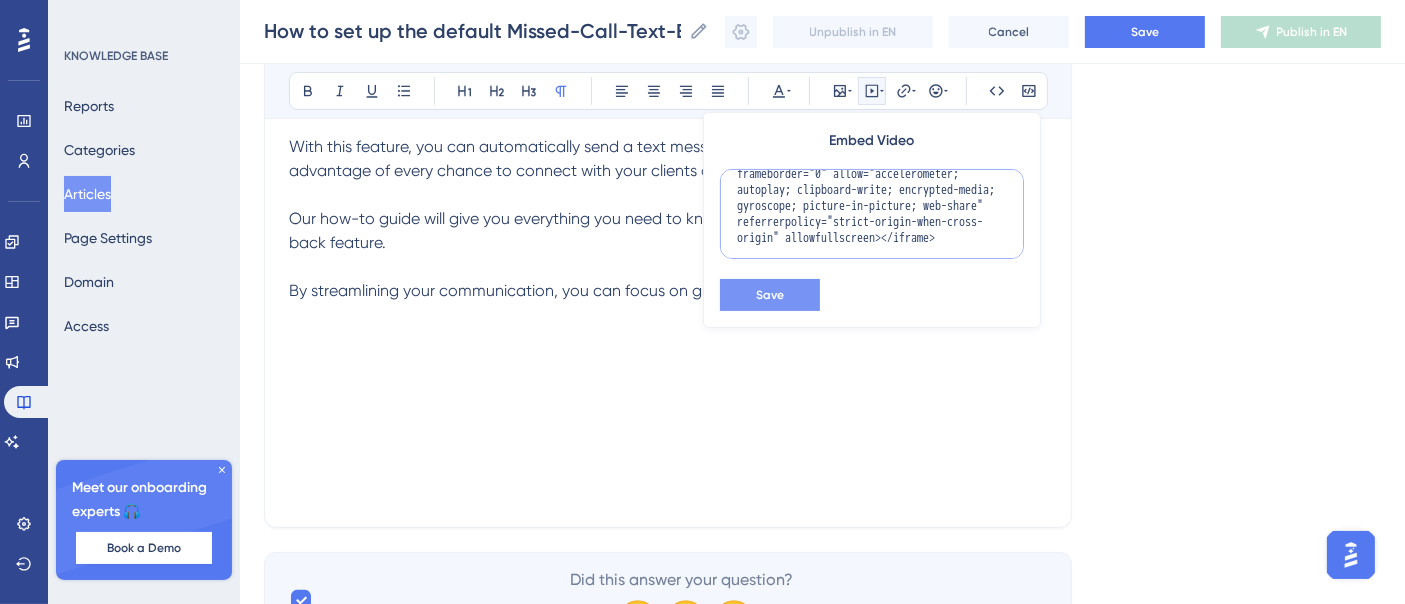 type on "<iframe width="560" height="315" src="[URL][DOMAIN_NAME]" title="YouTube video player" frameborder="0" allow="accelerometer; autoplay; clipboard-write; encrypted-media; gyroscope; picture-in-picture; web-share" referrerpolicy="strict-origin-when-cross-origin" allowfullscreen></iframe>" 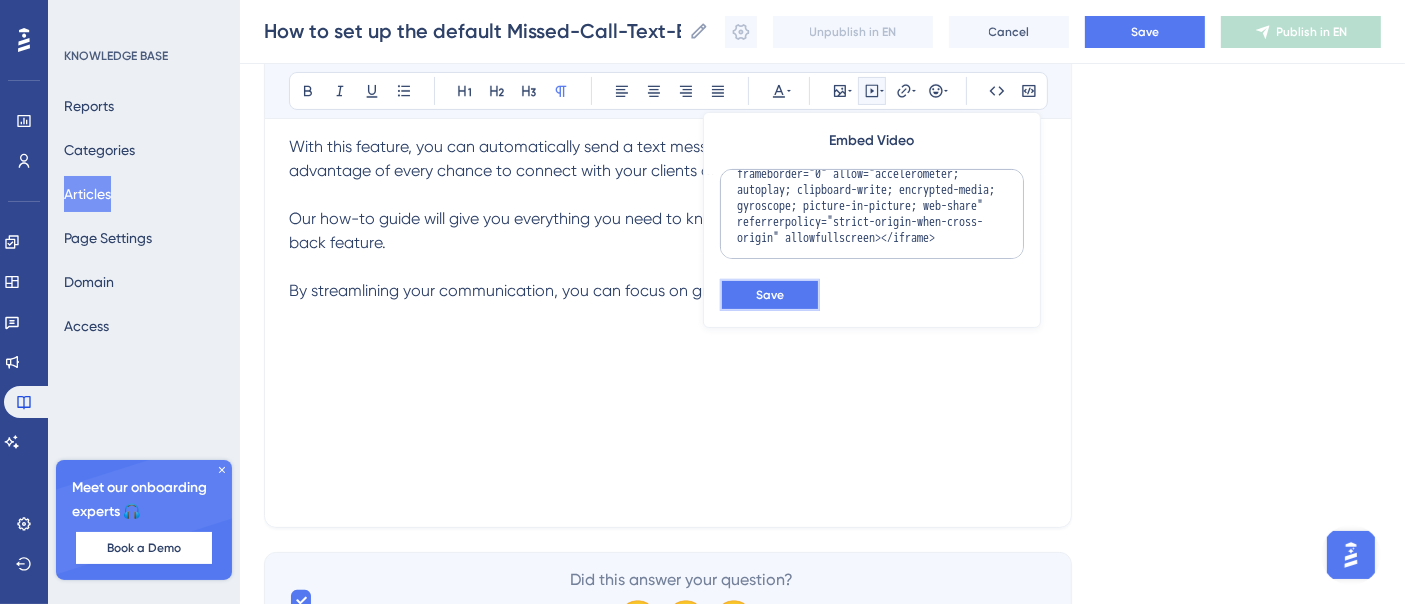 click on "Save" at bounding box center [770, 295] 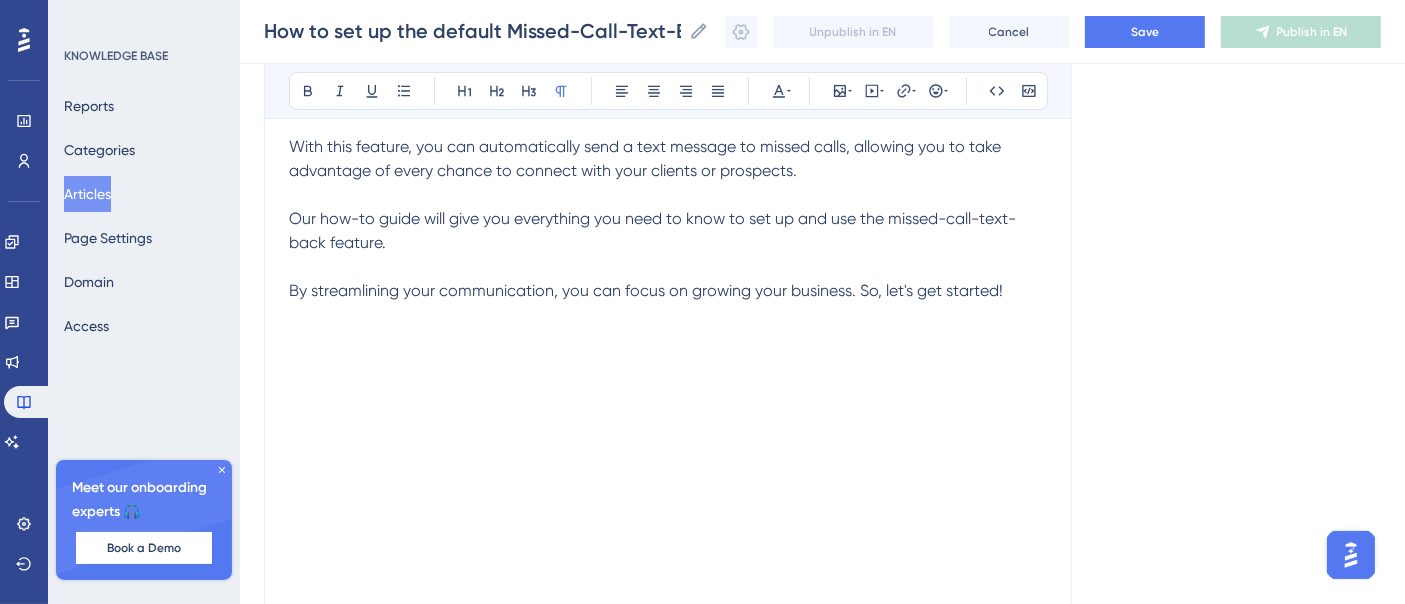 scroll, scrollTop: 405, scrollLeft: 0, axis: vertical 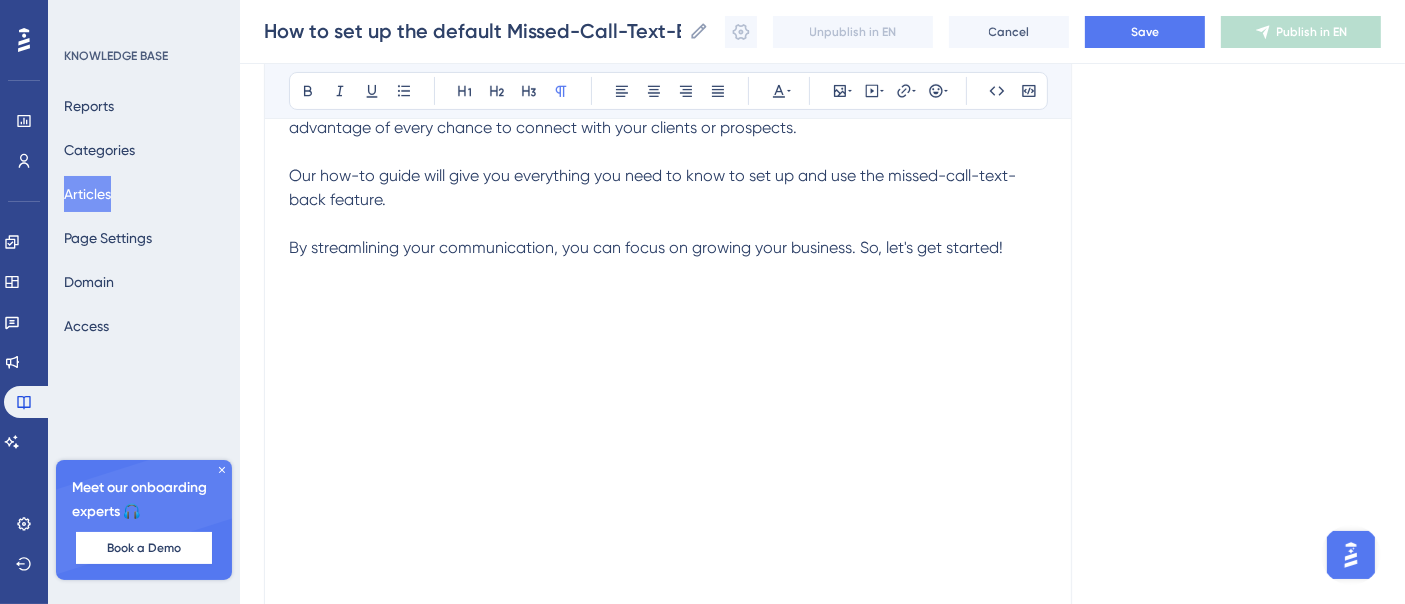 click at bounding box center [668, 443] 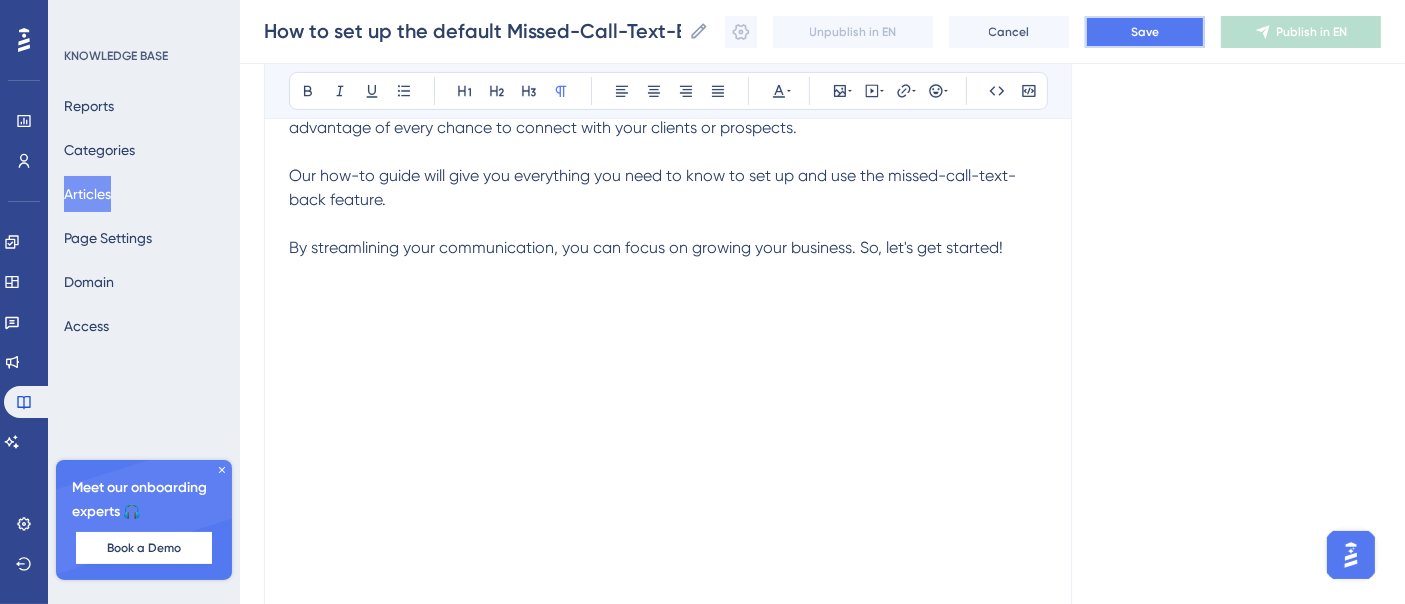 click on "Save" at bounding box center [1145, 32] 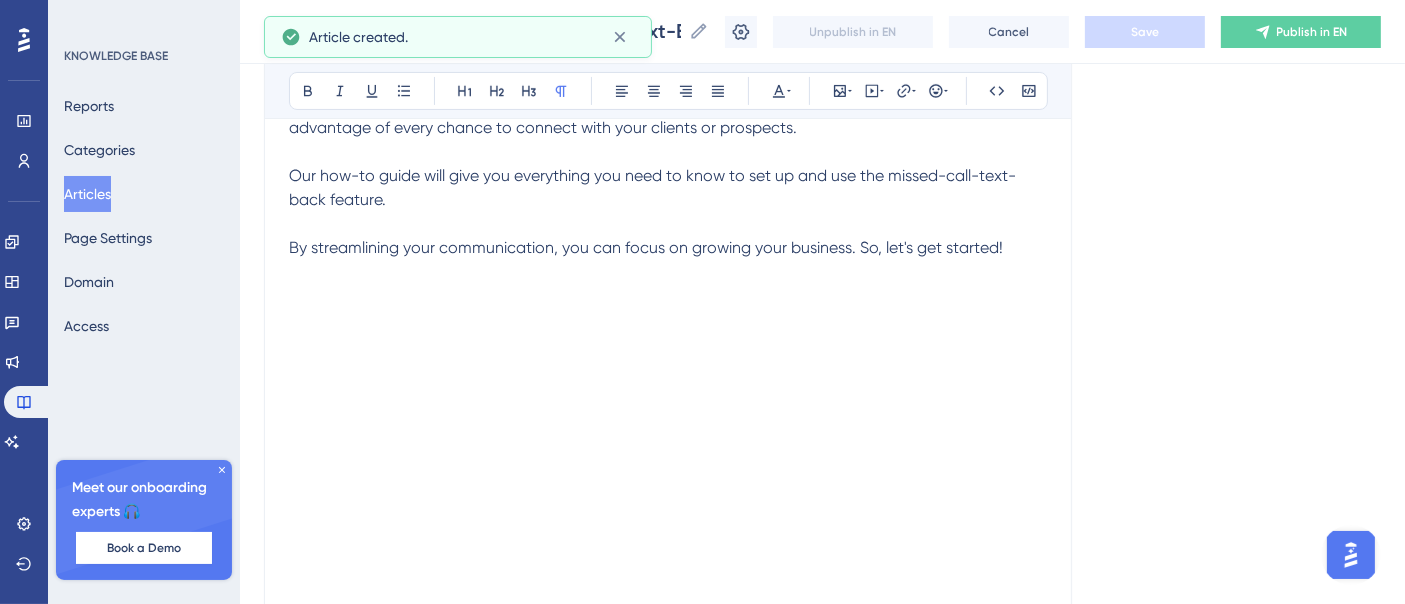 scroll, scrollTop: 87, scrollLeft: 0, axis: vertical 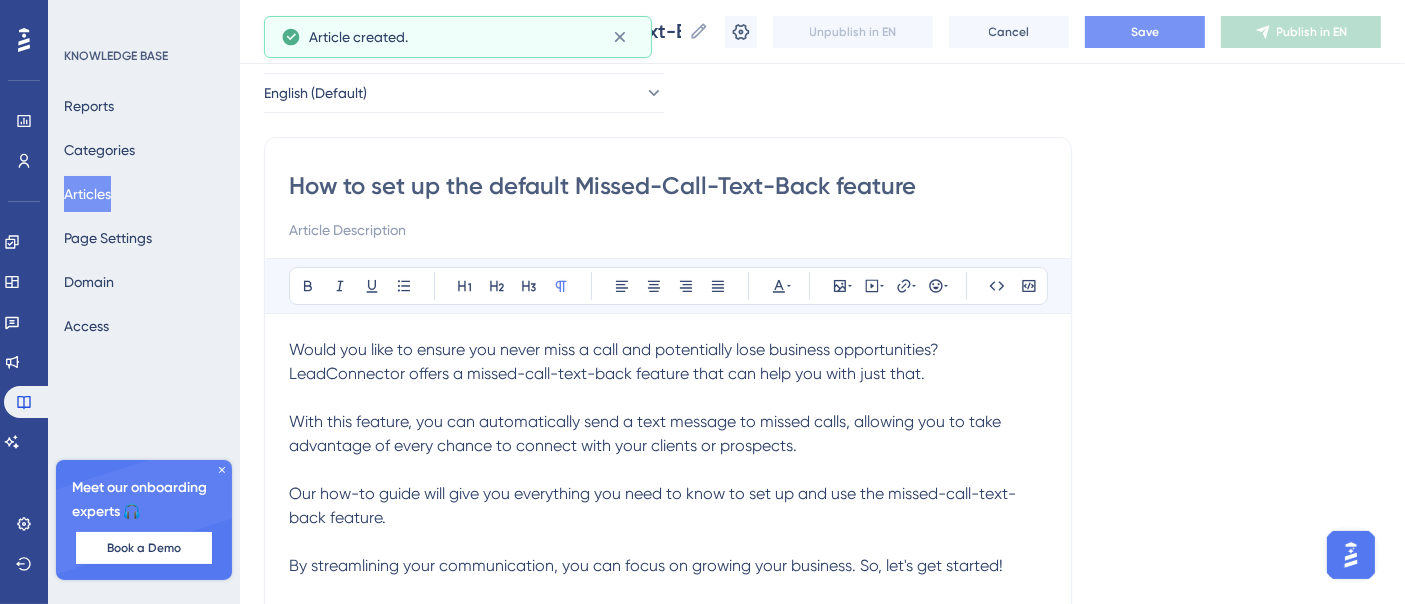 click on "Save" at bounding box center (1145, 32) 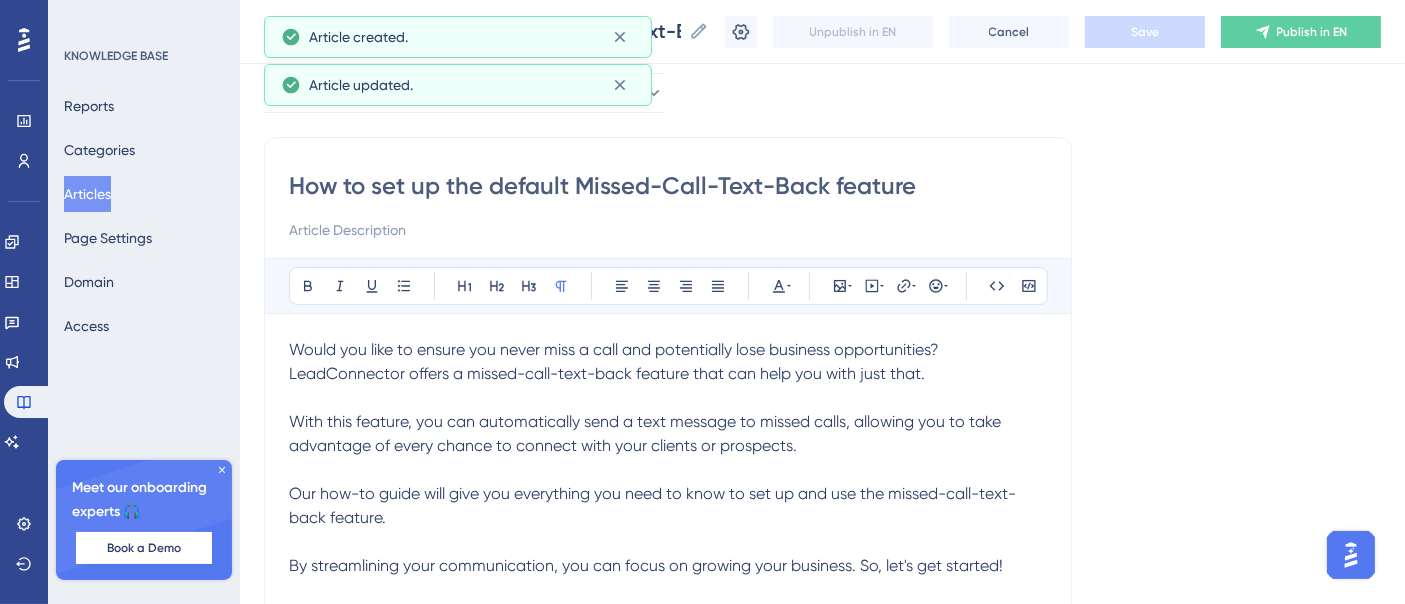 click on "Articles" at bounding box center [87, 194] 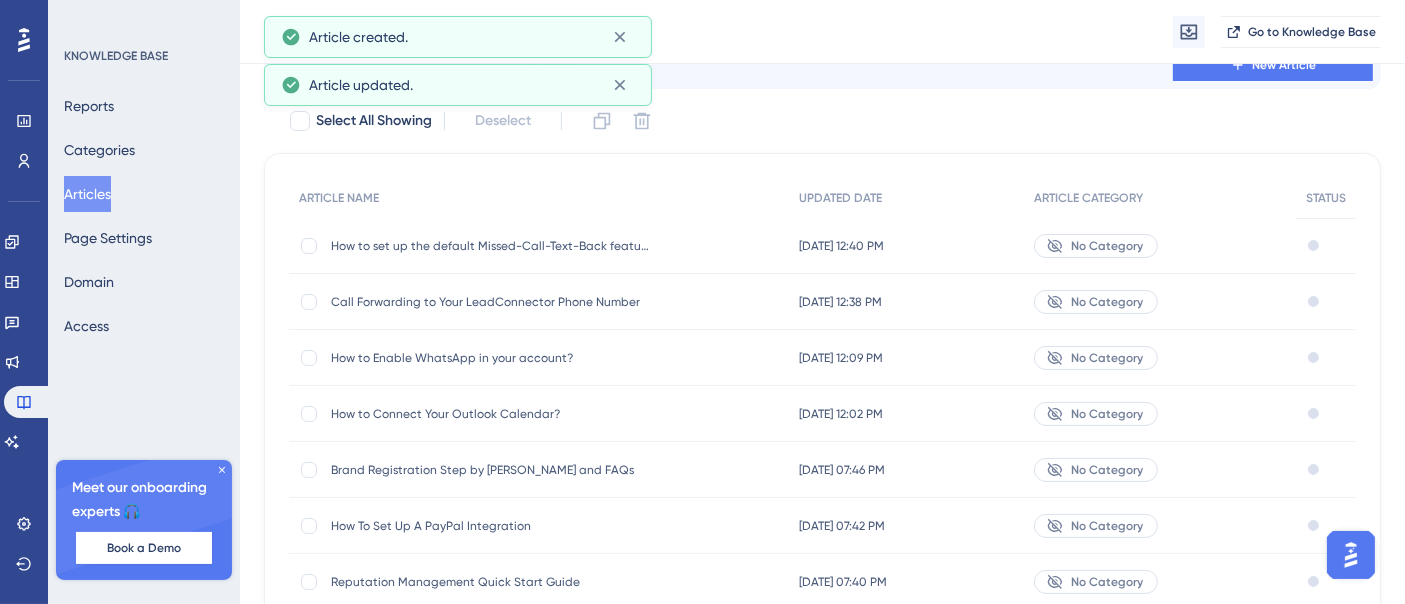 scroll, scrollTop: 0, scrollLeft: 0, axis: both 